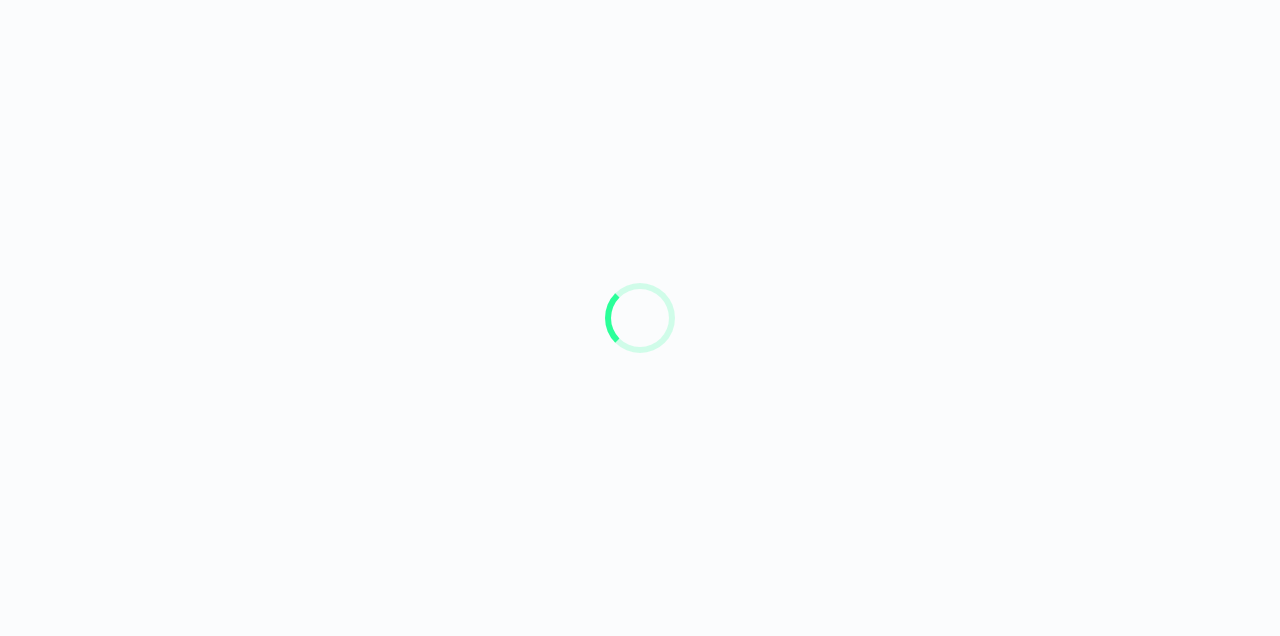 scroll, scrollTop: 0, scrollLeft: 0, axis: both 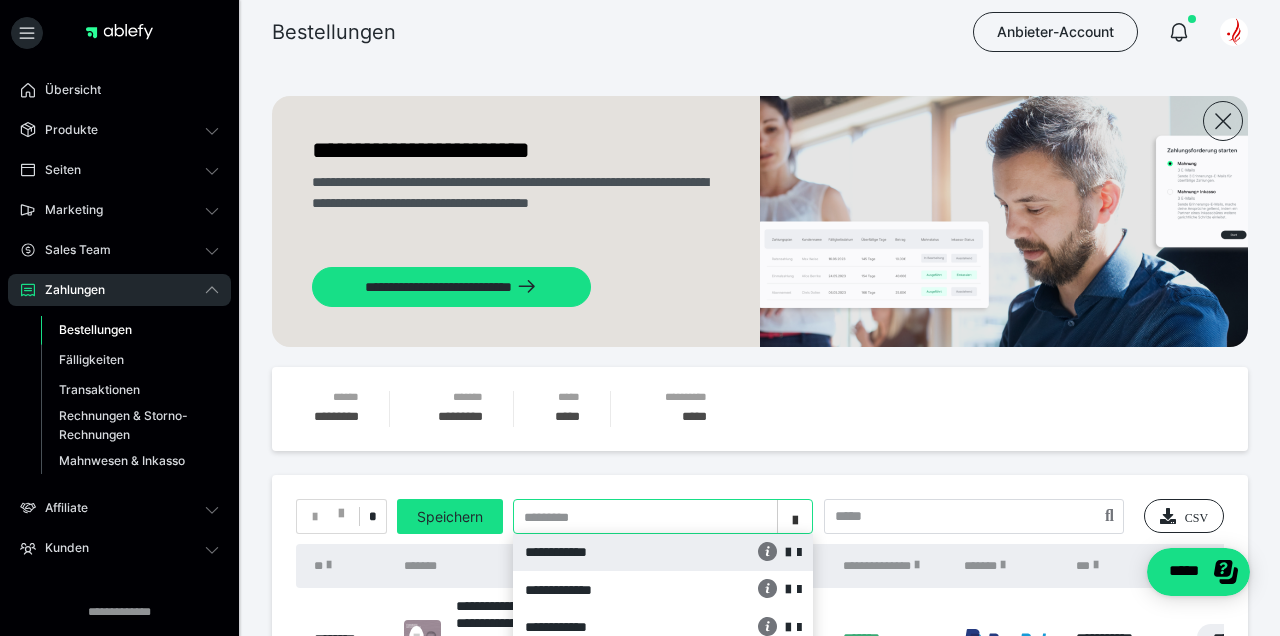 click on "**********" at bounding box center (663, 516) 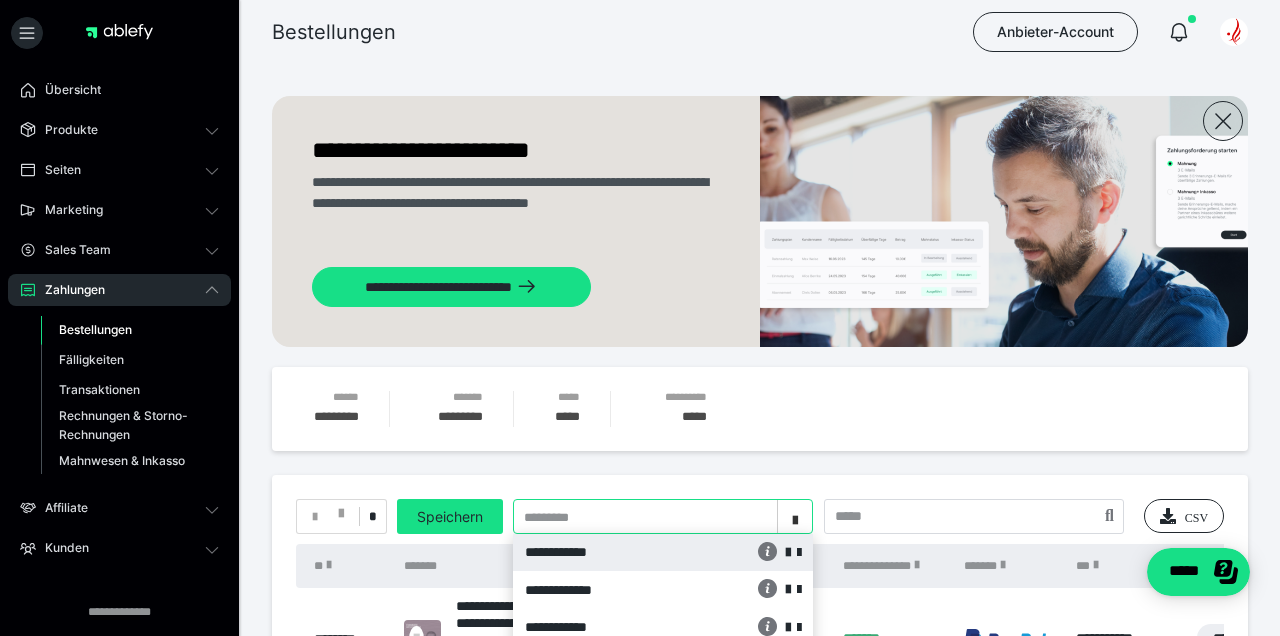 scroll, scrollTop: 106, scrollLeft: 0, axis: vertical 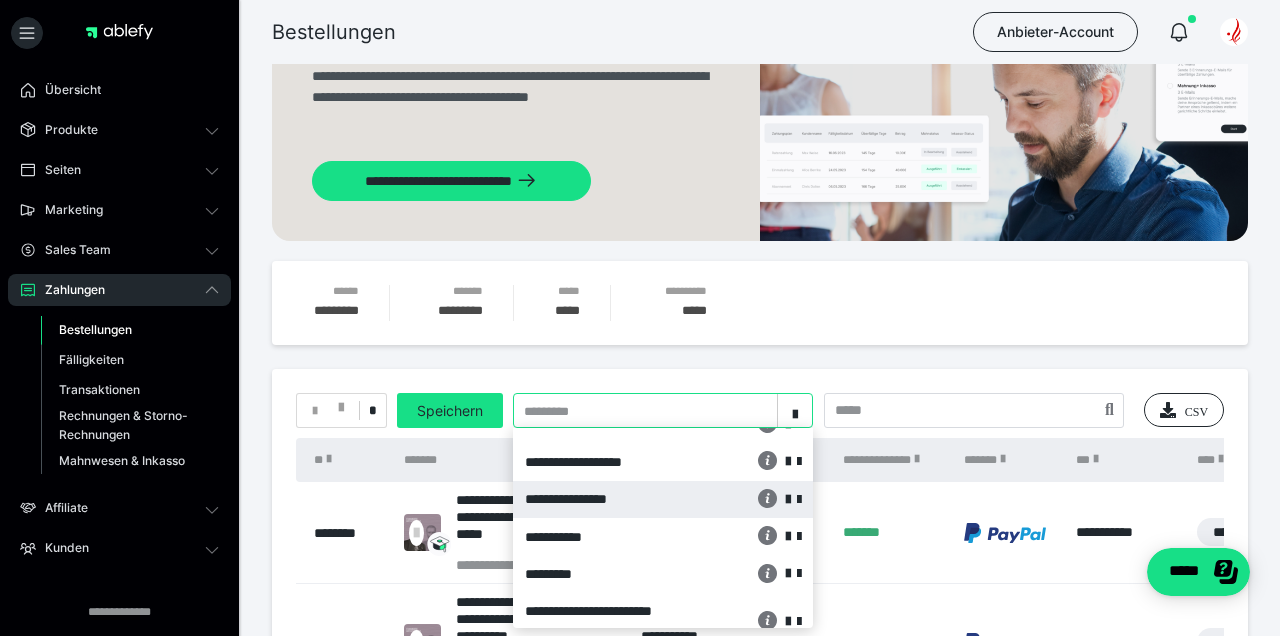 click on "**********" at bounding box center [609, 499] 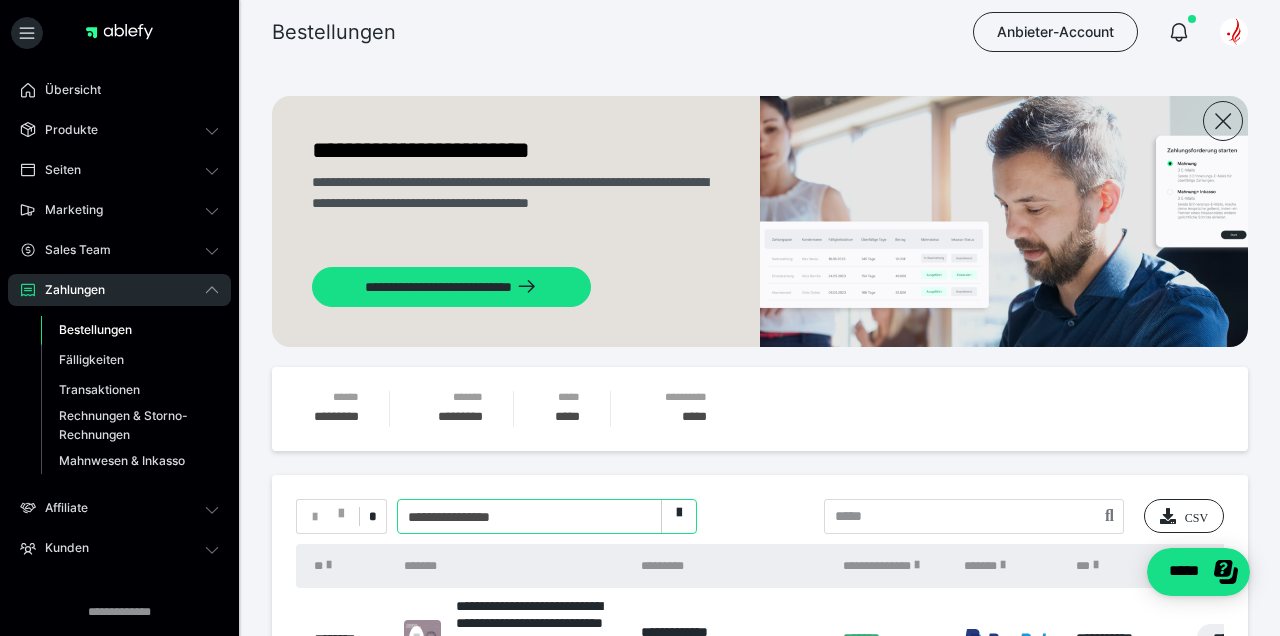 scroll, scrollTop: 0, scrollLeft: 0, axis: both 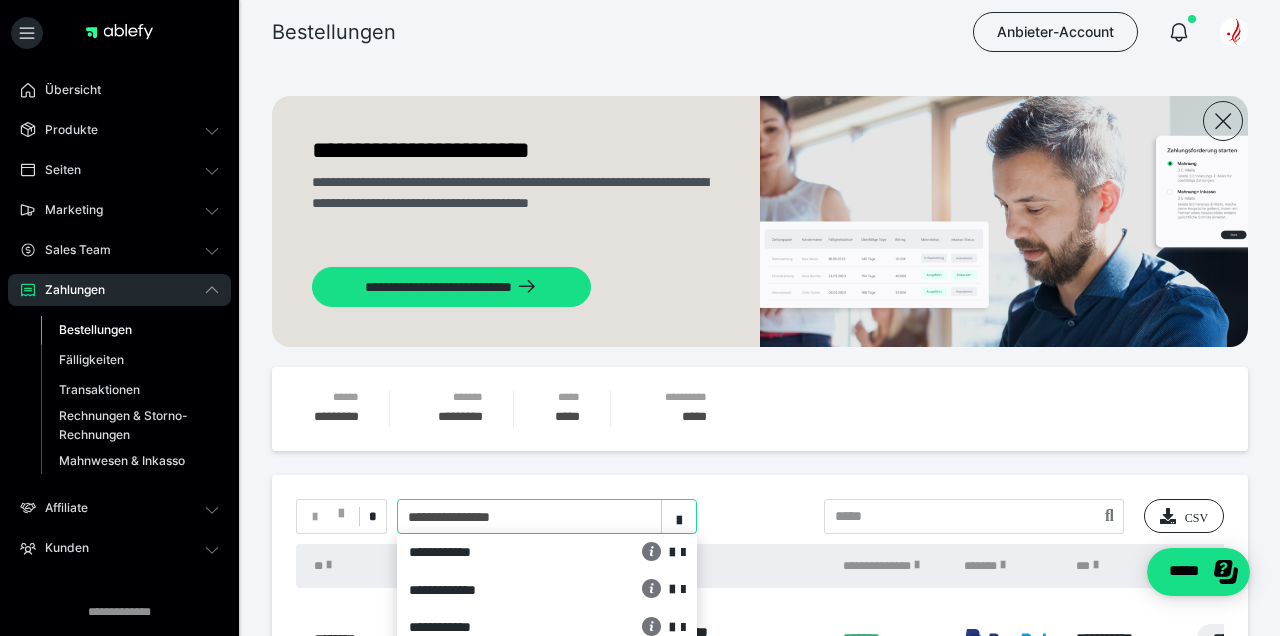 drag, startPoint x: 674, startPoint y: 514, endPoint x: 615, endPoint y: 490, distance: 63.694584 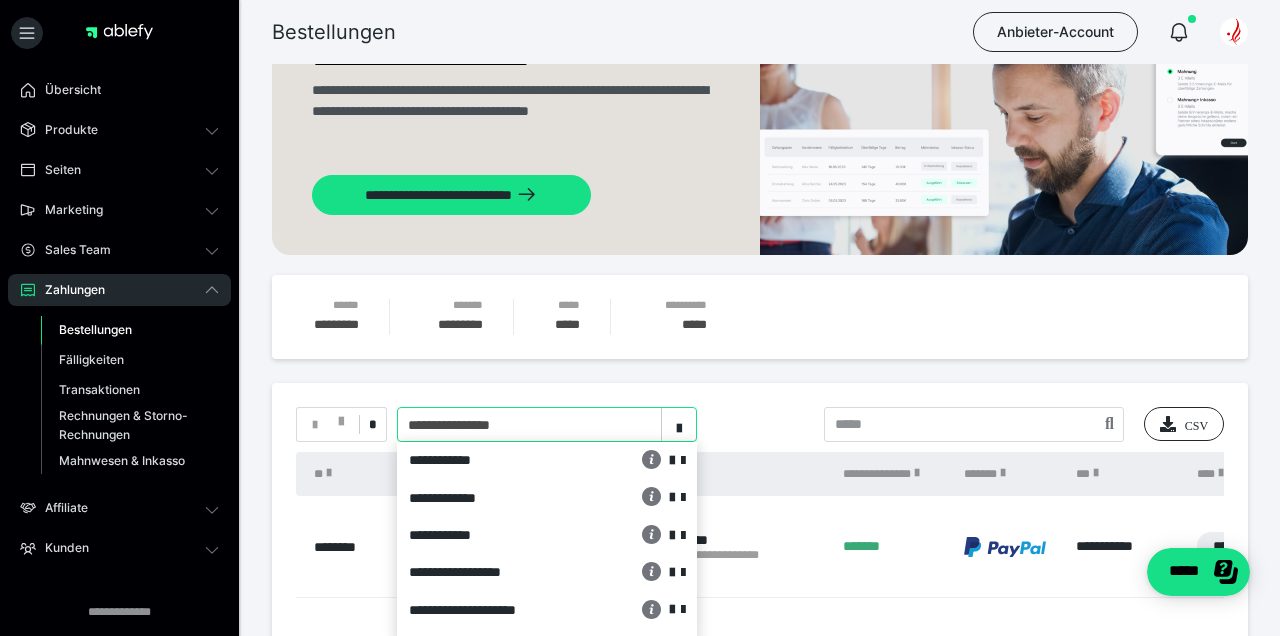 scroll, scrollTop: 106, scrollLeft: 0, axis: vertical 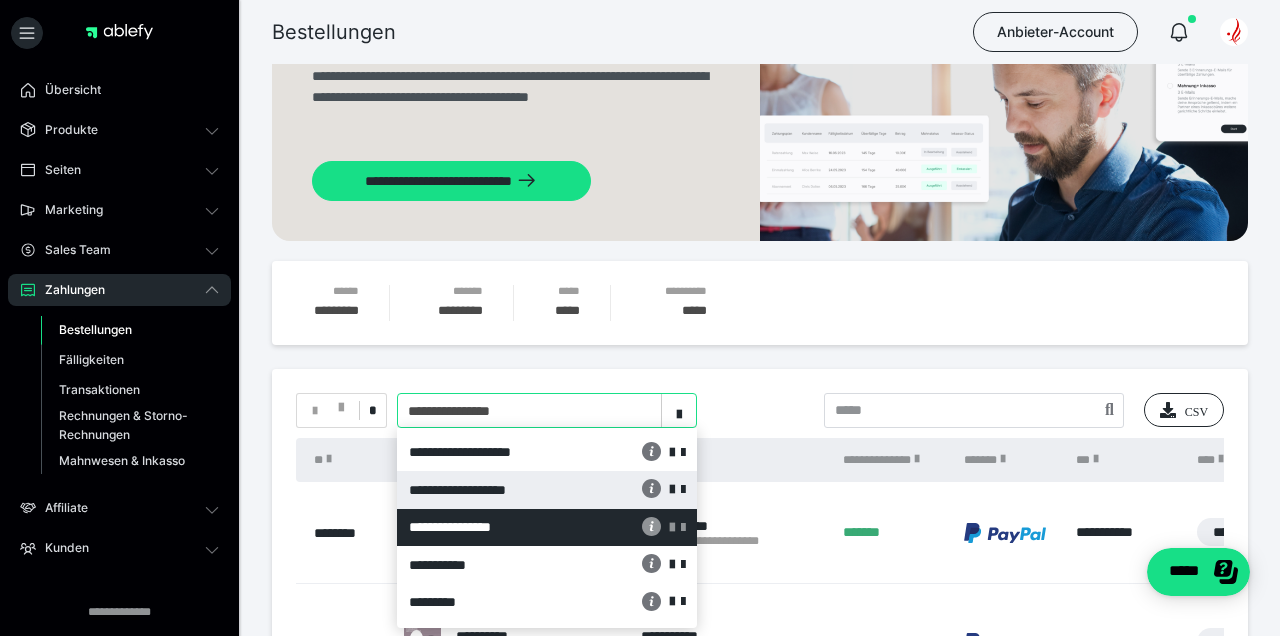 click on "**********" at bounding box center (493, 490) 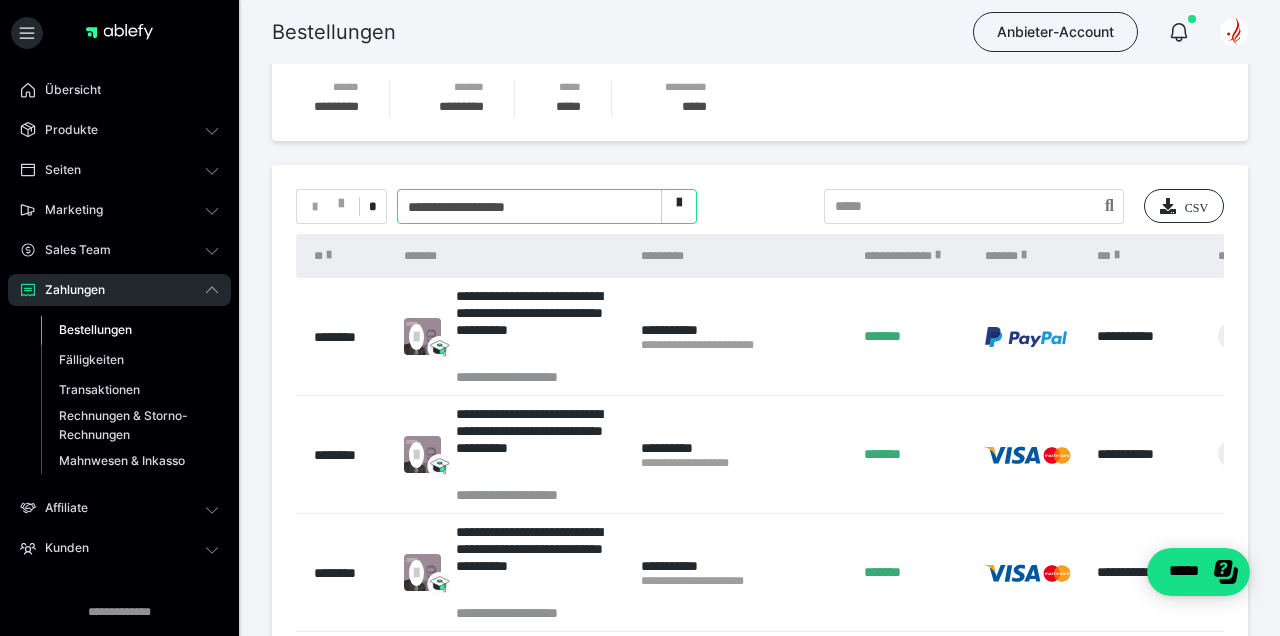 scroll, scrollTop: 0, scrollLeft: 0, axis: both 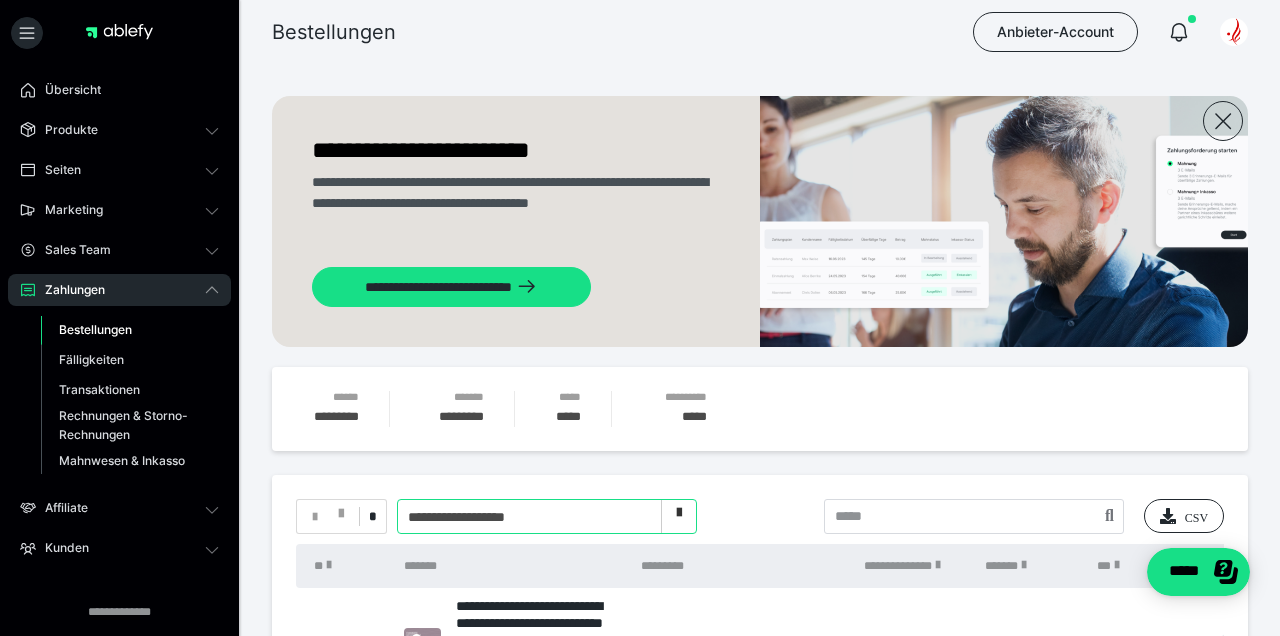 click on "**********" at bounding box center [547, 516] 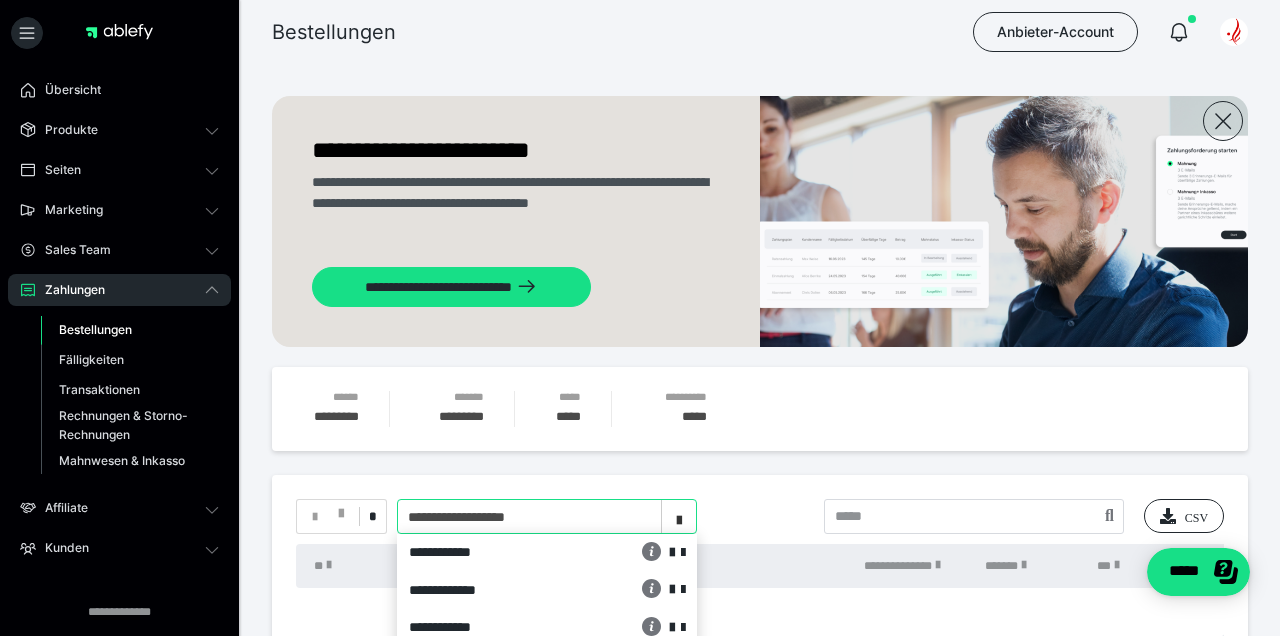 scroll, scrollTop: 106, scrollLeft: 0, axis: vertical 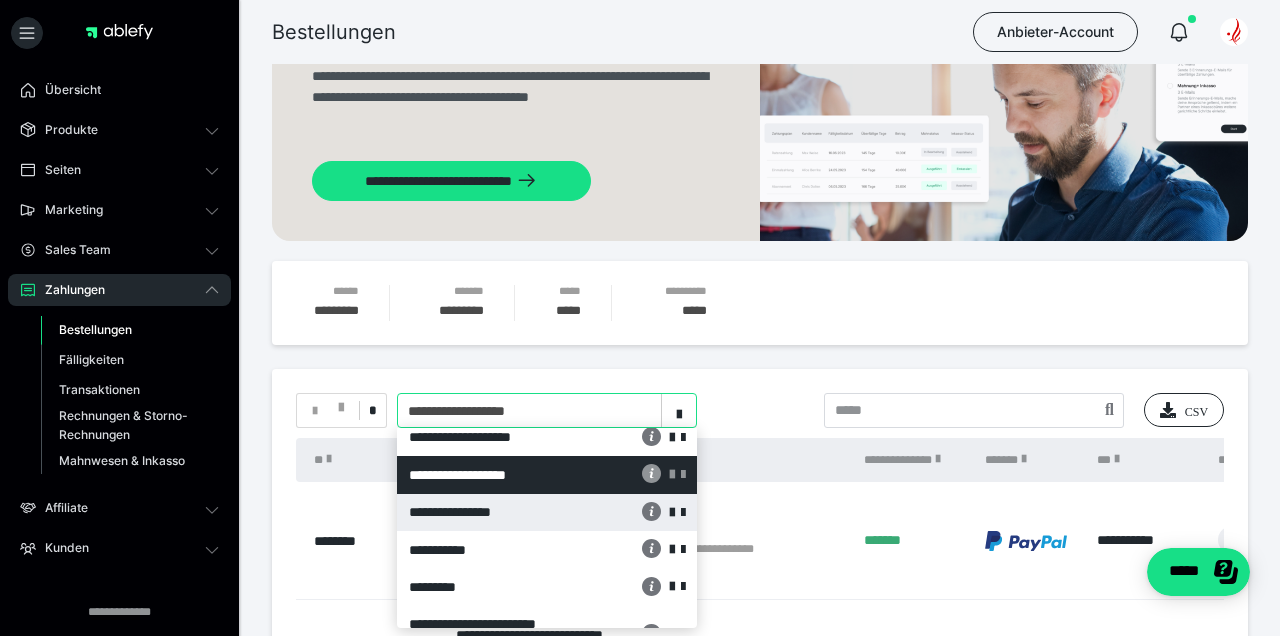 click on "**********" at bounding box center [493, 512] 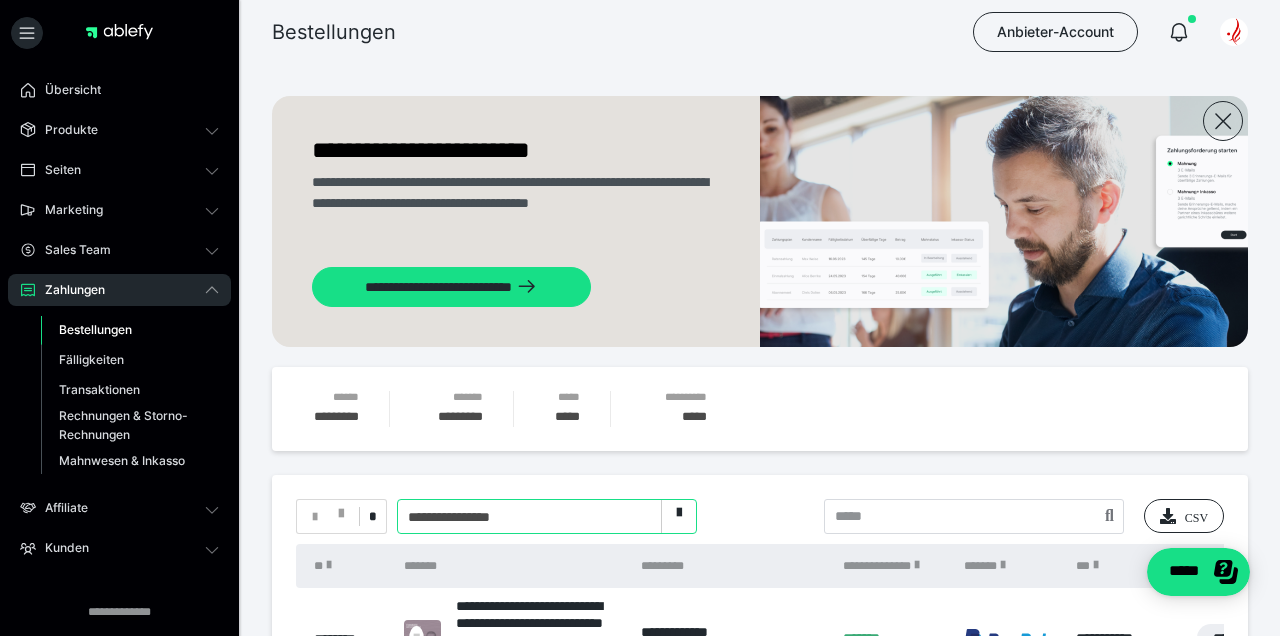 scroll, scrollTop: 0, scrollLeft: 0, axis: both 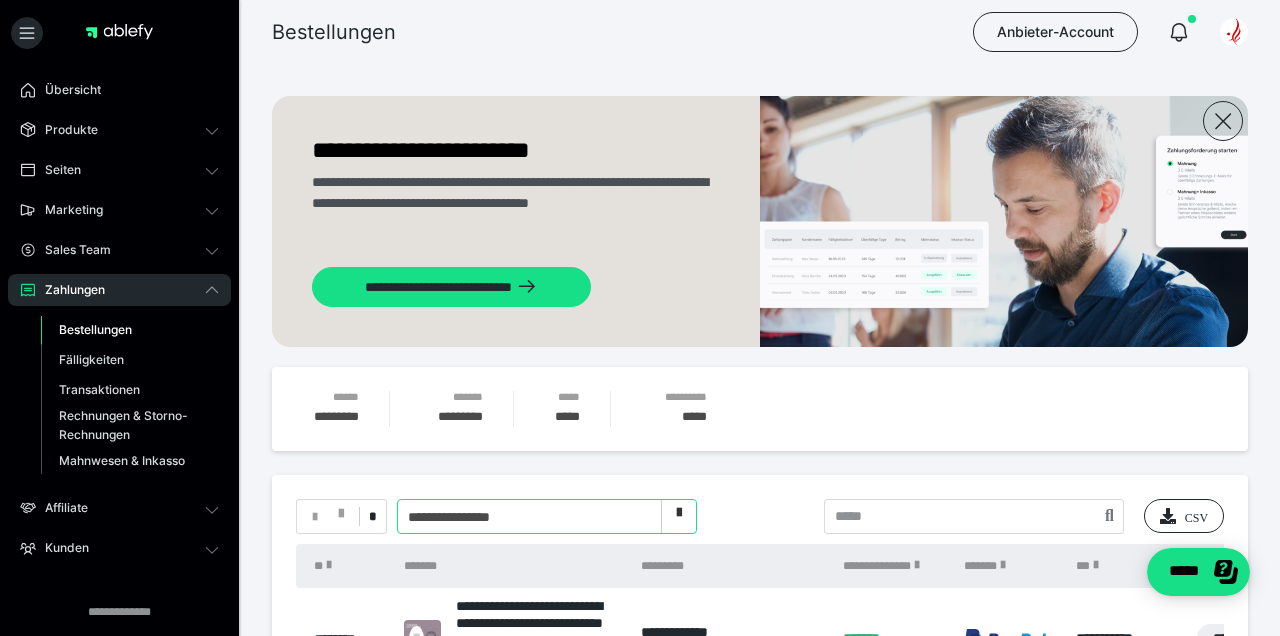 click on "**********" at bounding box center (547, 516) 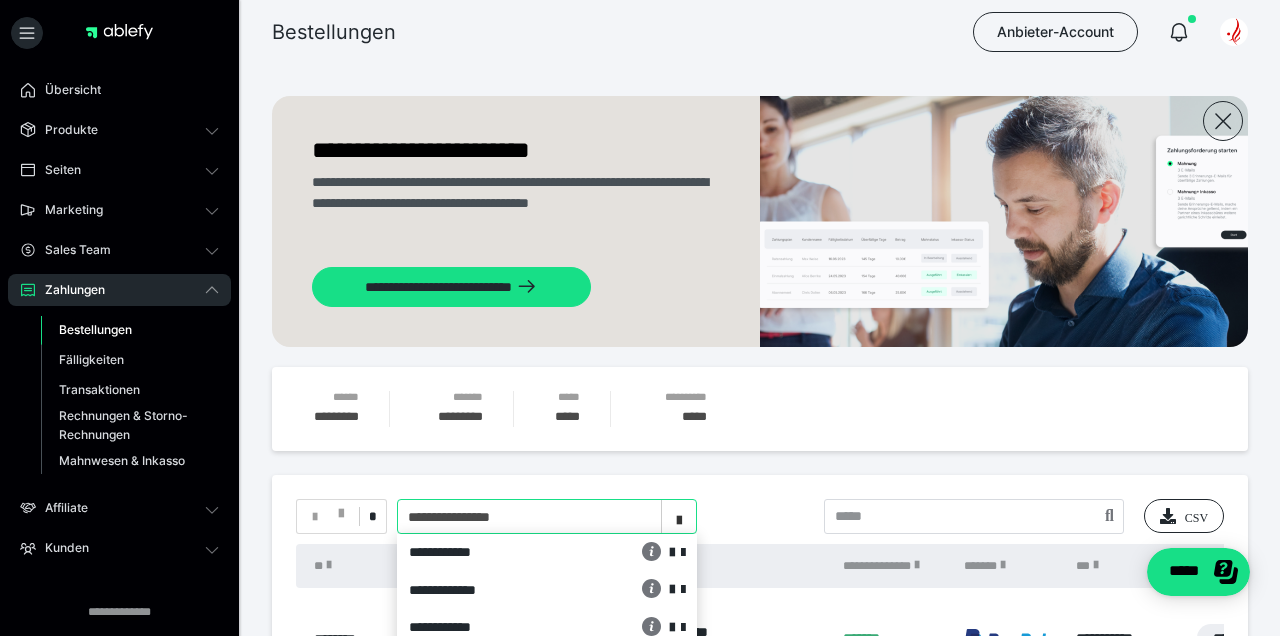 scroll, scrollTop: 106, scrollLeft: 0, axis: vertical 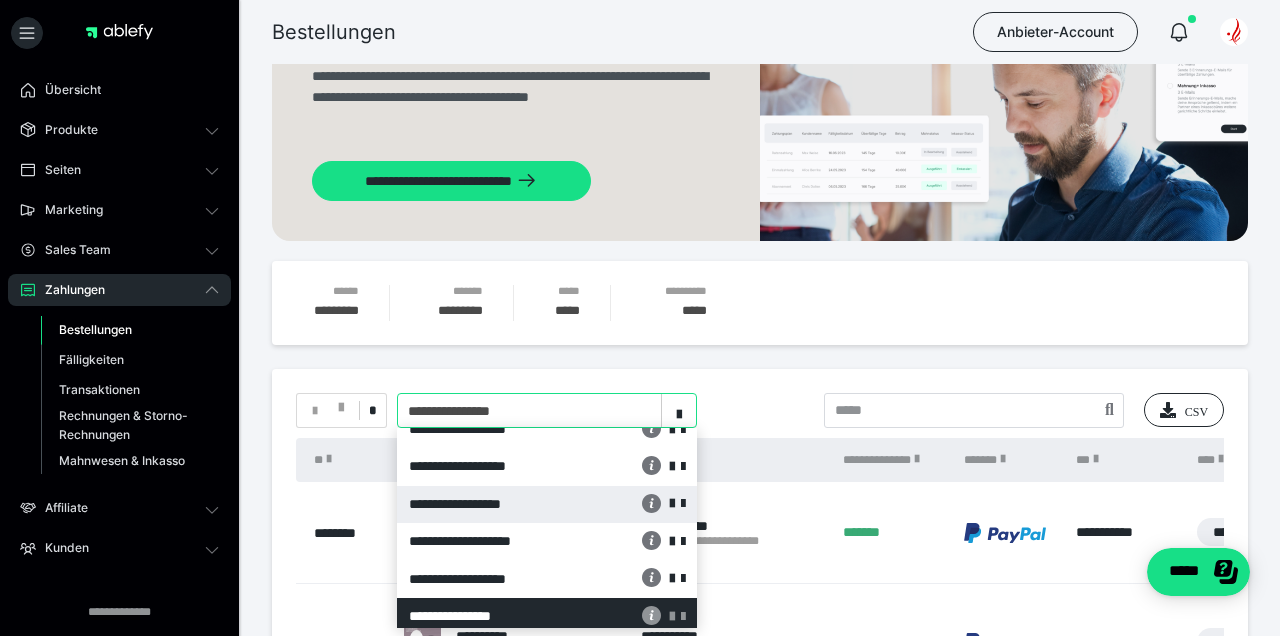 click on "**********" at bounding box center (493, 504) 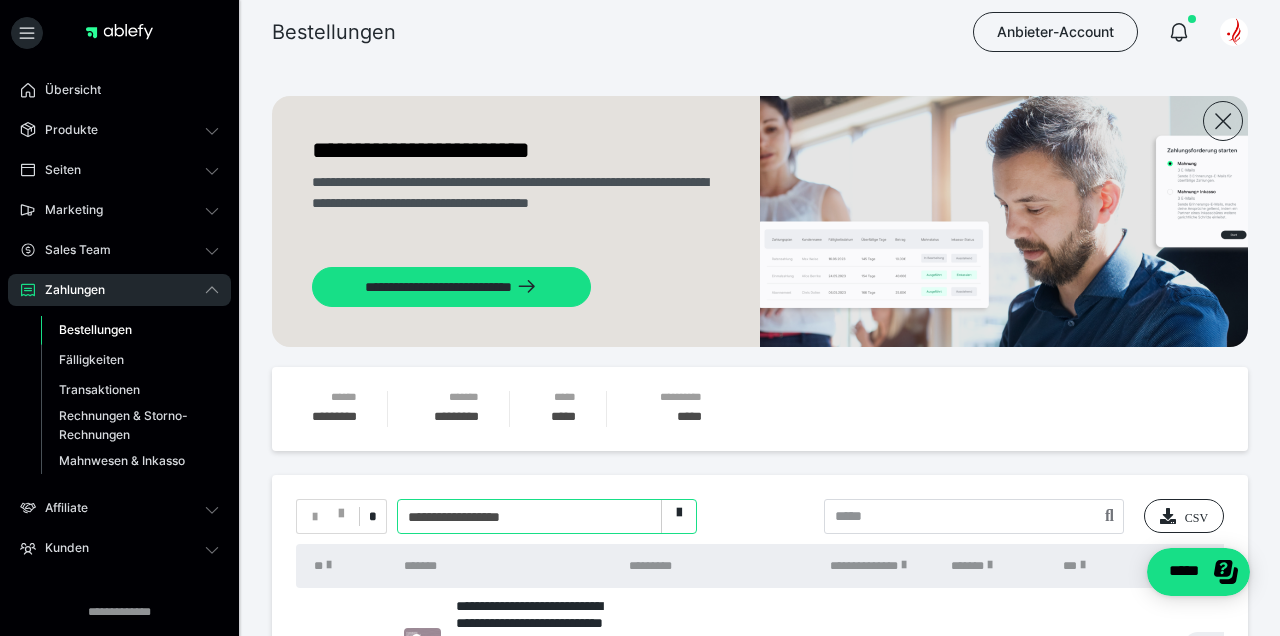 scroll, scrollTop: 0, scrollLeft: 0, axis: both 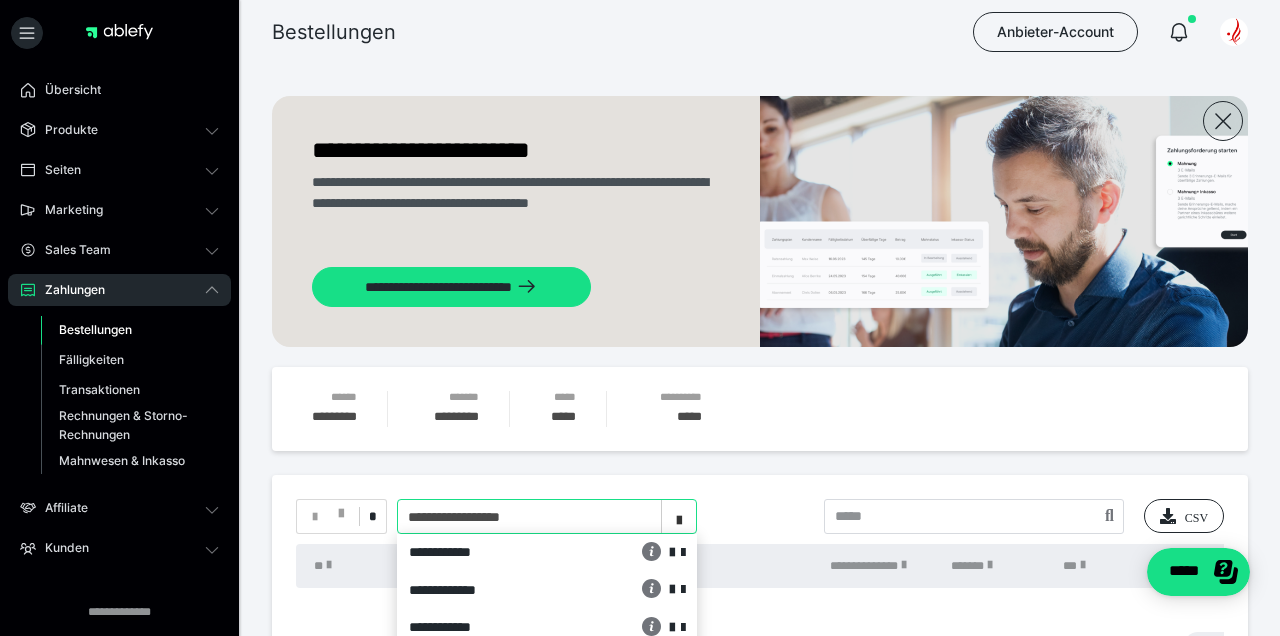 click on "**********" at bounding box center (547, 516) 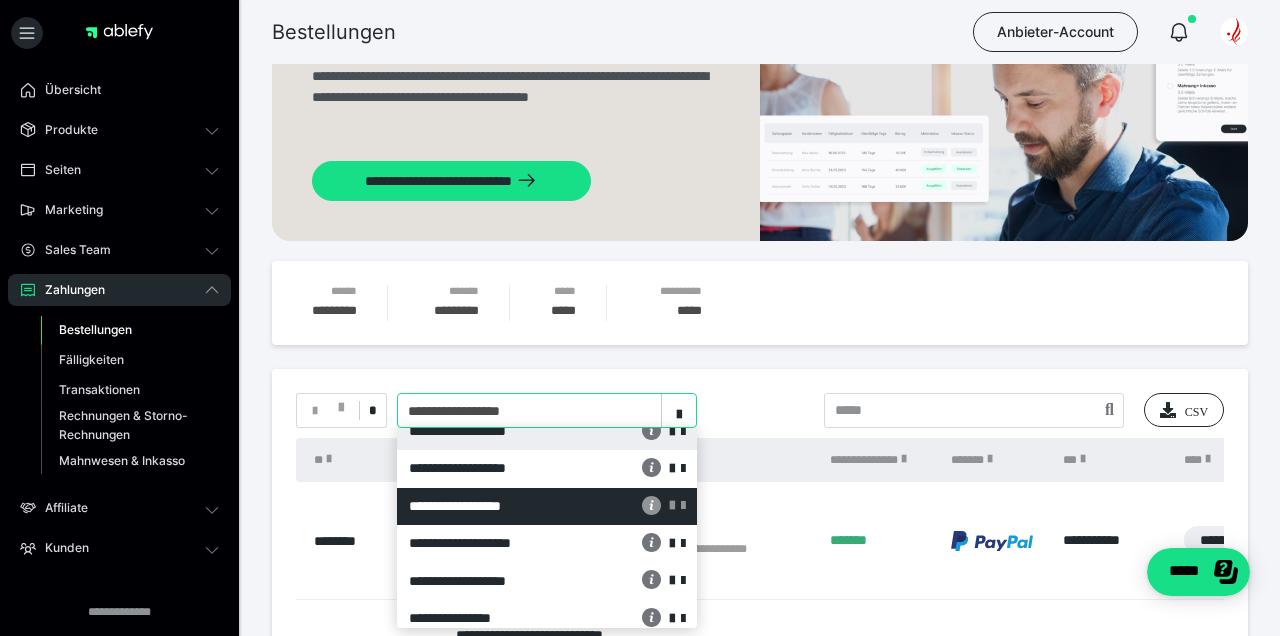 scroll, scrollTop: 353, scrollLeft: 0, axis: vertical 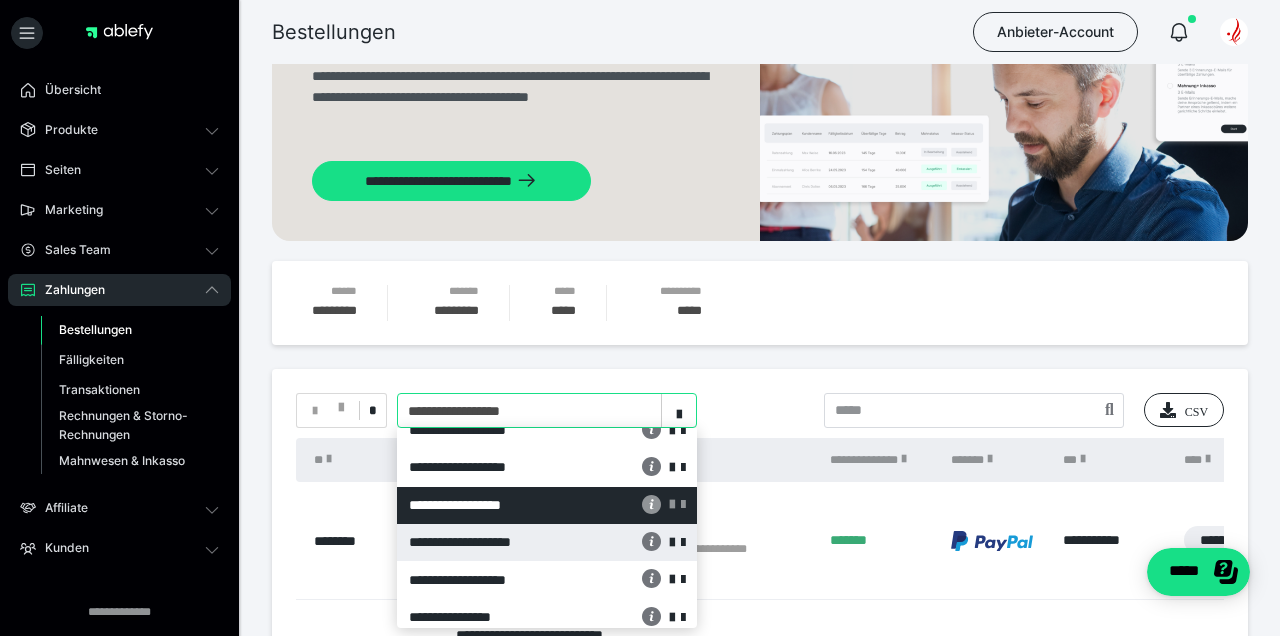 click on "**********" at bounding box center (493, 542) 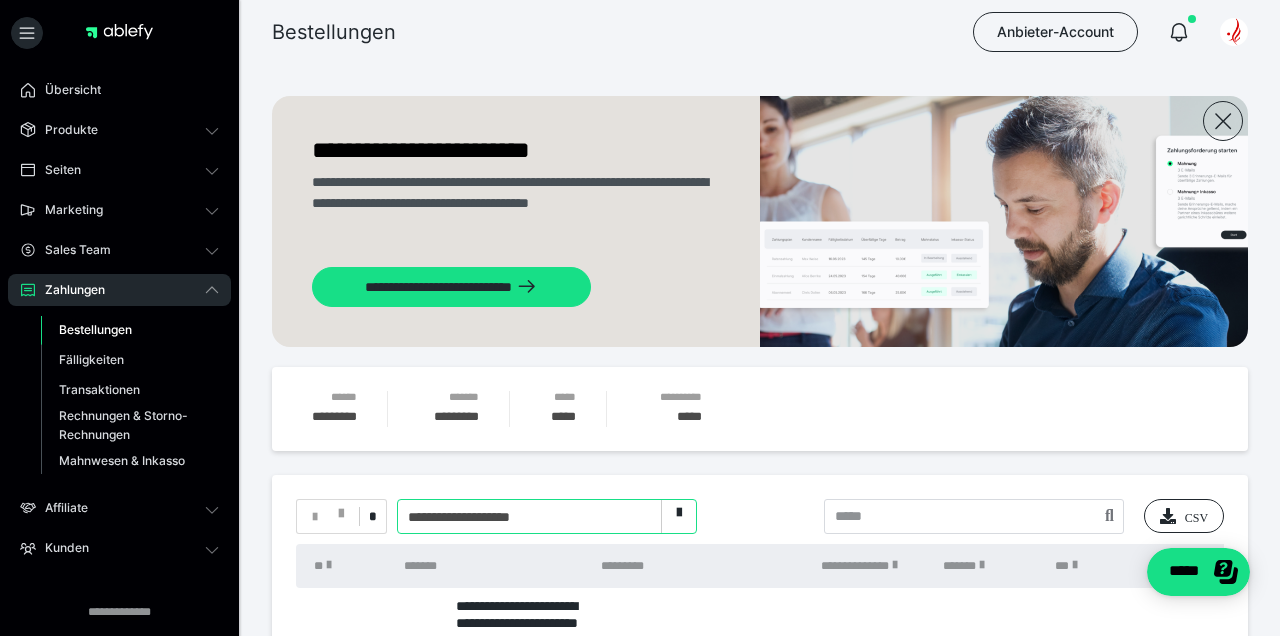scroll, scrollTop: 0, scrollLeft: 0, axis: both 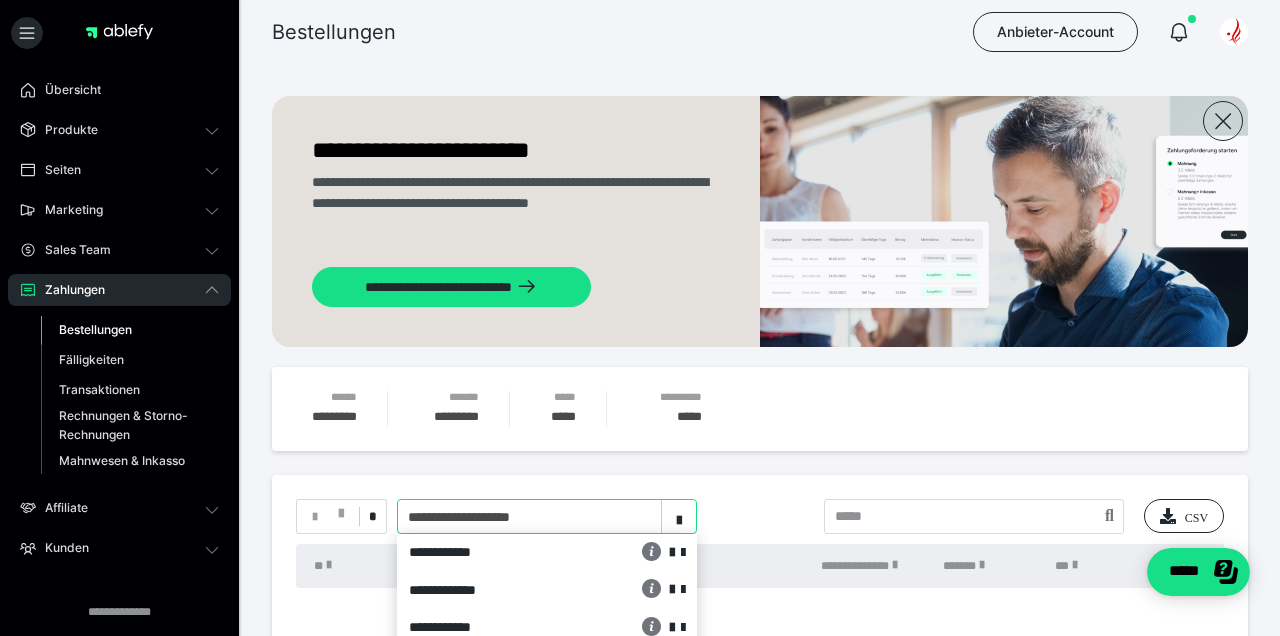 click on "**********" at bounding box center (547, 516) 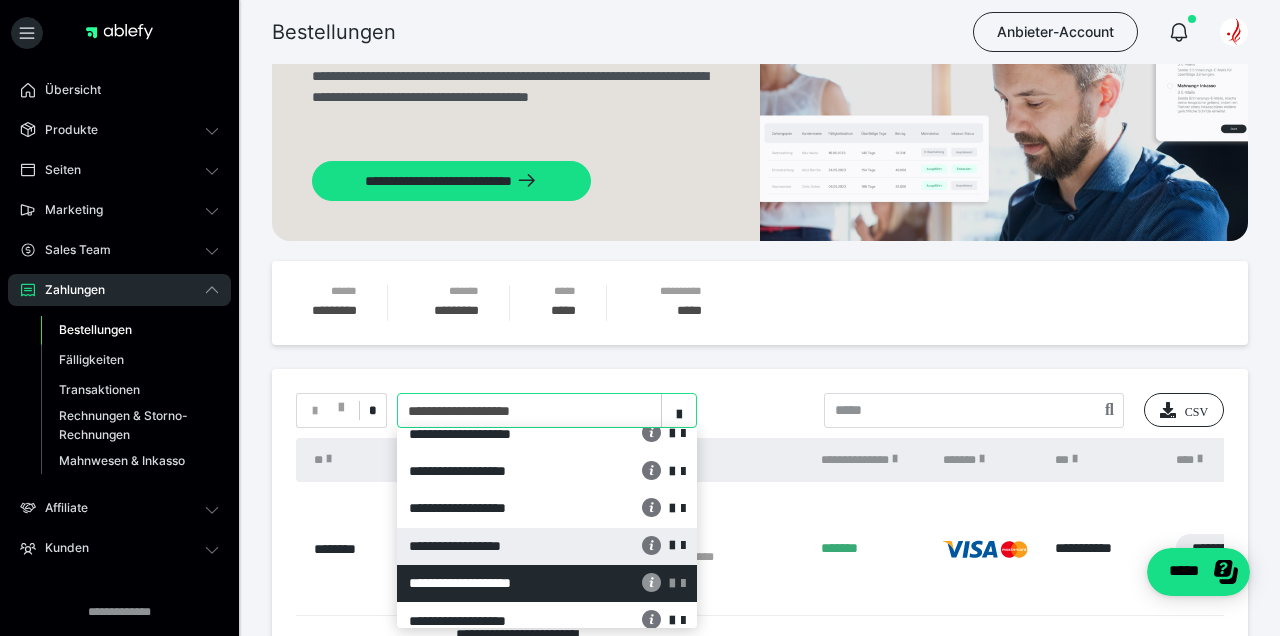 scroll, scrollTop: 371, scrollLeft: 0, axis: vertical 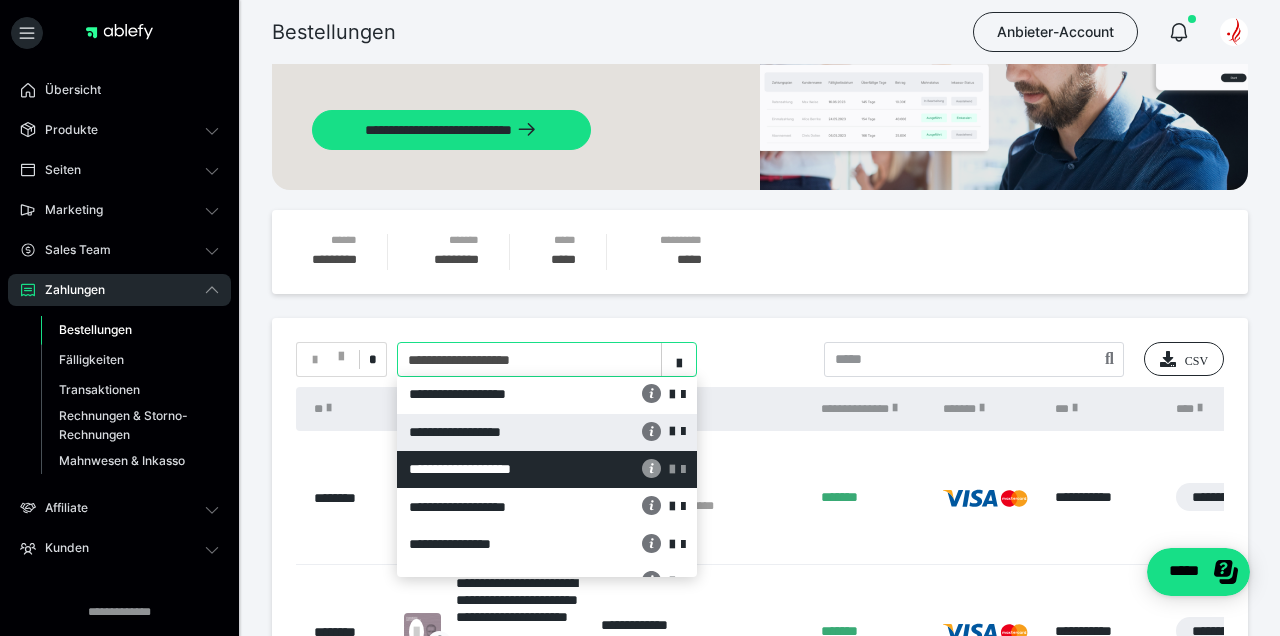 click on "**********" at bounding box center [760, 359] 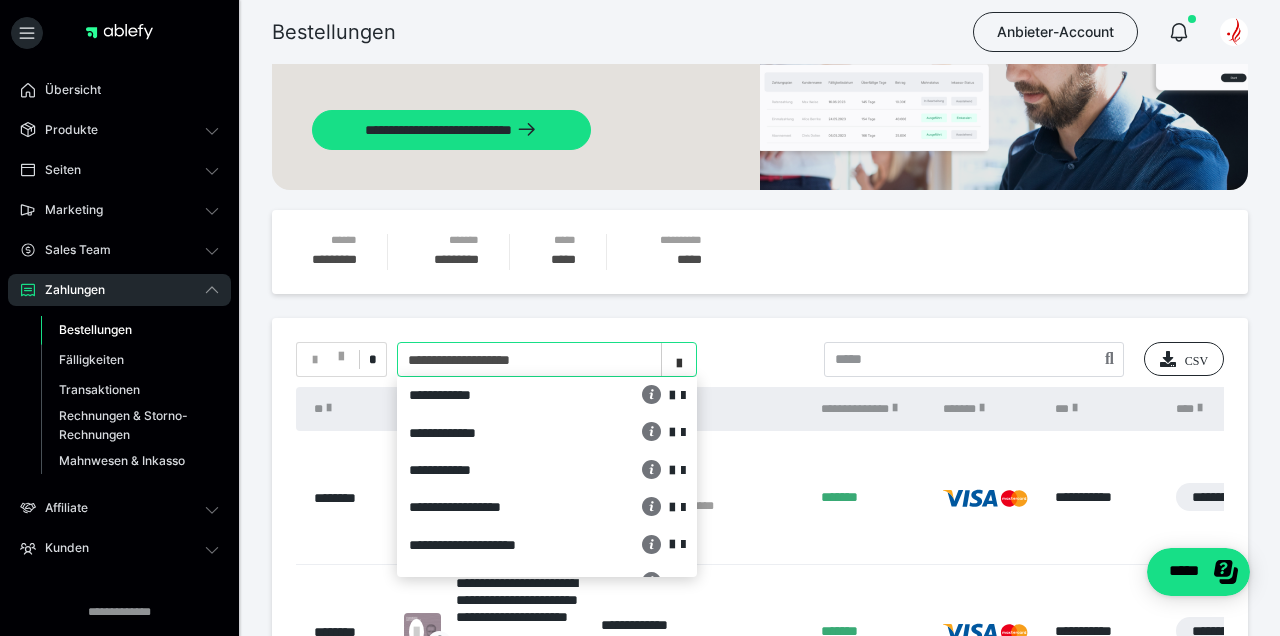 click at bounding box center [679, 360] 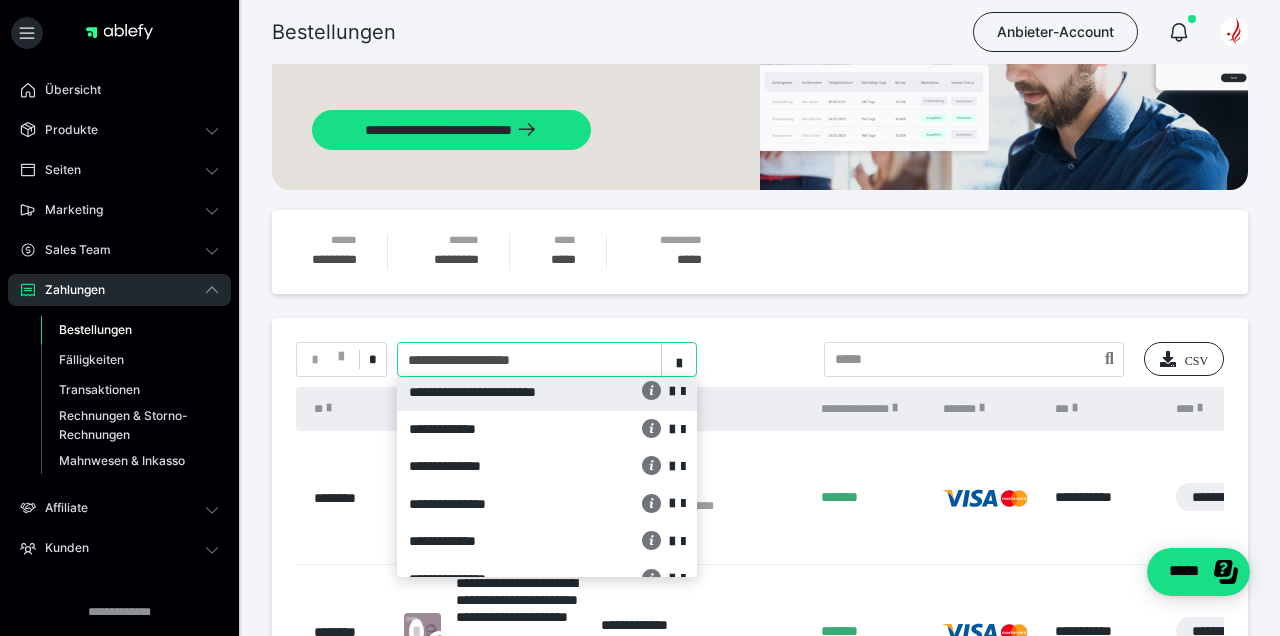 scroll, scrollTop: 813, scrollLeft: 0, axis: vertical 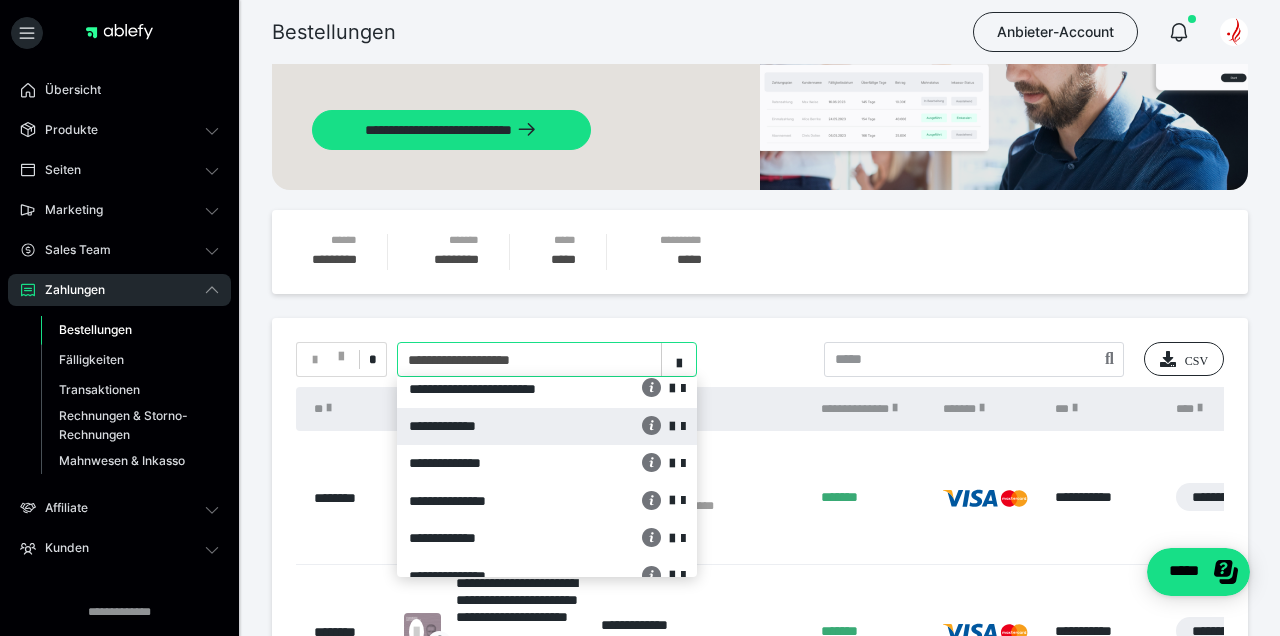 click on "**********" at bounding box center [493, 426] 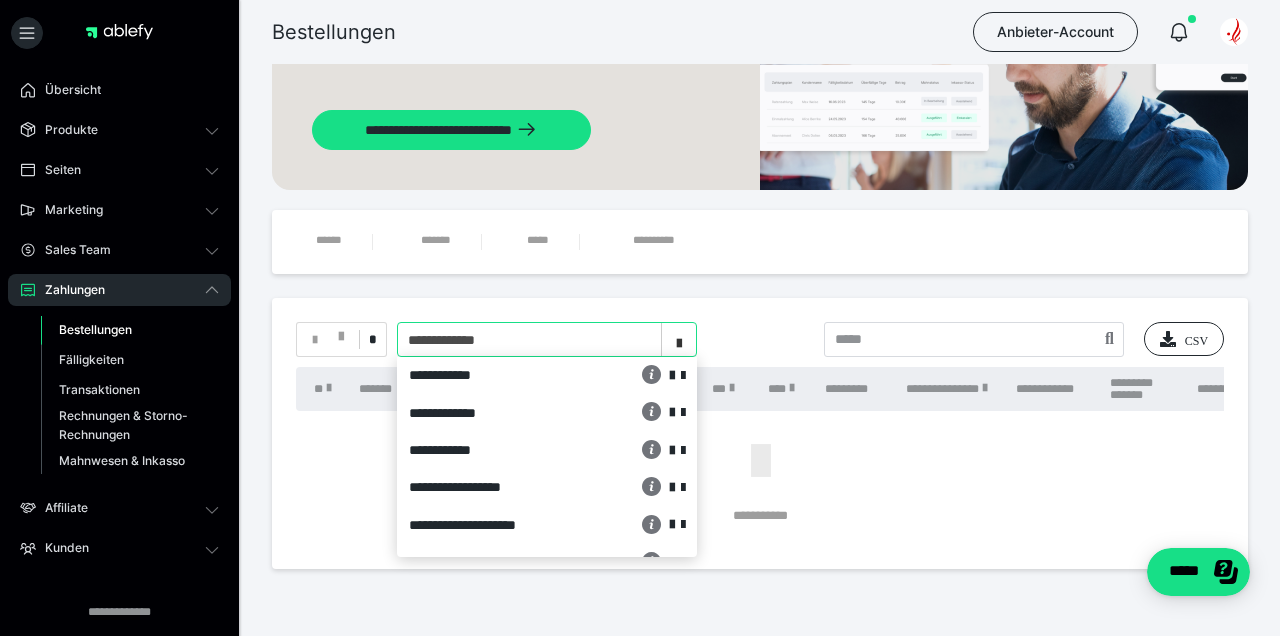 click at bounding box center [679, 340] 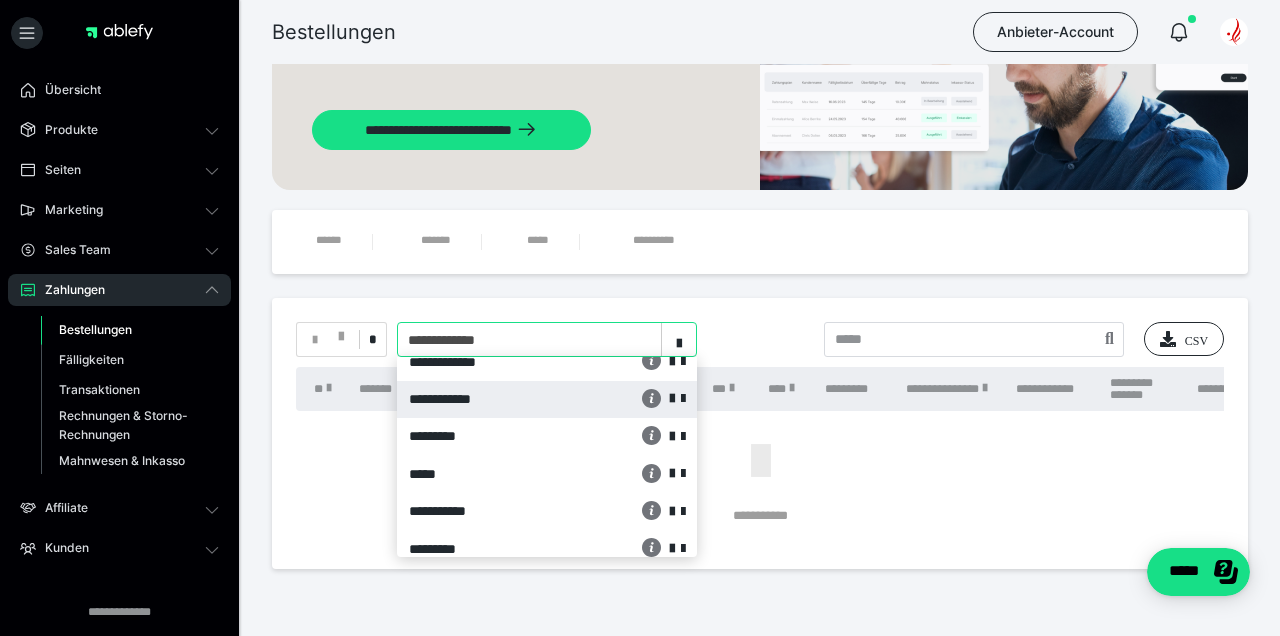 scroll, scrollTop: 1955, scrollLeft: 0, axis: vertical 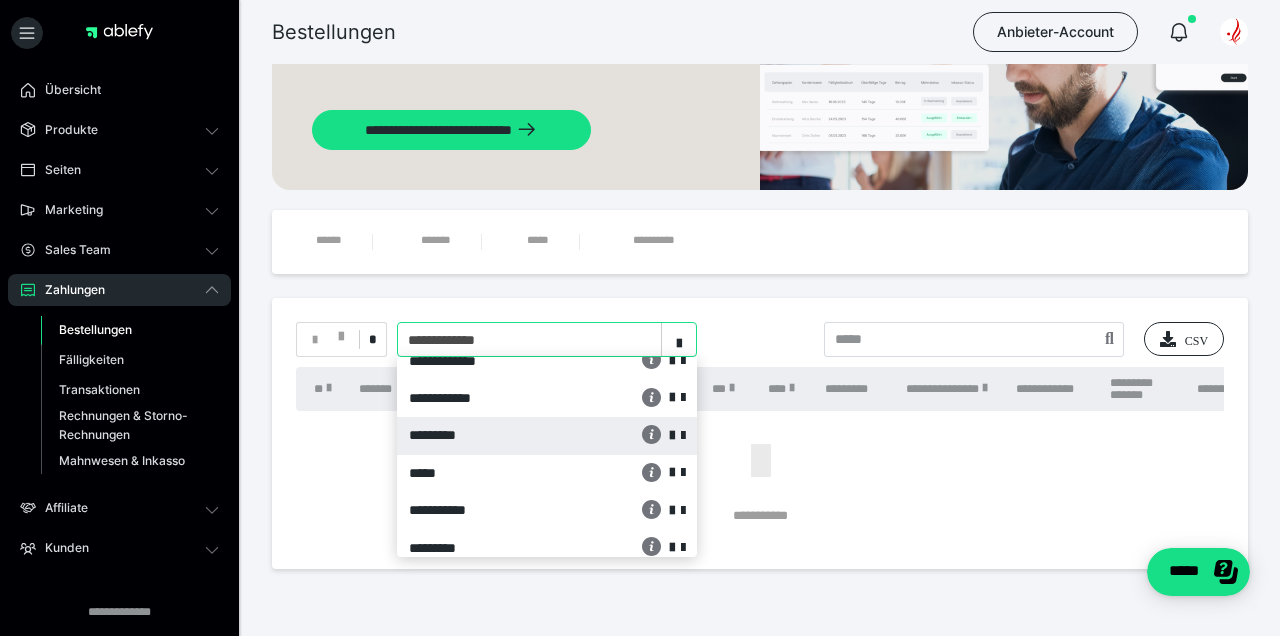 click on "**********" at bounding box center [760, 433] 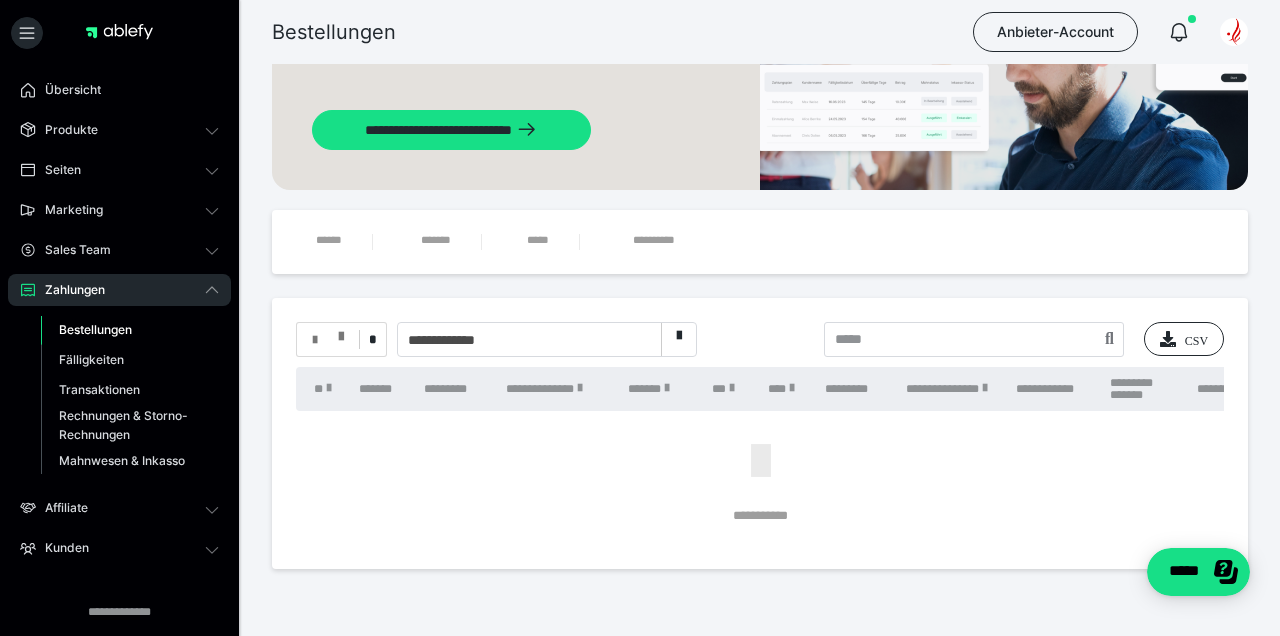 click at bounding box center [341, 332] 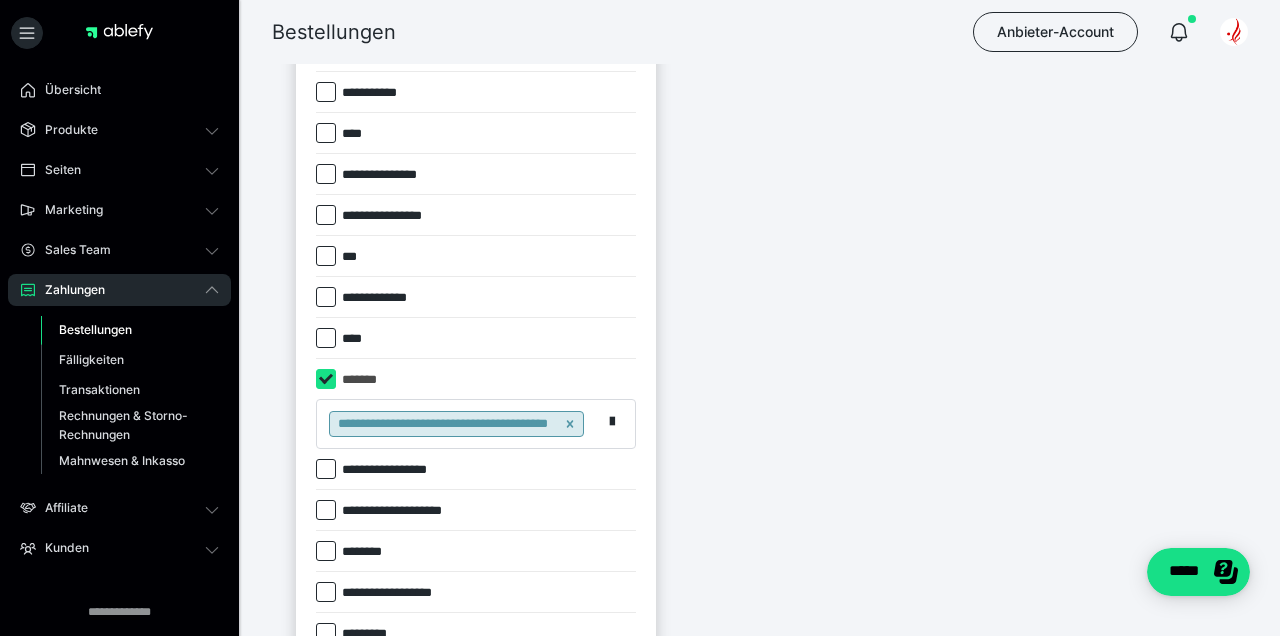 scroll, scrollTop: 1058, scrollLeft: 0, axis: vertical 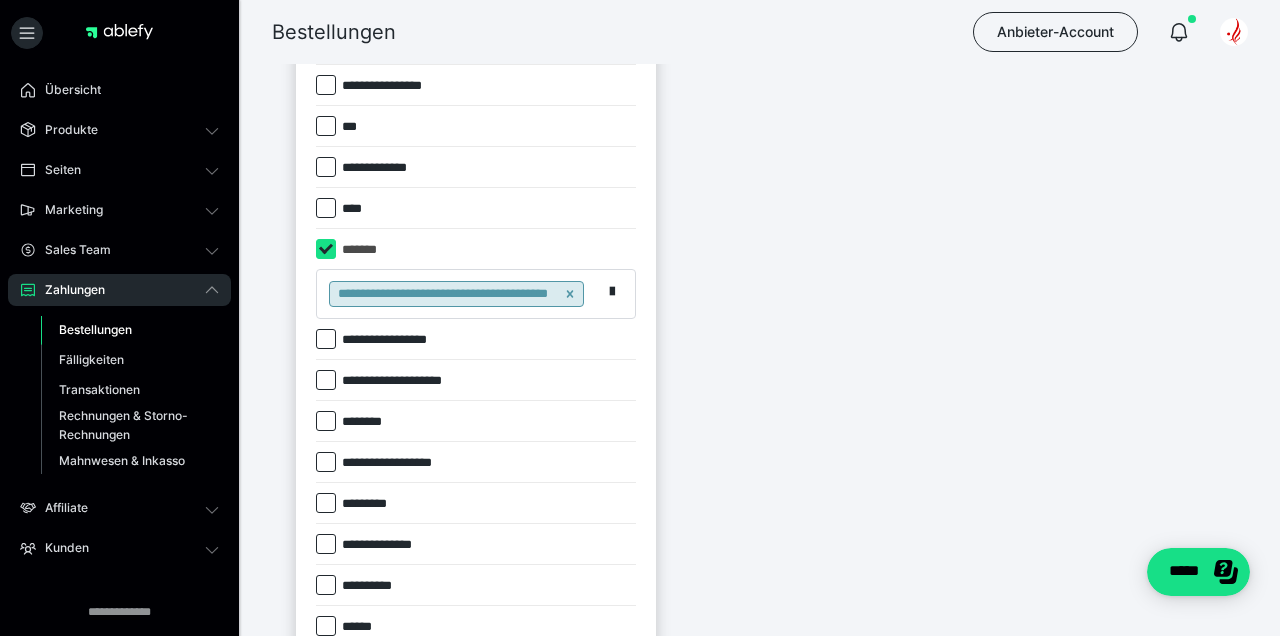 click 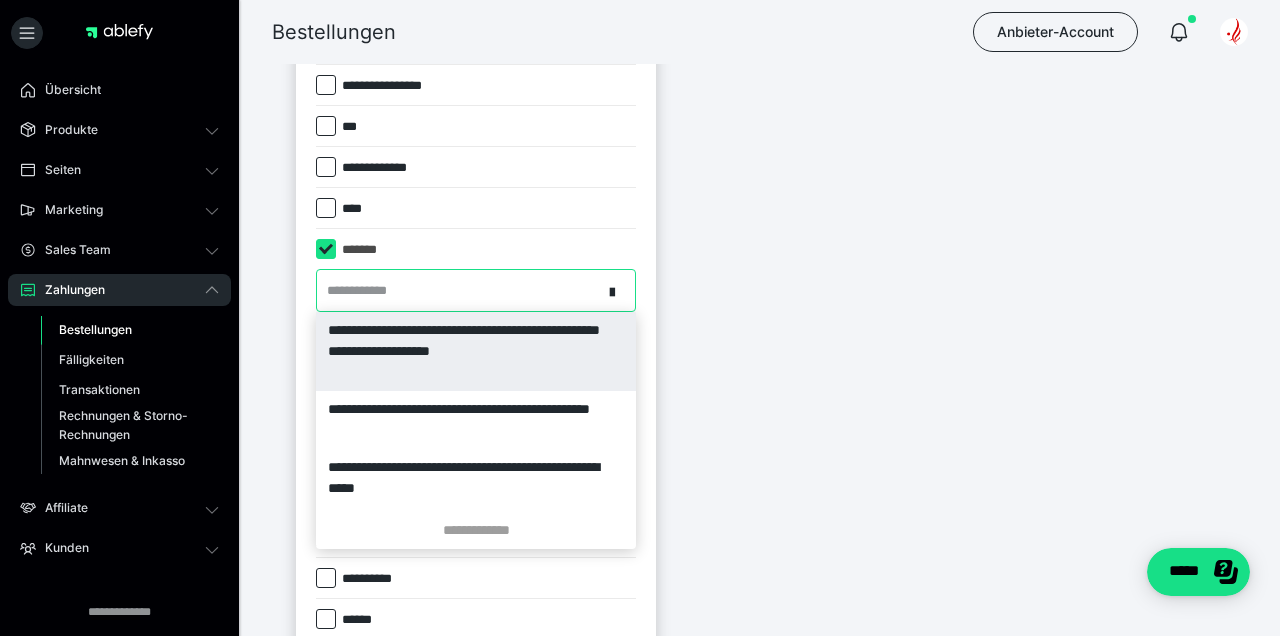 click on "**********" at bounding box center [459, 290] 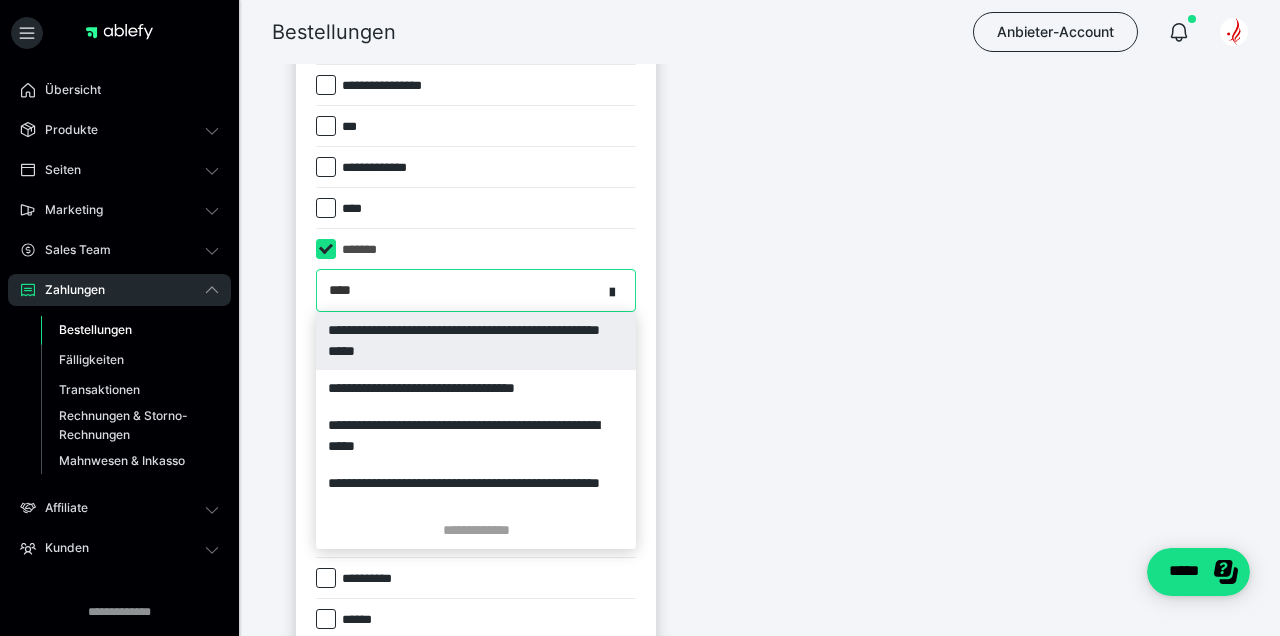 type on "*****" 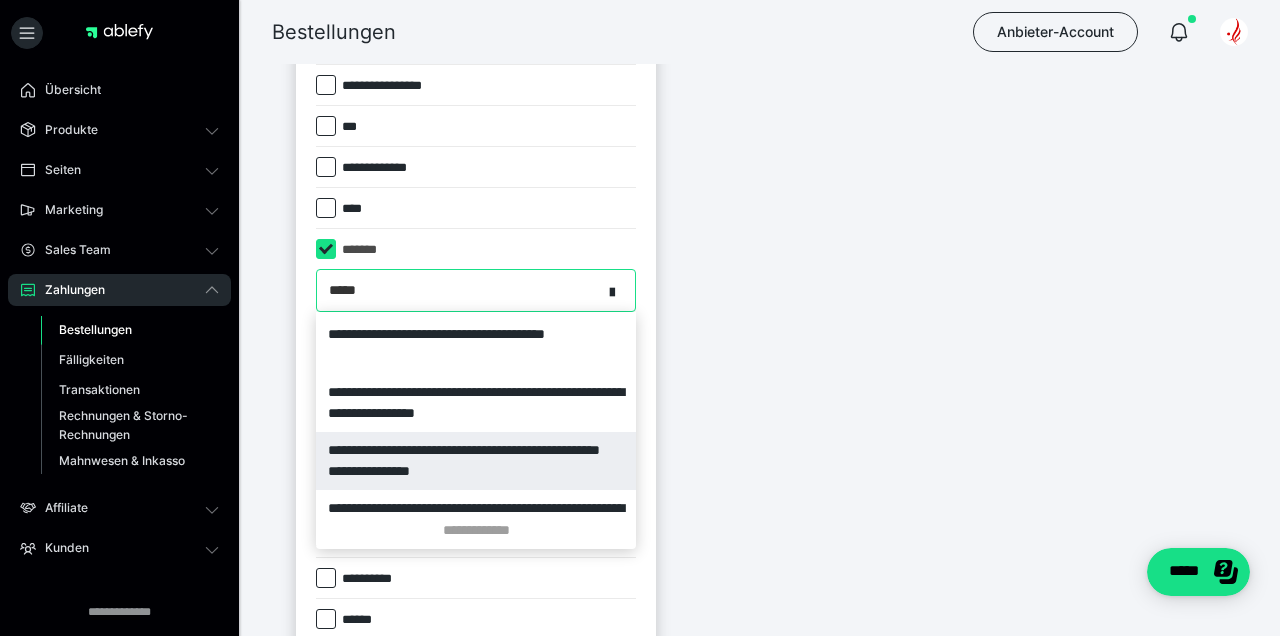 scroll, scrollTop: 70, scrollLeft: 0, axis: vertical 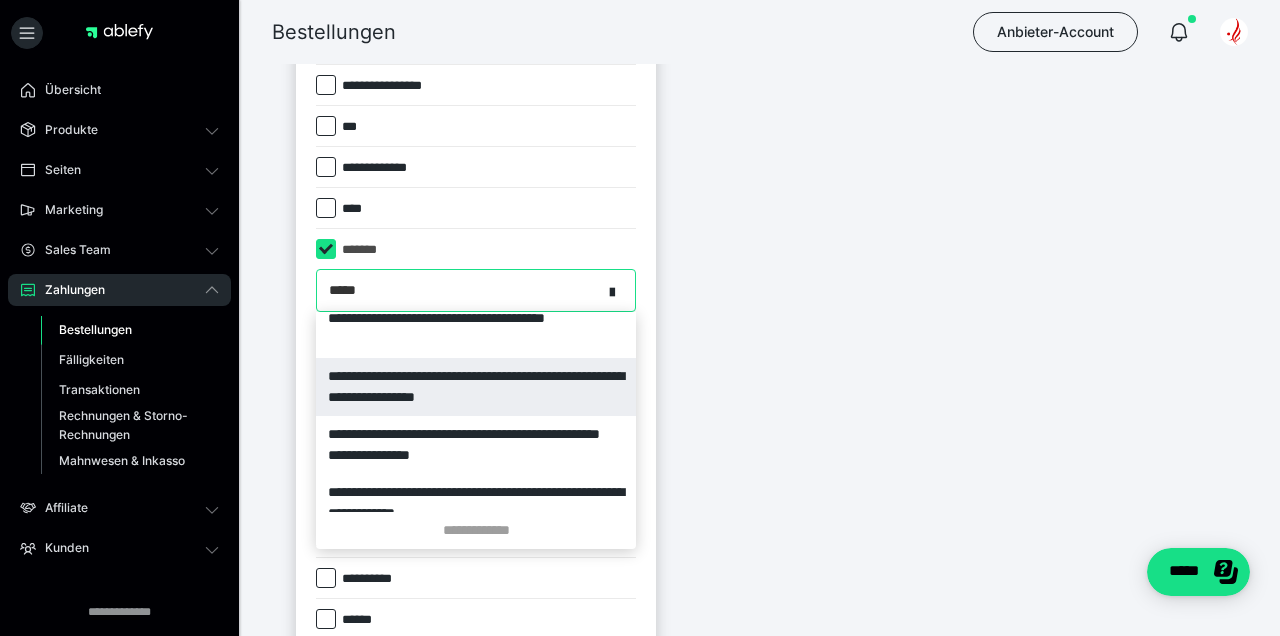click on "**********" at bounding box center (476, 387) 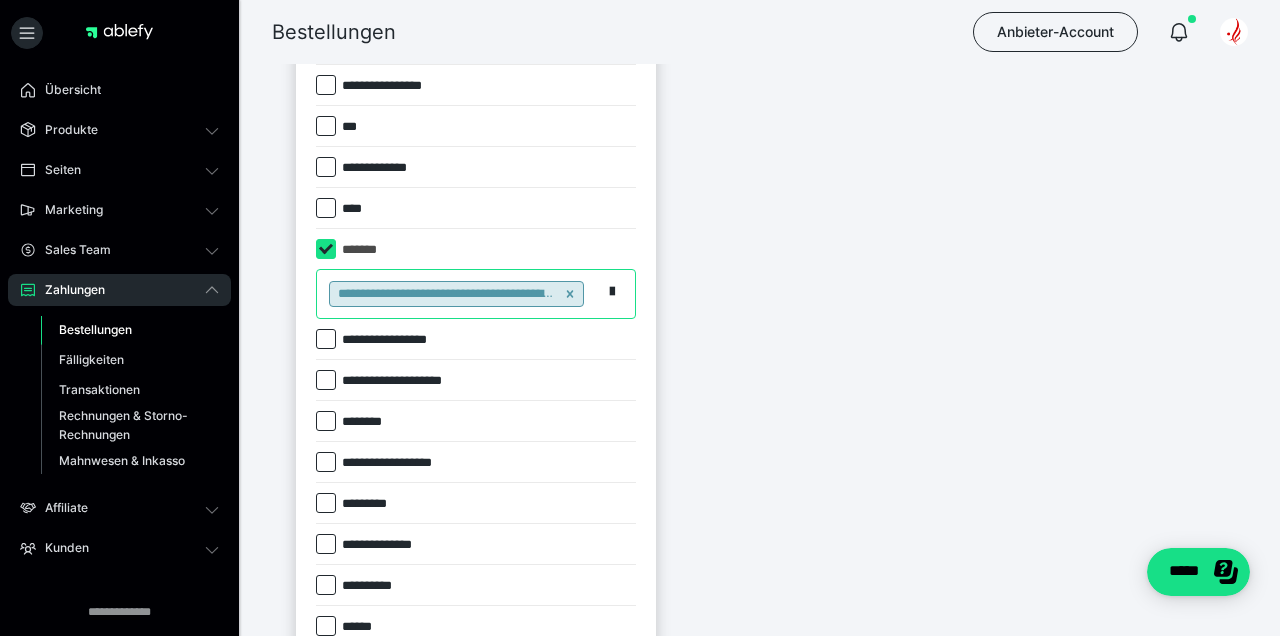 click on "**********" at bounding box center (459, 294) 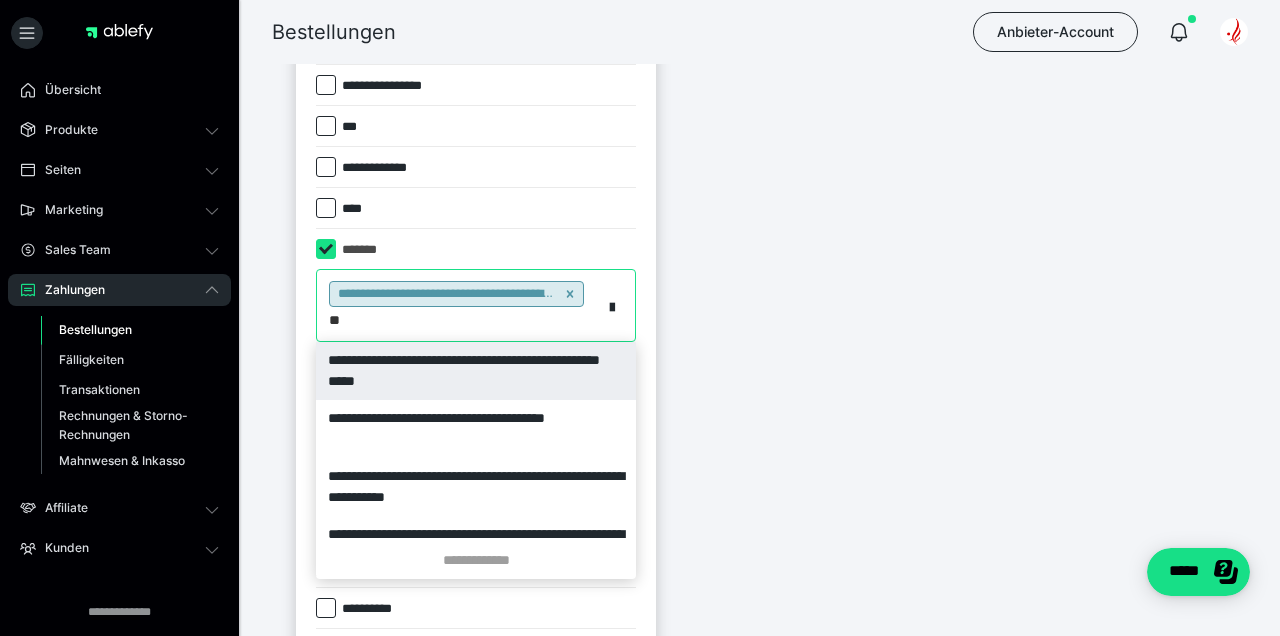 type on "***" 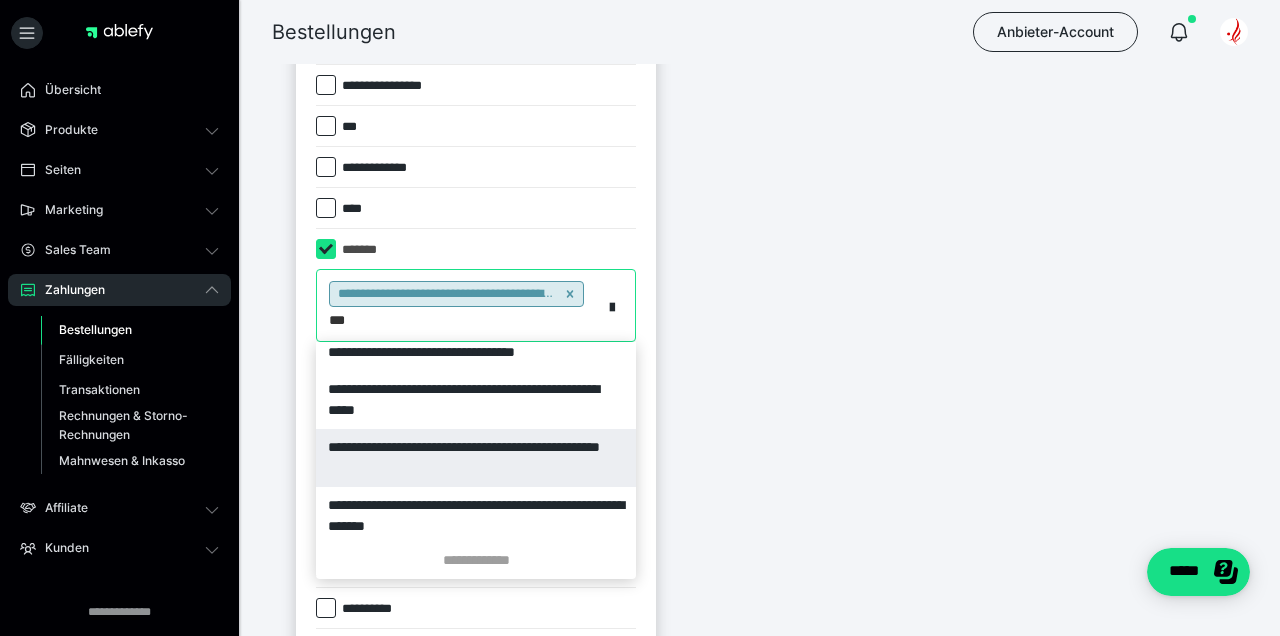 scroll, scrollTop: 66, scrollLeft: 0, axis: vertical 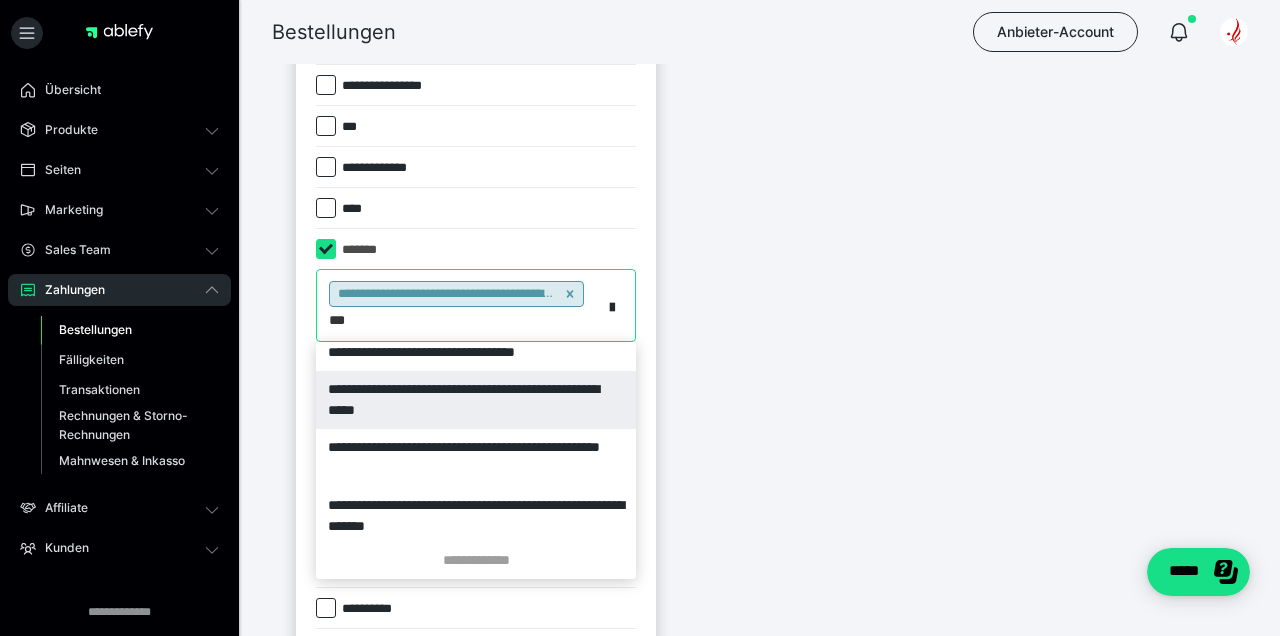 click on "**********" at bounding box center [476, 400] 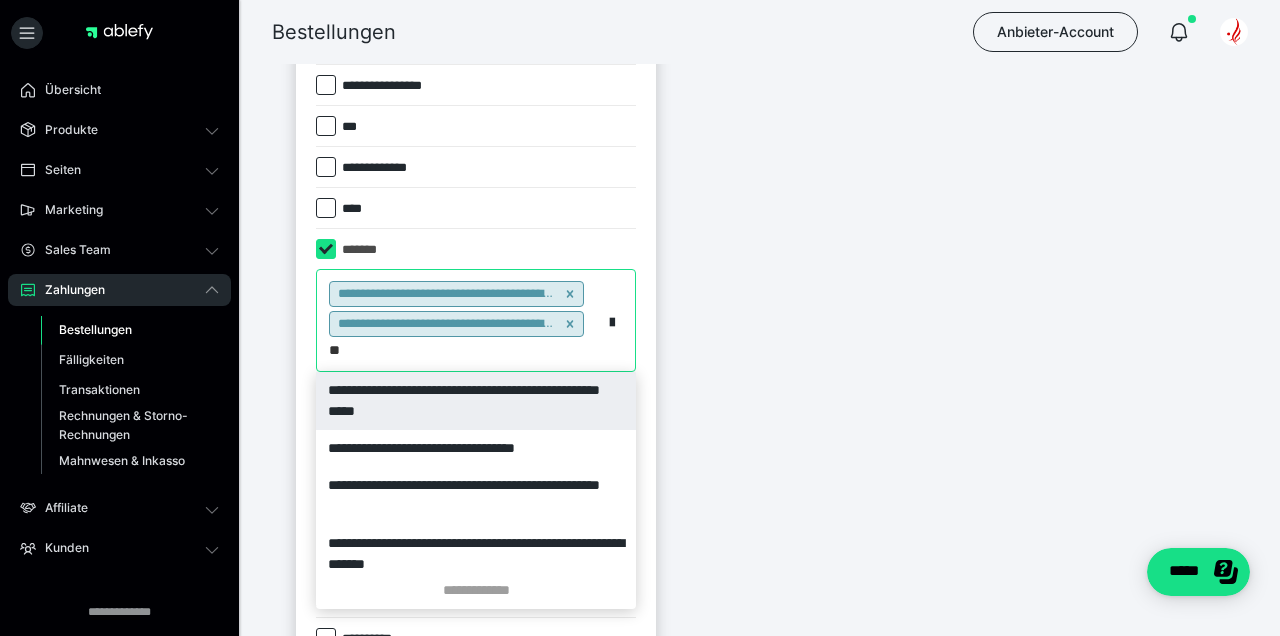 type on "***" 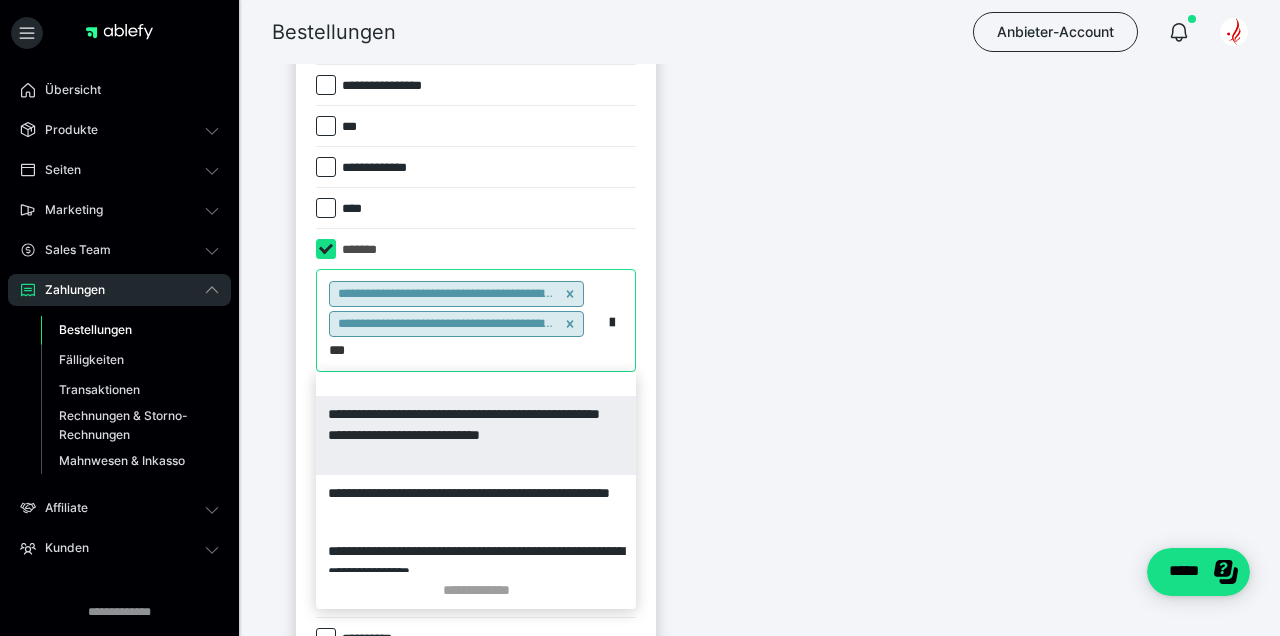 scroll, scrollTop: 343, scrollLeft: 0, axis: vertical 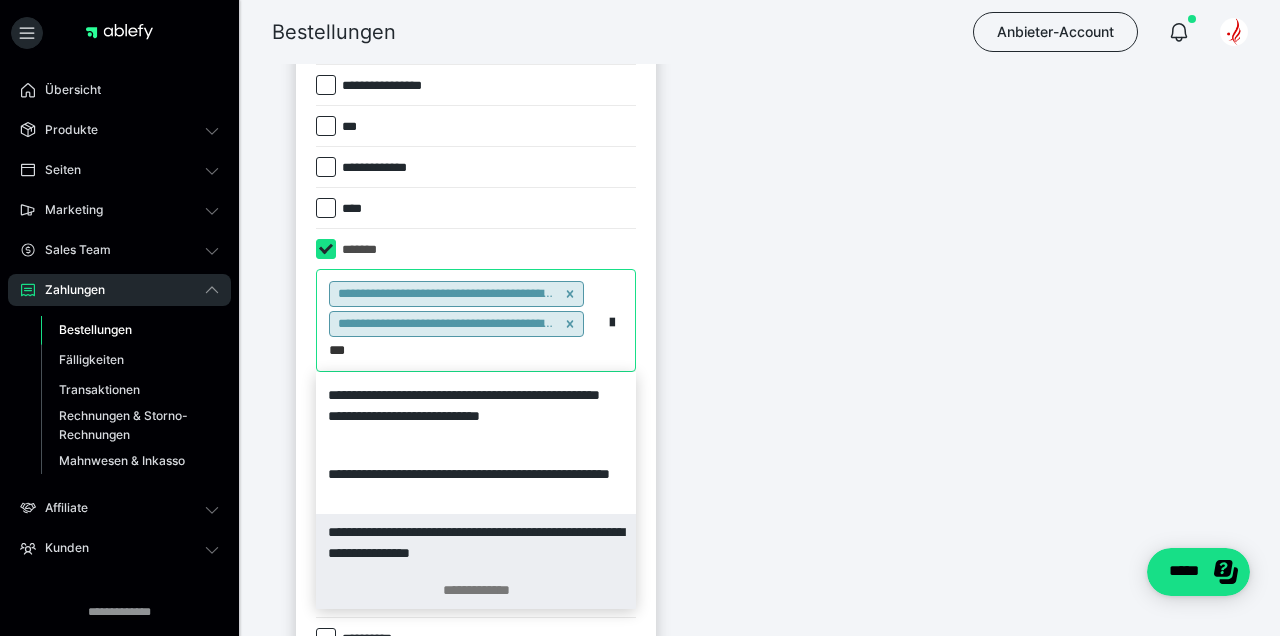 click on "**********" at bounding box center (476, 590) 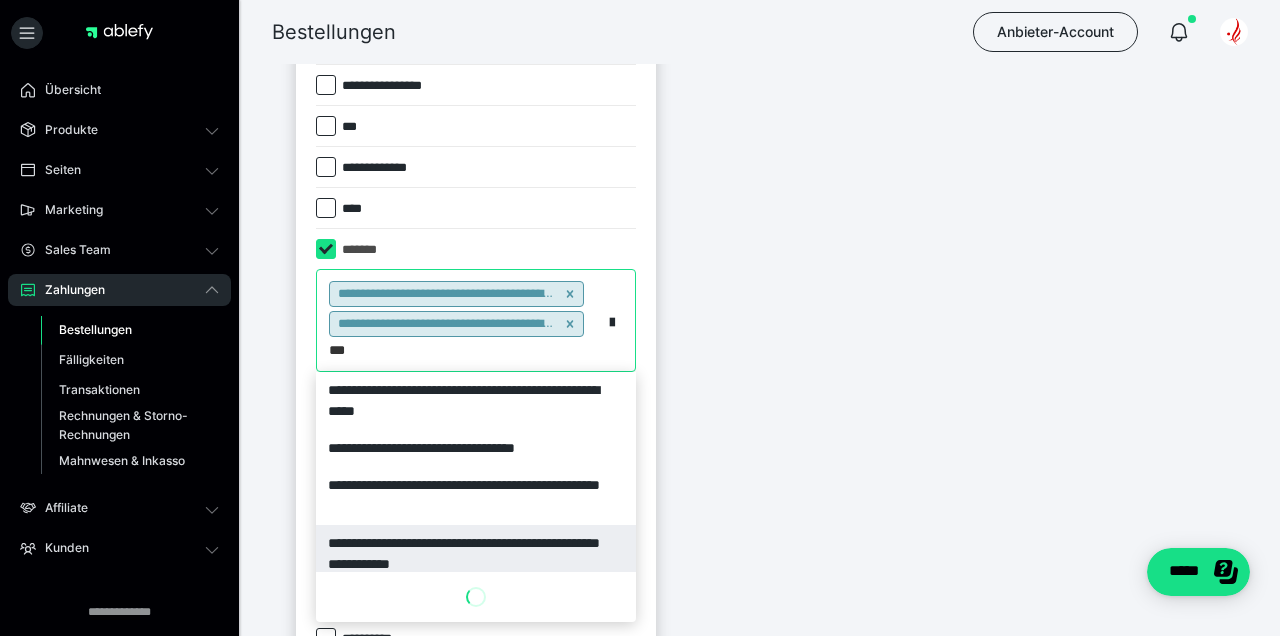 scroll, scrollTop: 59, scrollLeft: 0, axis: vertical 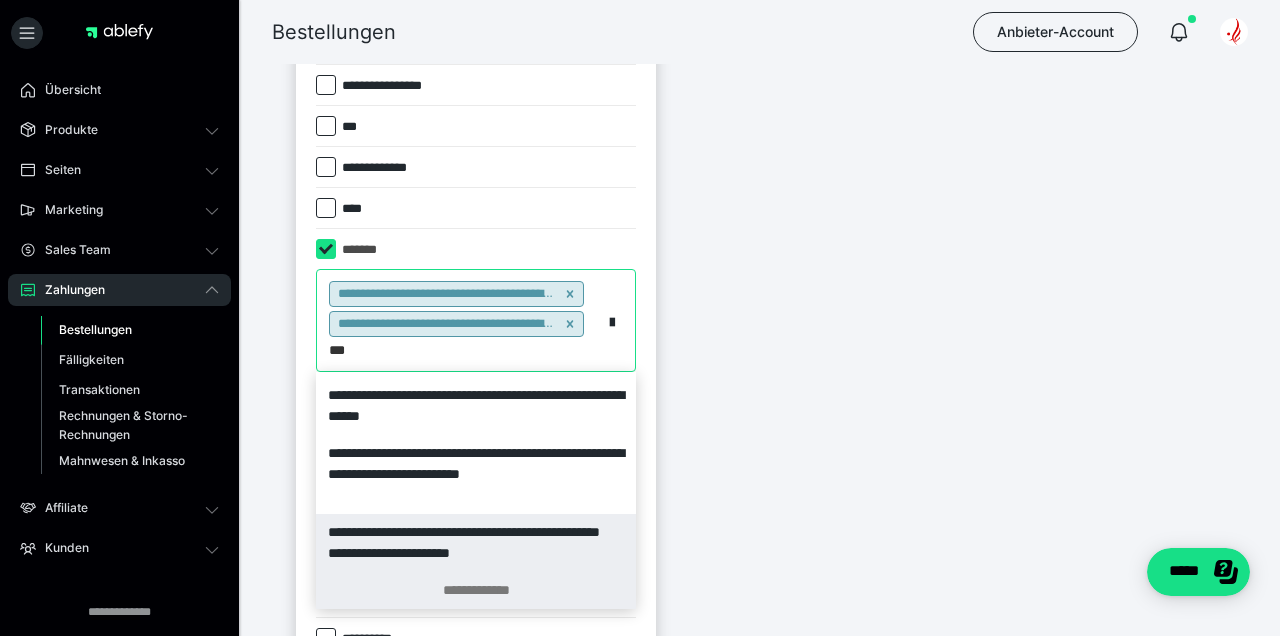 click on "**********" at bounding box center (476, 590) 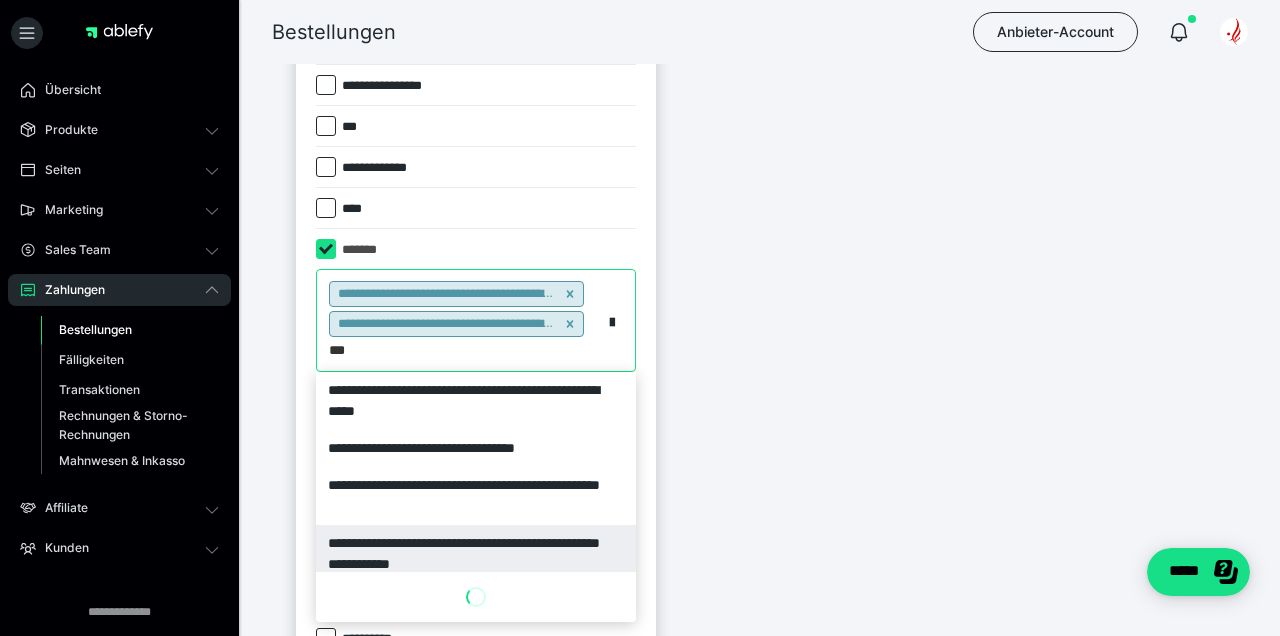 scroll, scrollTop: 0, scrollLeft: 0, axis: both 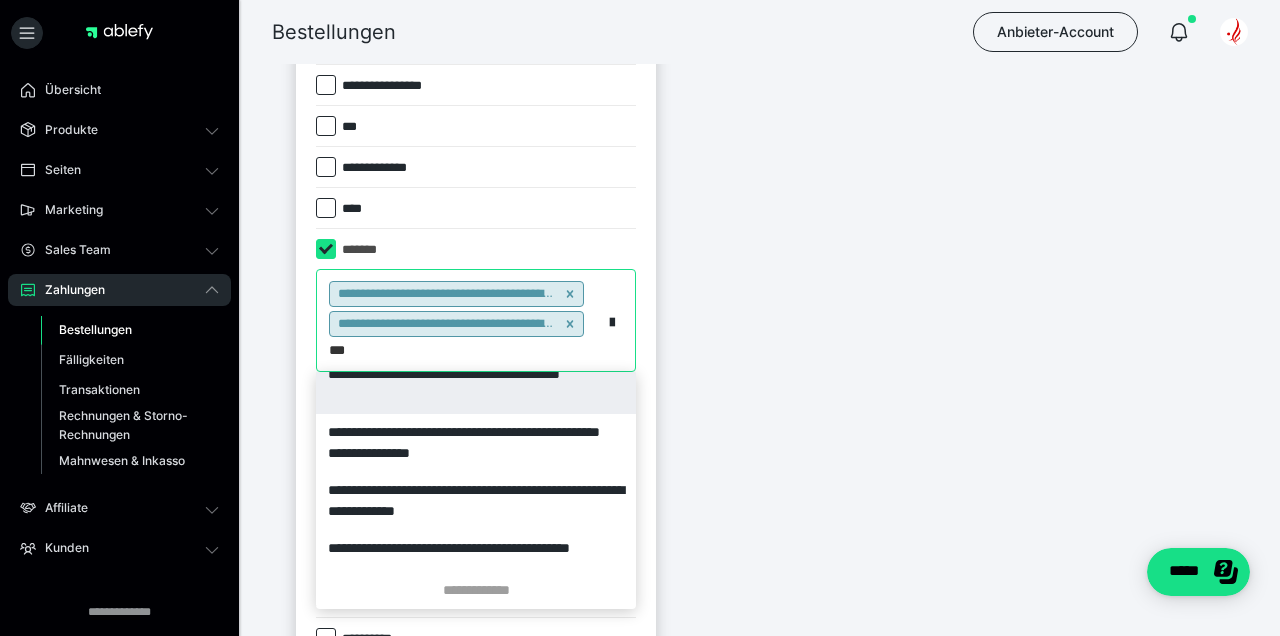 click 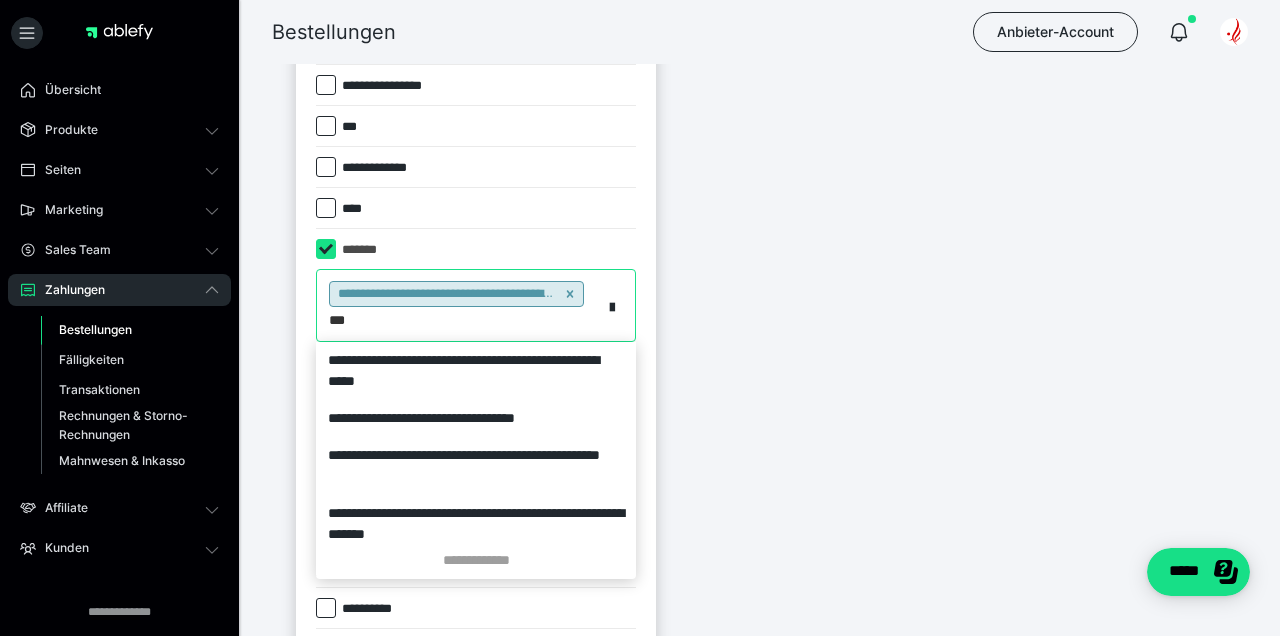 click 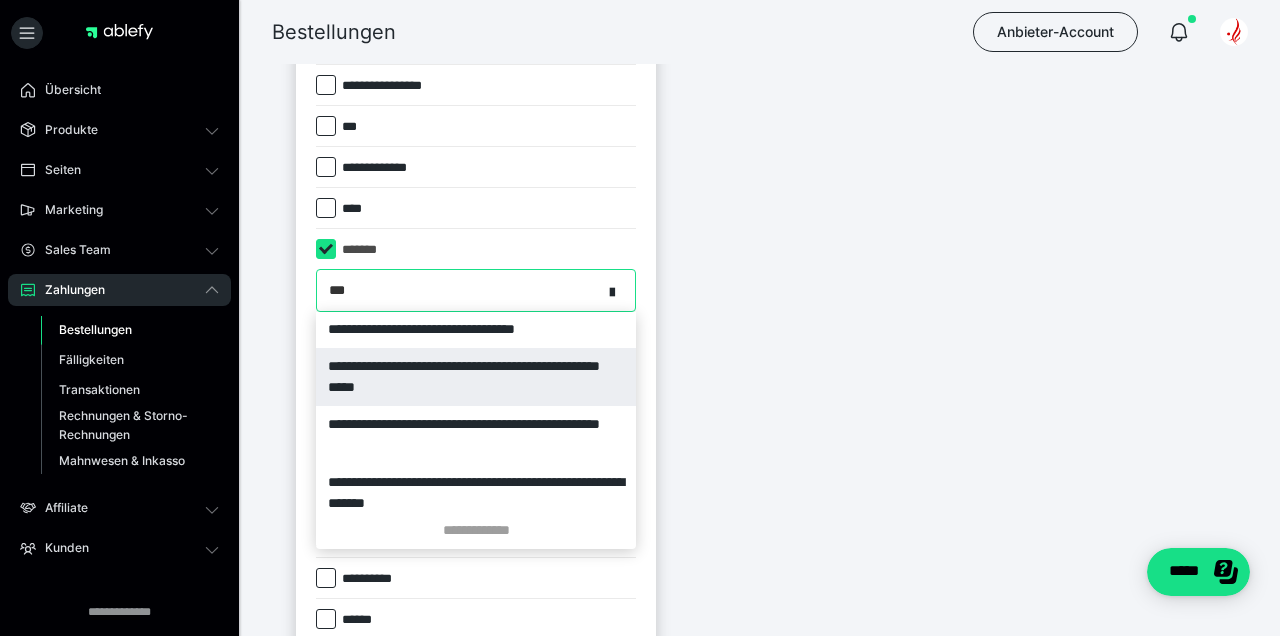 scroll, scrollTop: 63, scrollLeft: 0, axis: vertical 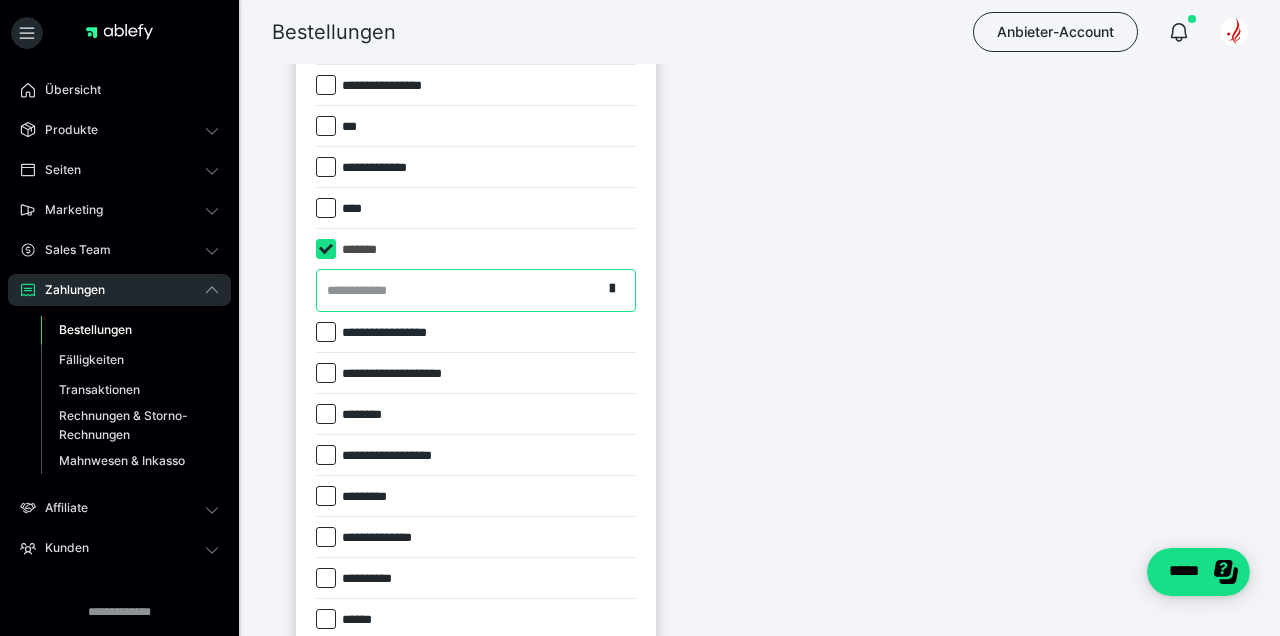 drag, startPoint x: 367, startPoint y: 290, endPoint x: 297, endPoint y: 289, distance: 70.00714 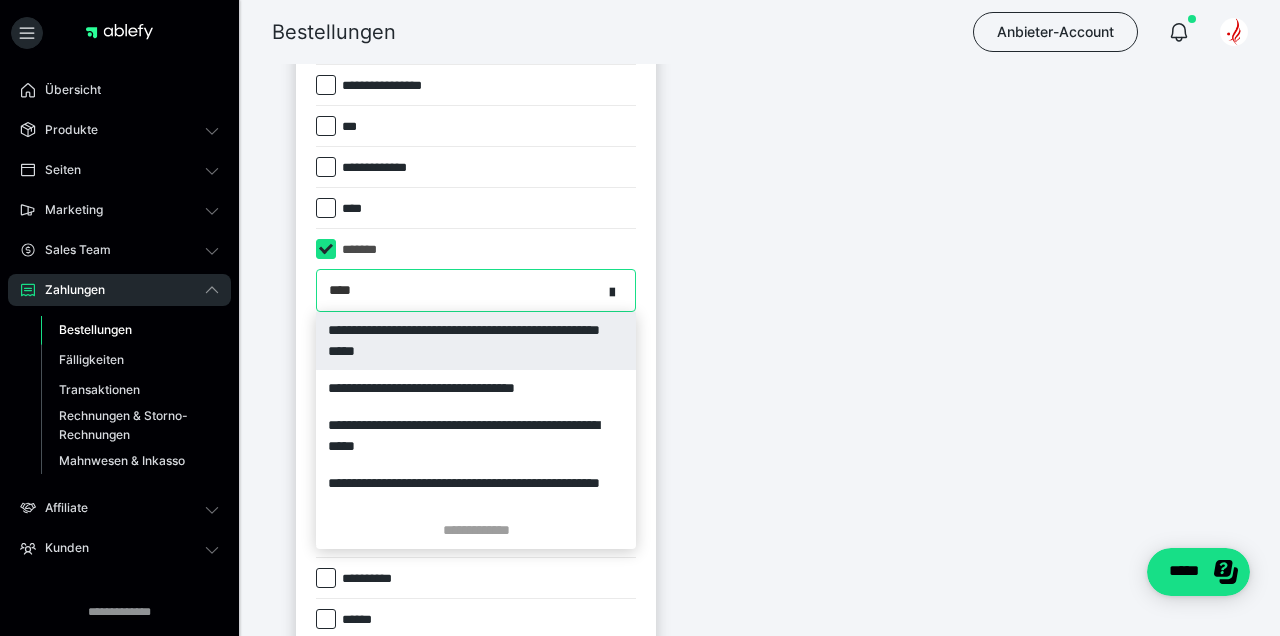 type on "*****" 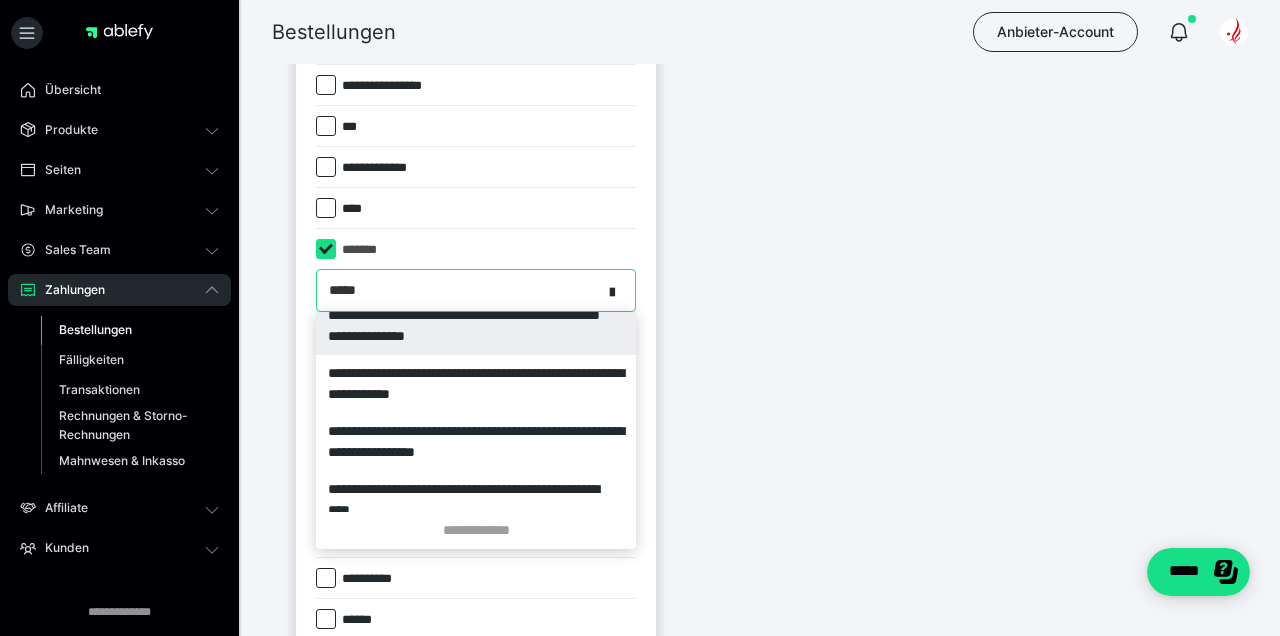 scroll, scrollTop: 380, scrollLeft: 0, axis: vertical 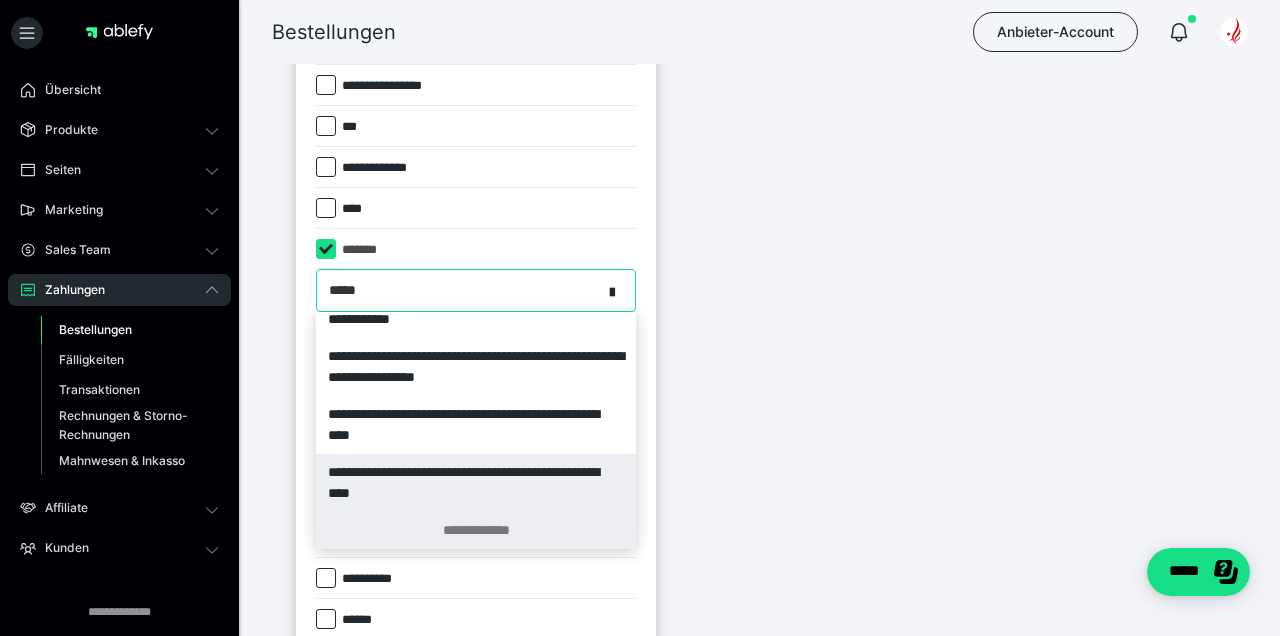 click on "**********" at bounding box center (476, 530) 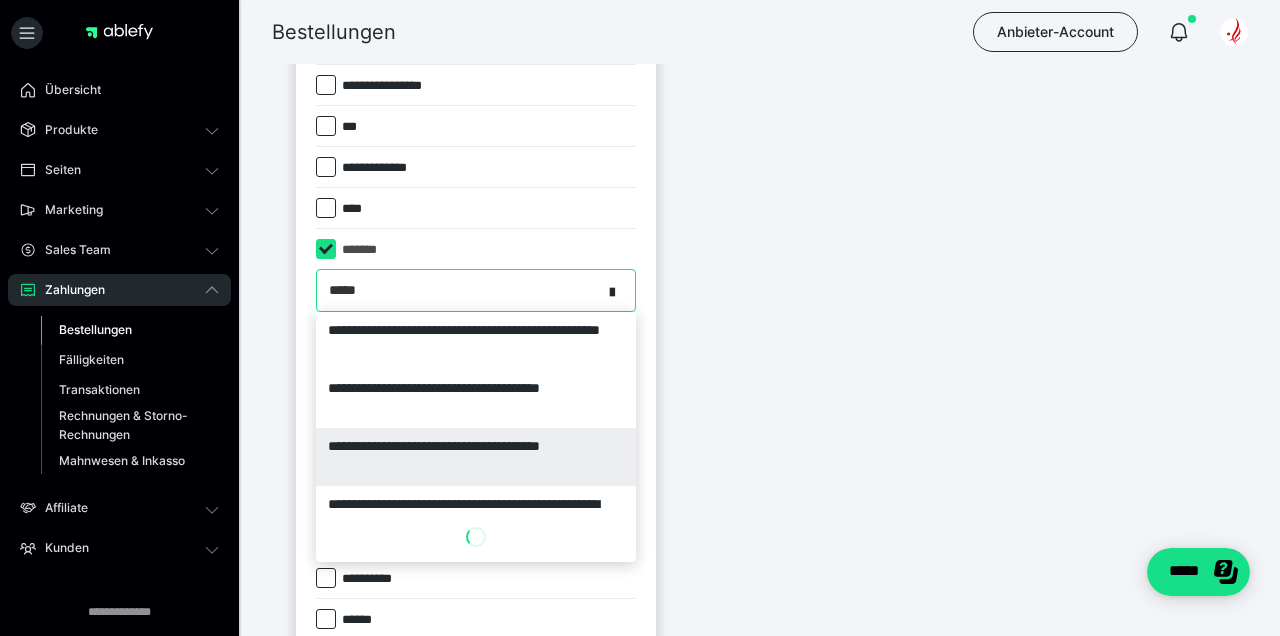 scroll, scrollTop: 25, scrollLeft: 0, axis: vertical 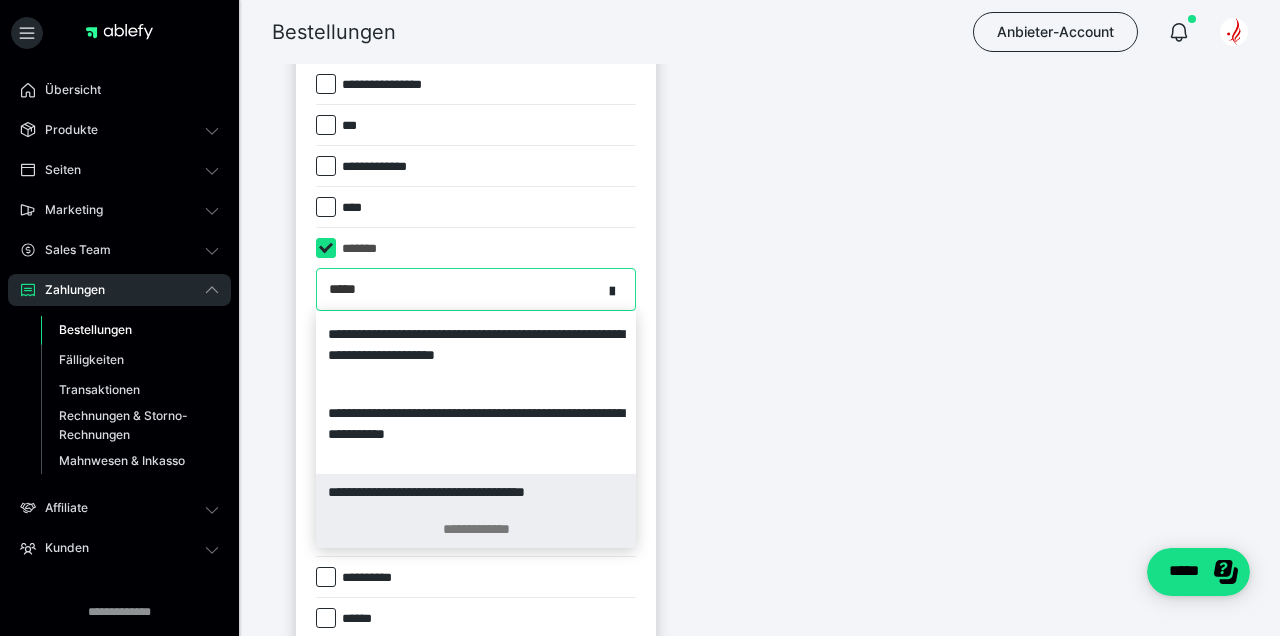 click on "**********" at bounding box center (476, 529) 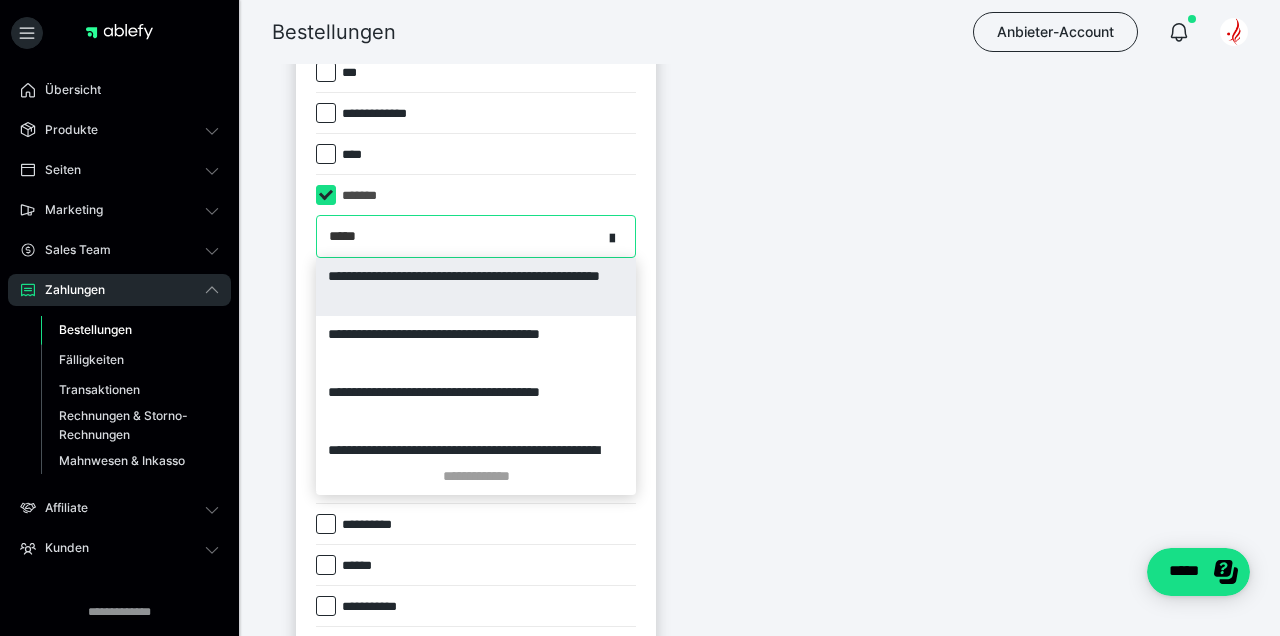 scroll, scrollTop: 1115, scrollLeft: 0, axis: vertical 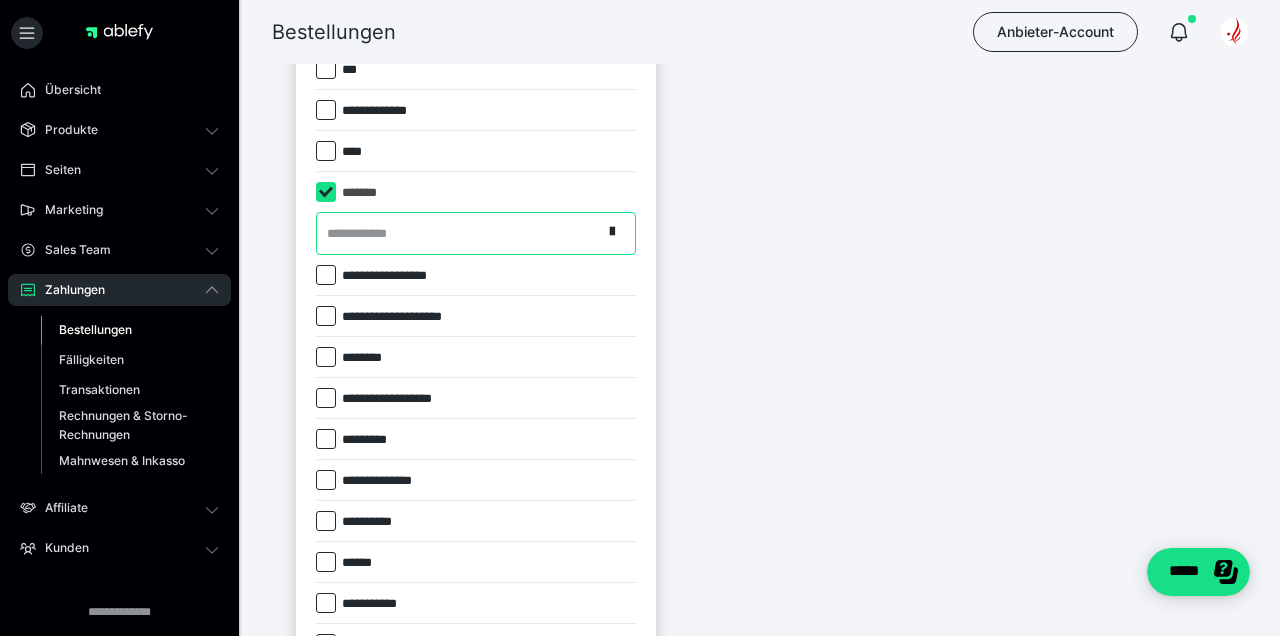 drag, startPoint x: 385, startPoint y: 234, endPoint x: 288, endPoint y: 223, distance: 97.62172 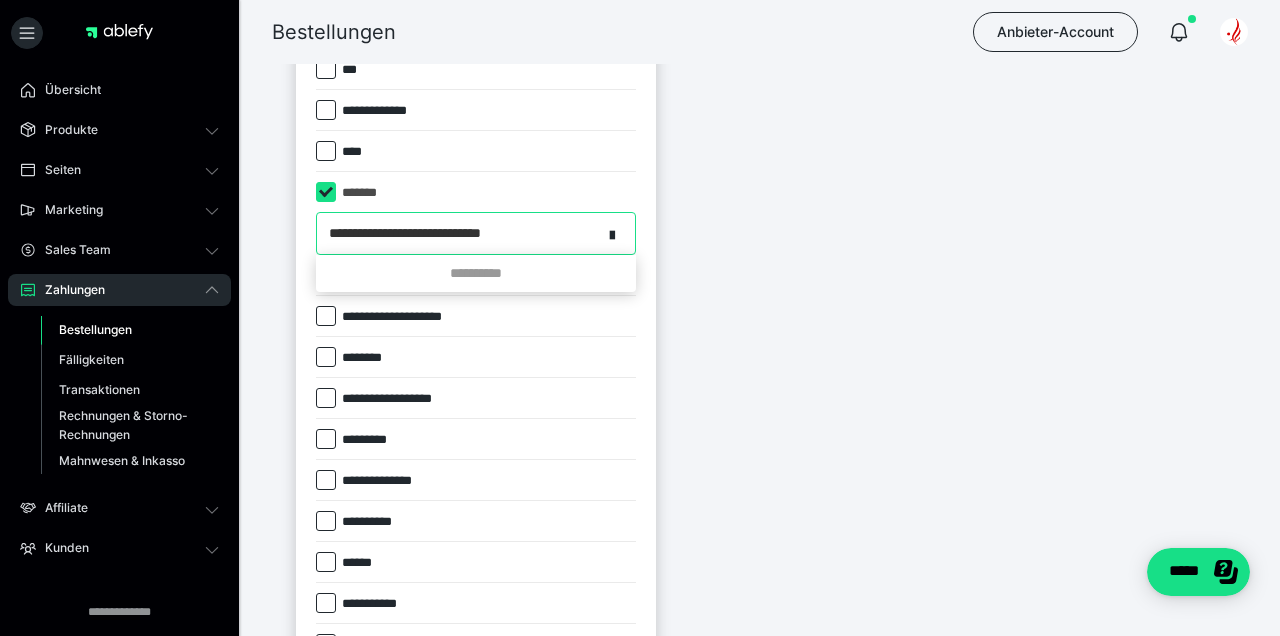 click on "**********" at bounding box center [438, 233] 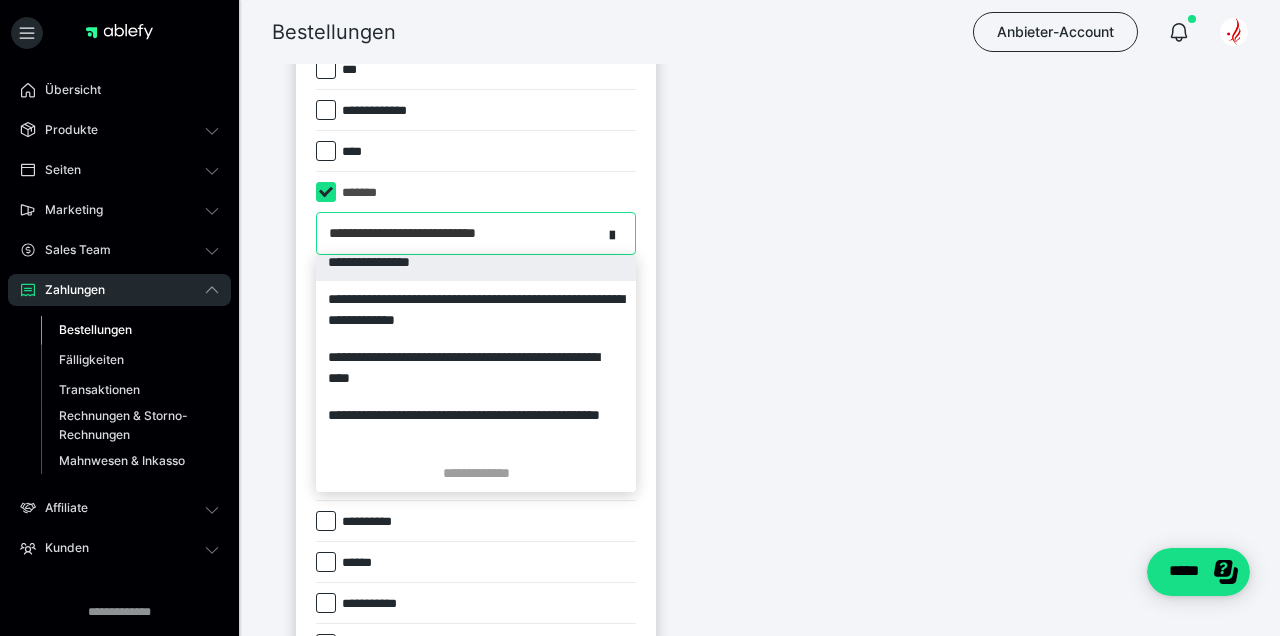 scroll, scrollTop: 204, scrollLeft: 0, axis: vertical 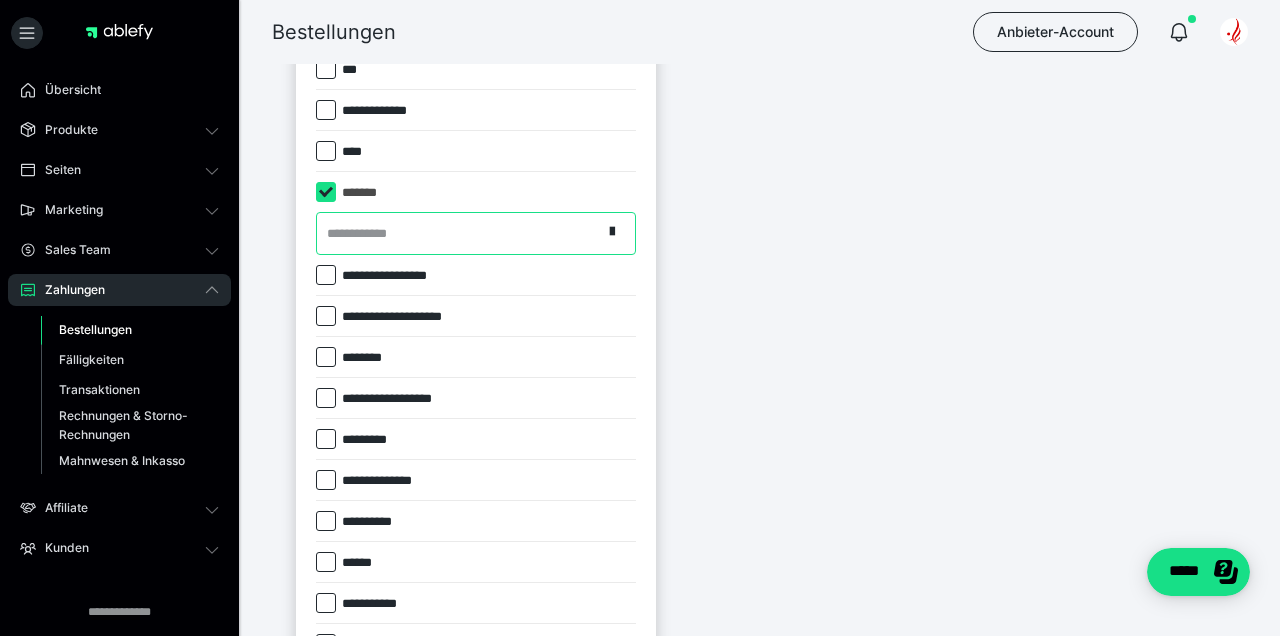 click on "**********" at bounding box center [459, 233] 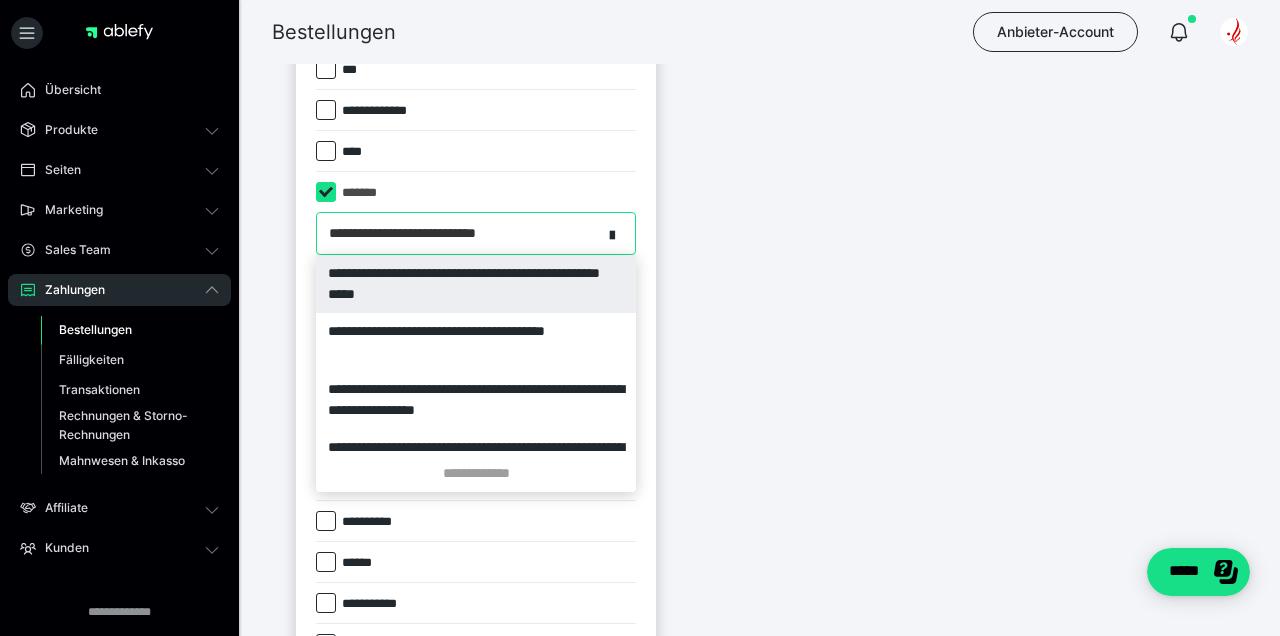 type on "**********" 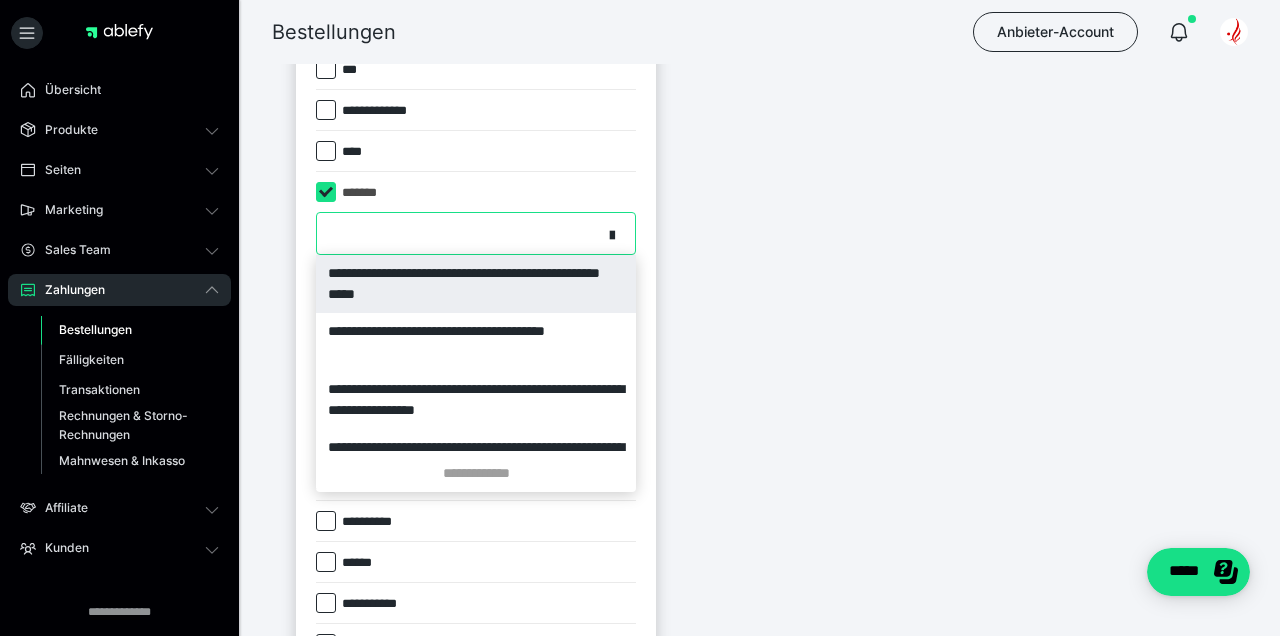 click on "**********" at bounding box center (459, 233) 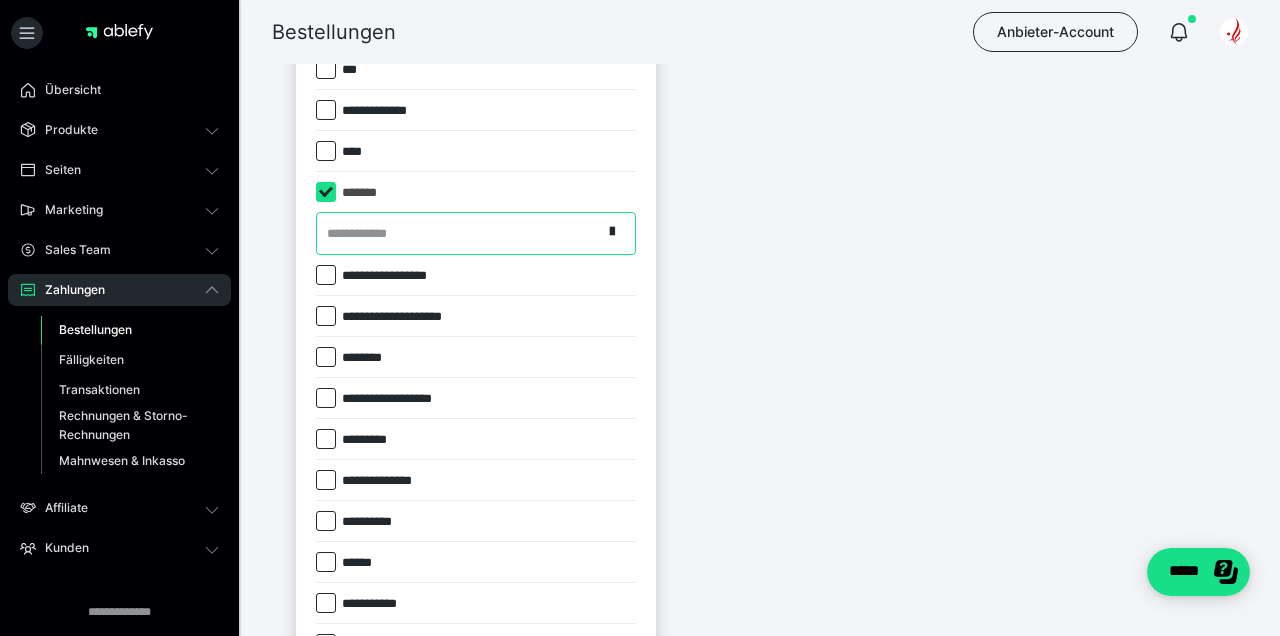 paste on "**********" 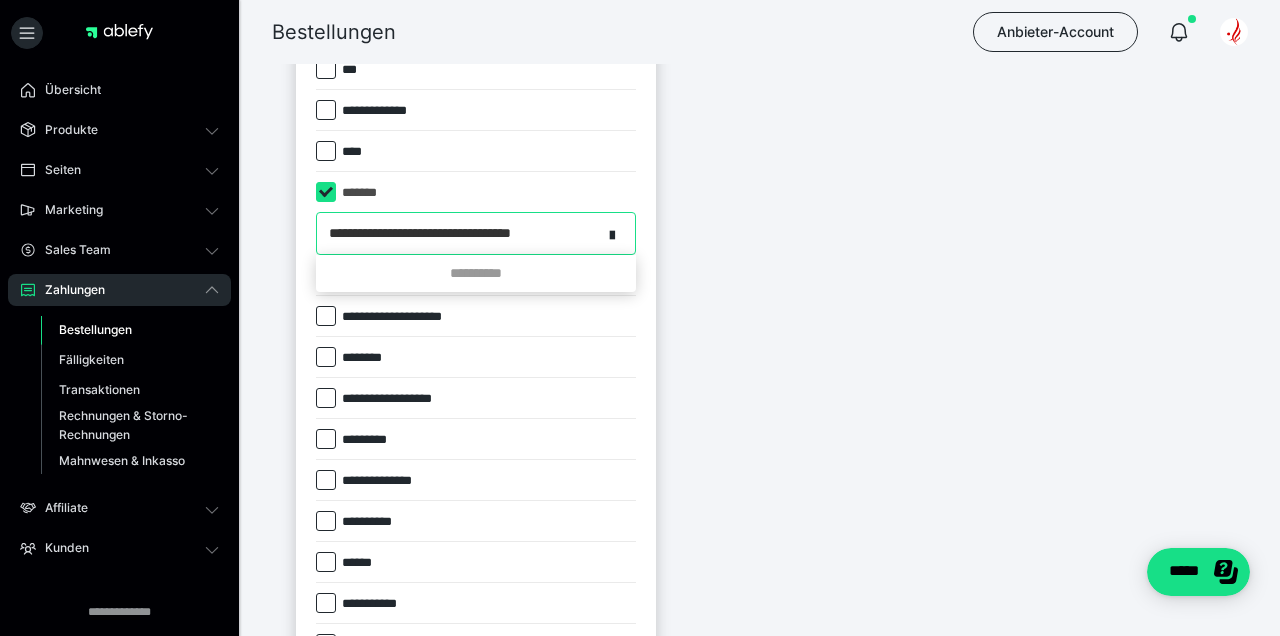 click on "**********" at bounding box center [459, 233] 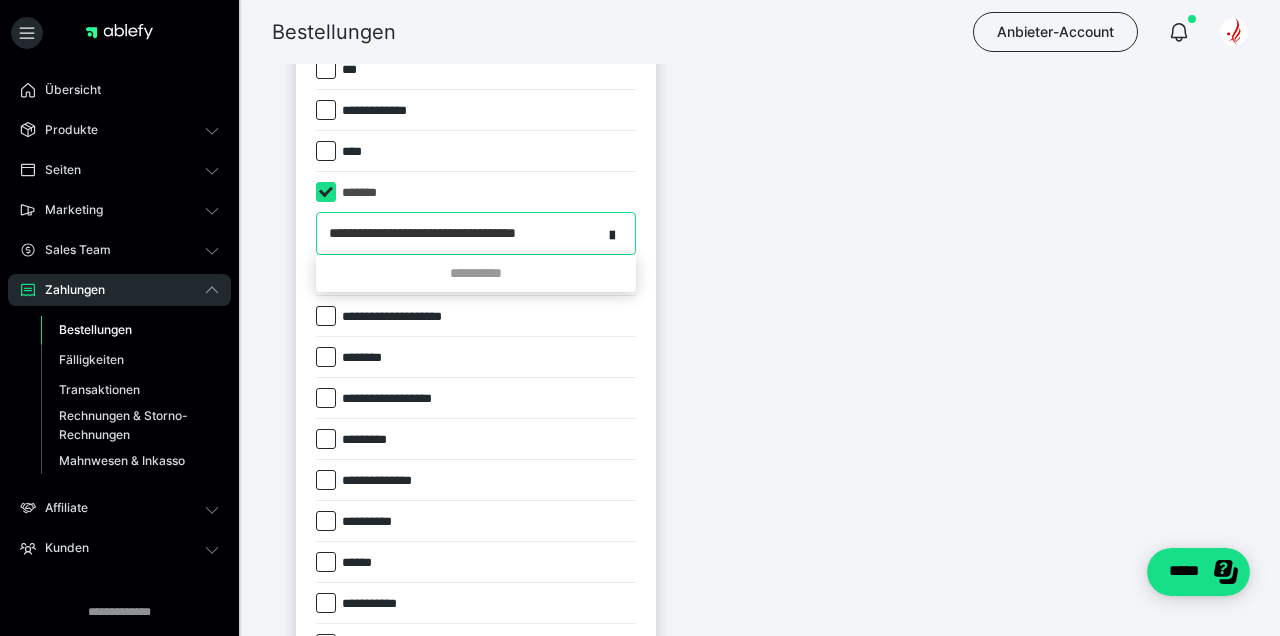 click on "**********" at bounding box center [463, 233] 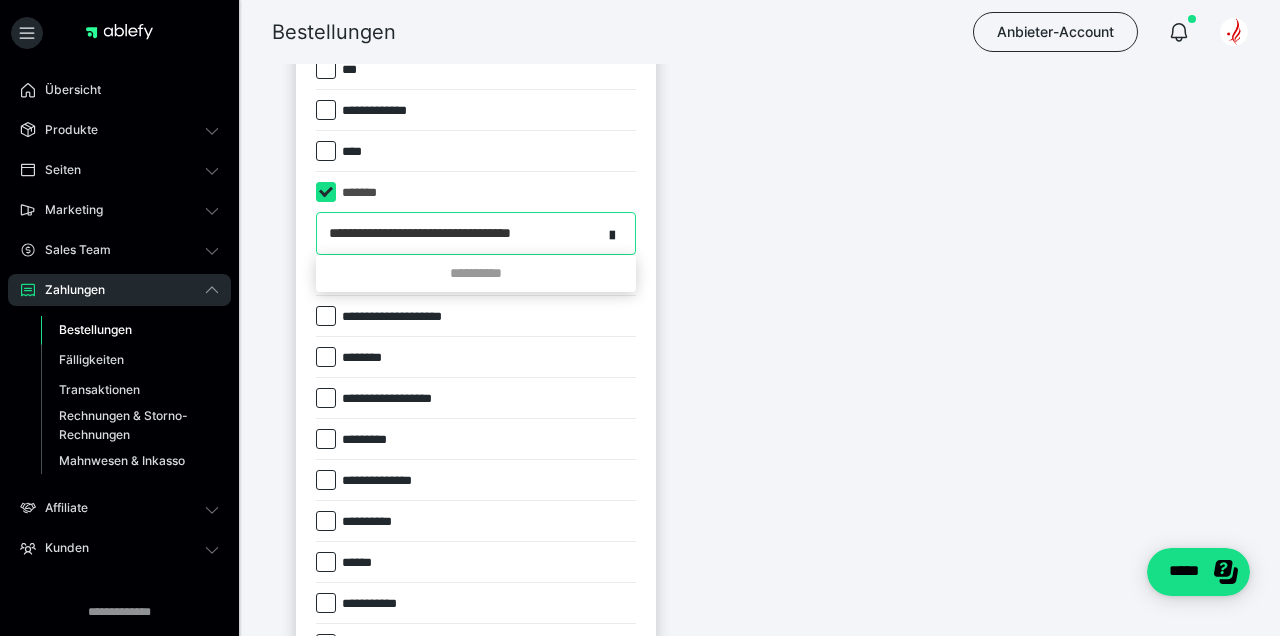 click on "**********" at bounding box center (459, 233) 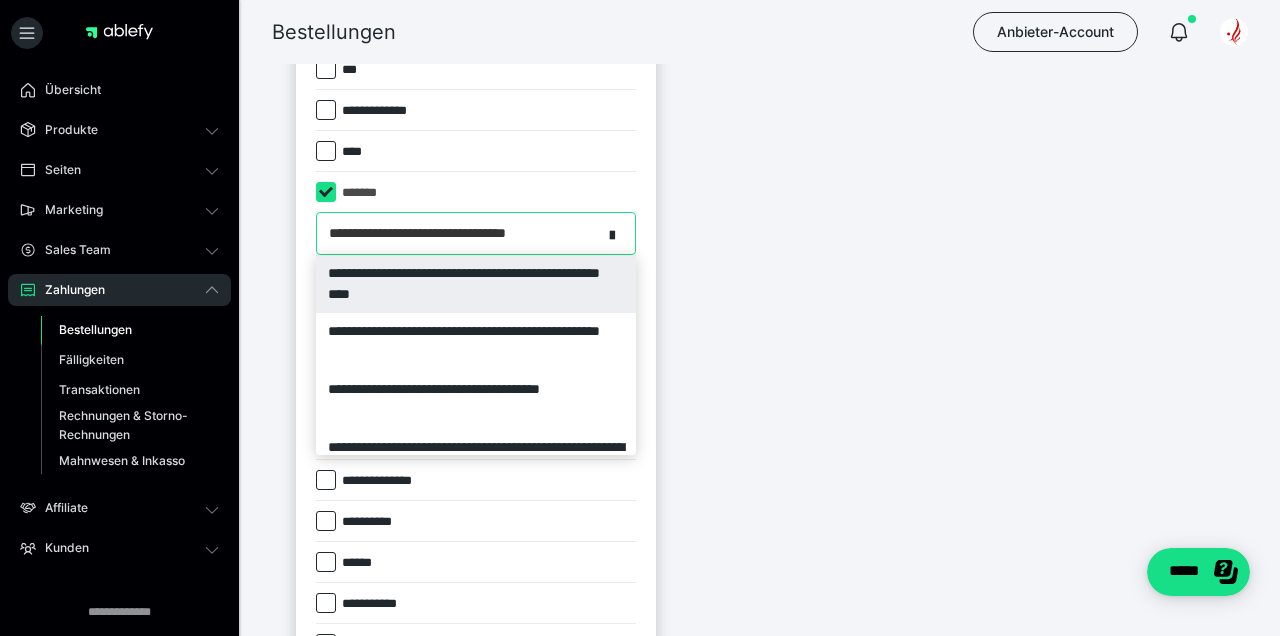 click on "**********" at bounding box center [455, 233] 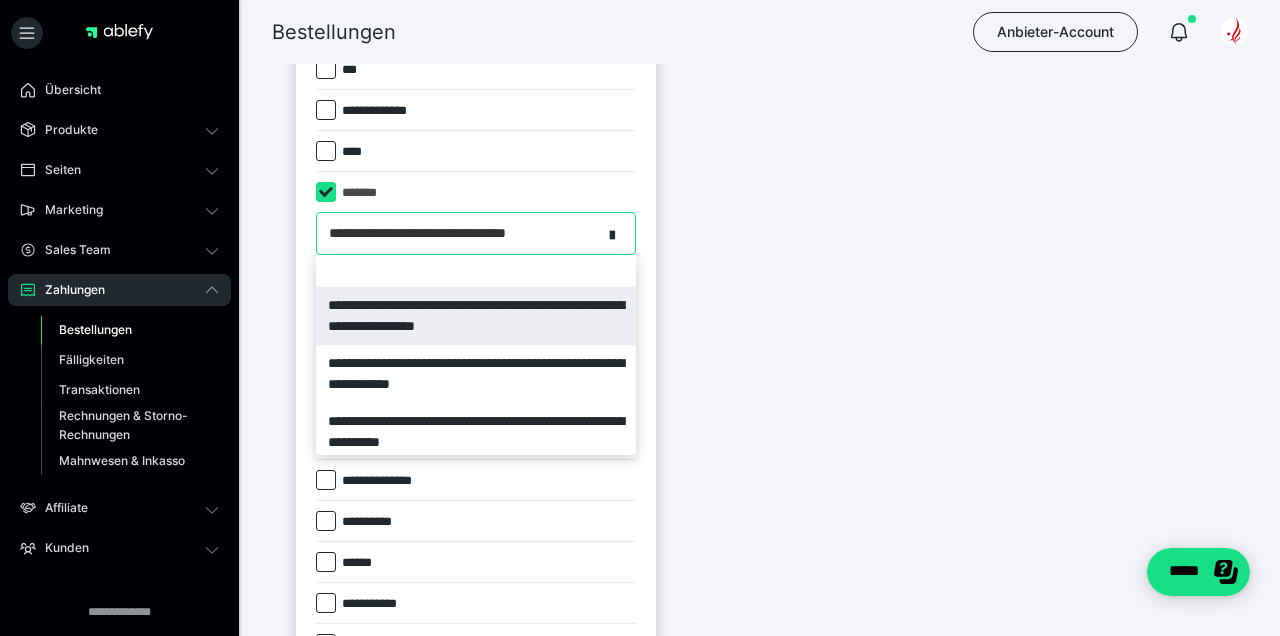 scroll, scrollTop: 148, scrollLeft: 0, axis: vertical 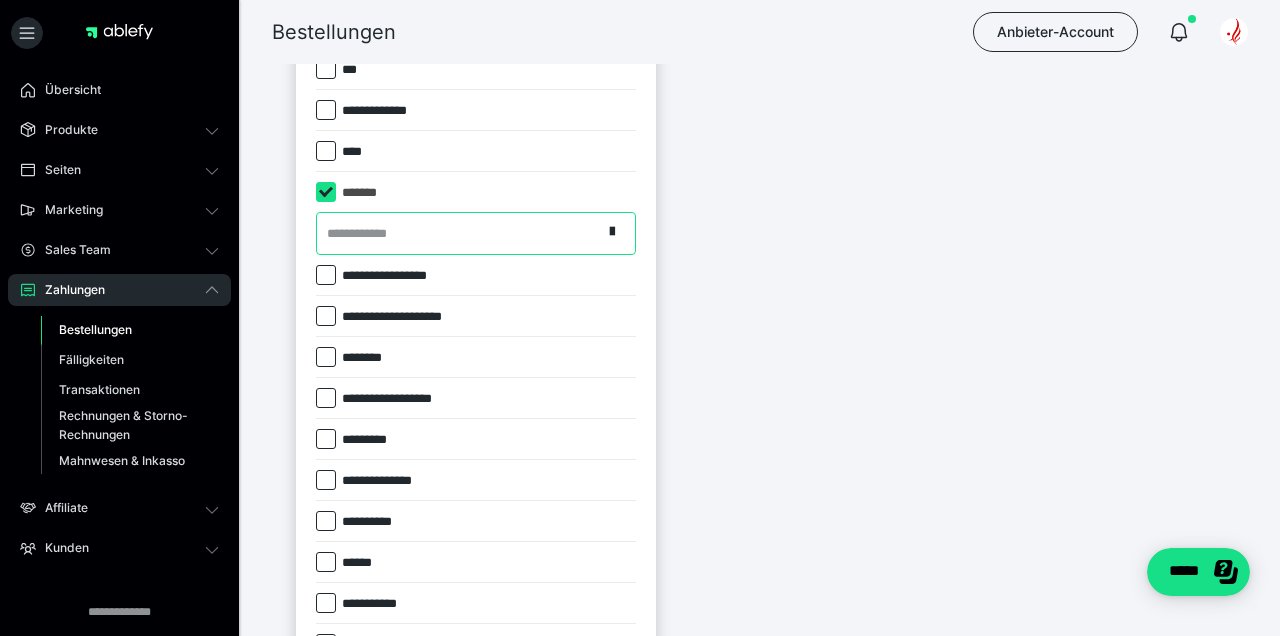 click on "**********" at bounding box center (459, 233) 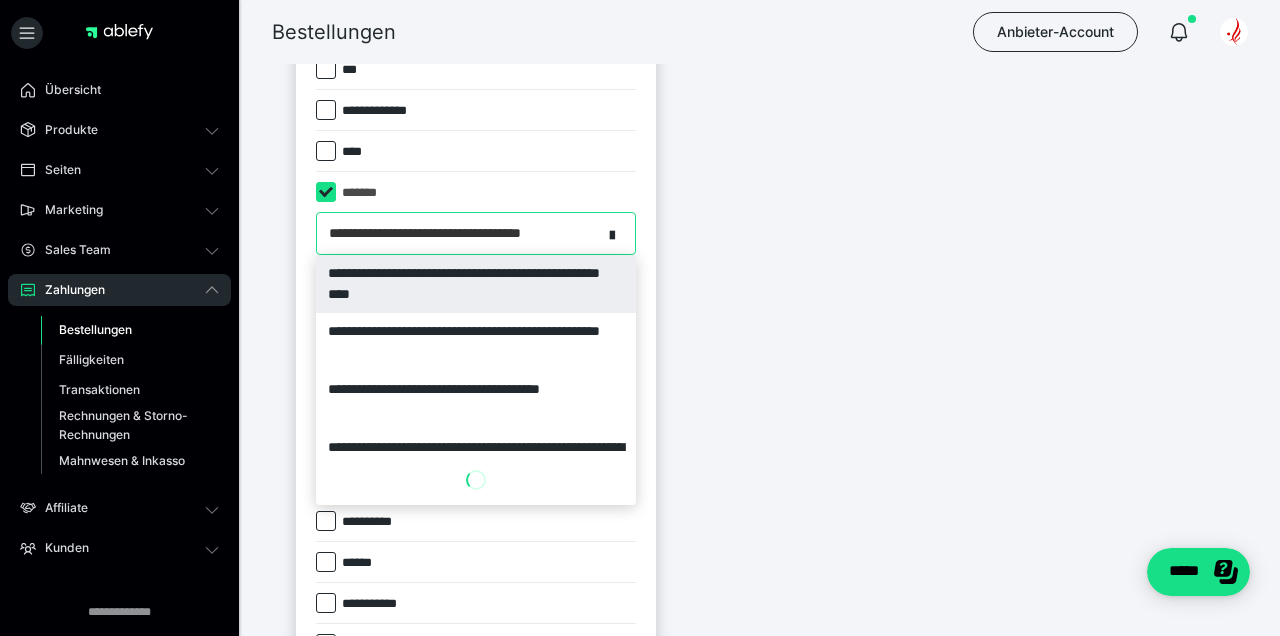 type on "**********" 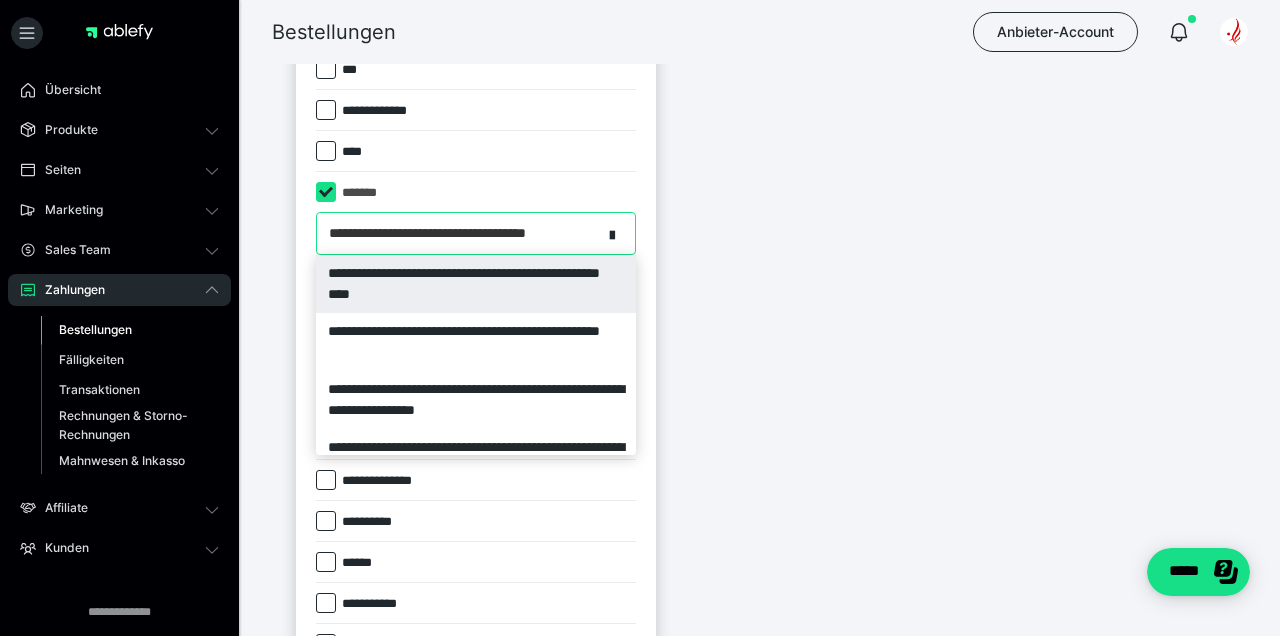 scroll, scrollTop: 0, scrollLeft: 8, axis: horizontal 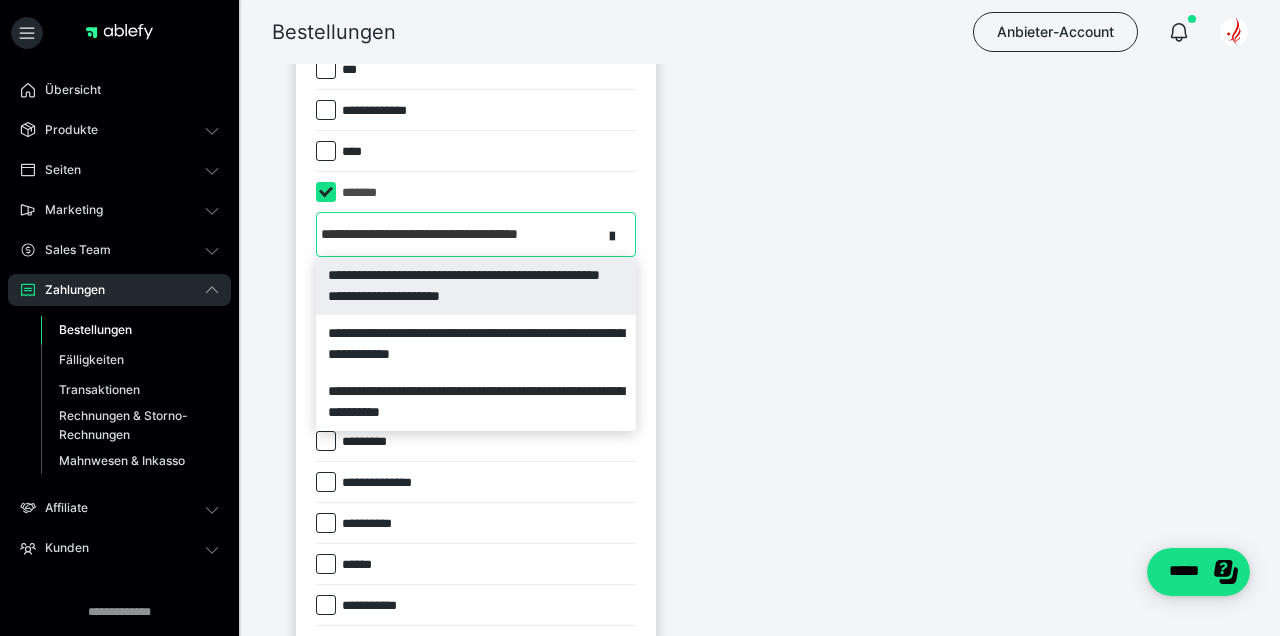click on "**********" at bounding box center [458, 234] 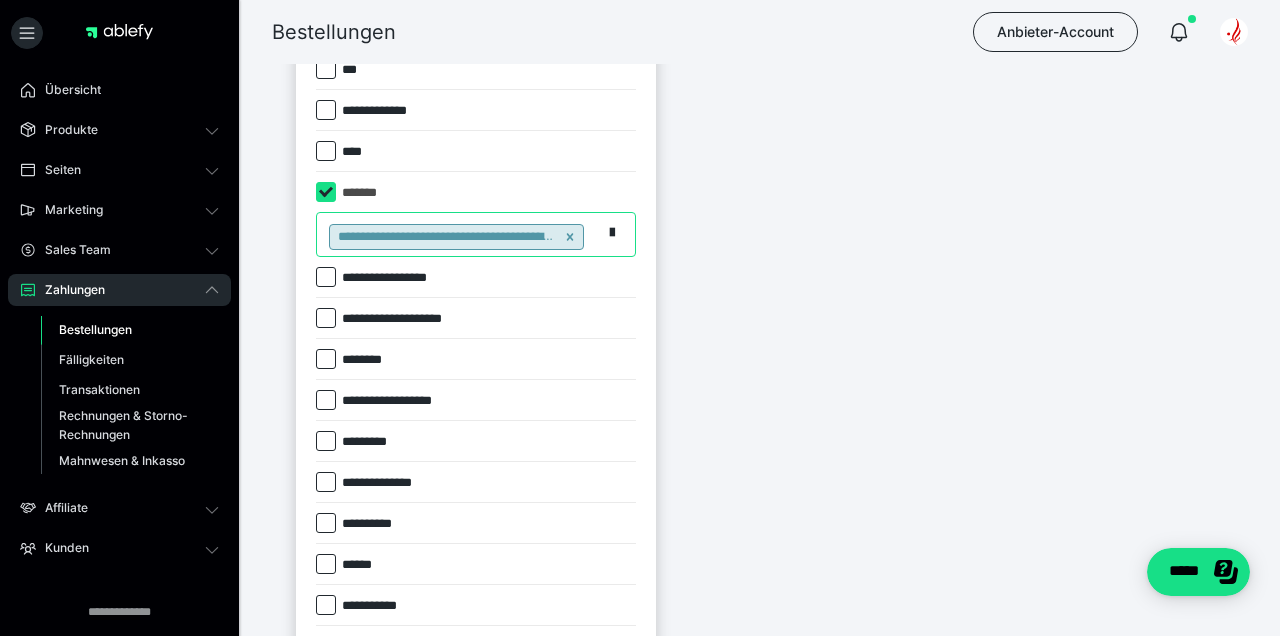 scroll, scrollTop: 0, scrollLeft: 0, axis: both 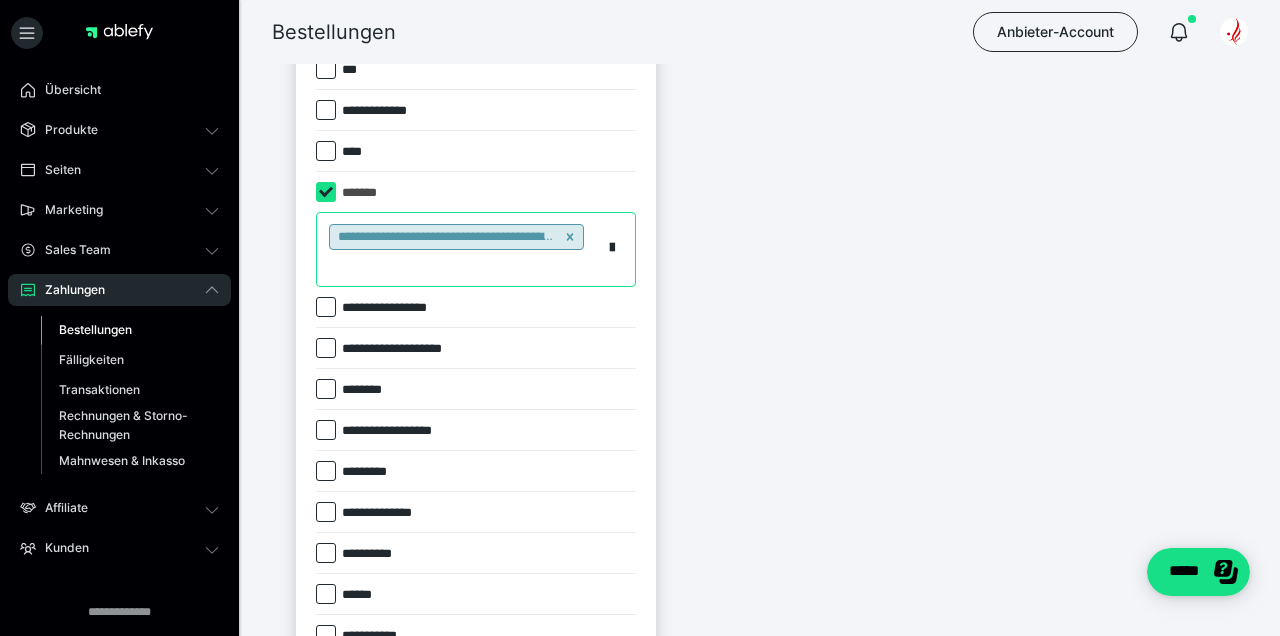 paste on "**********" 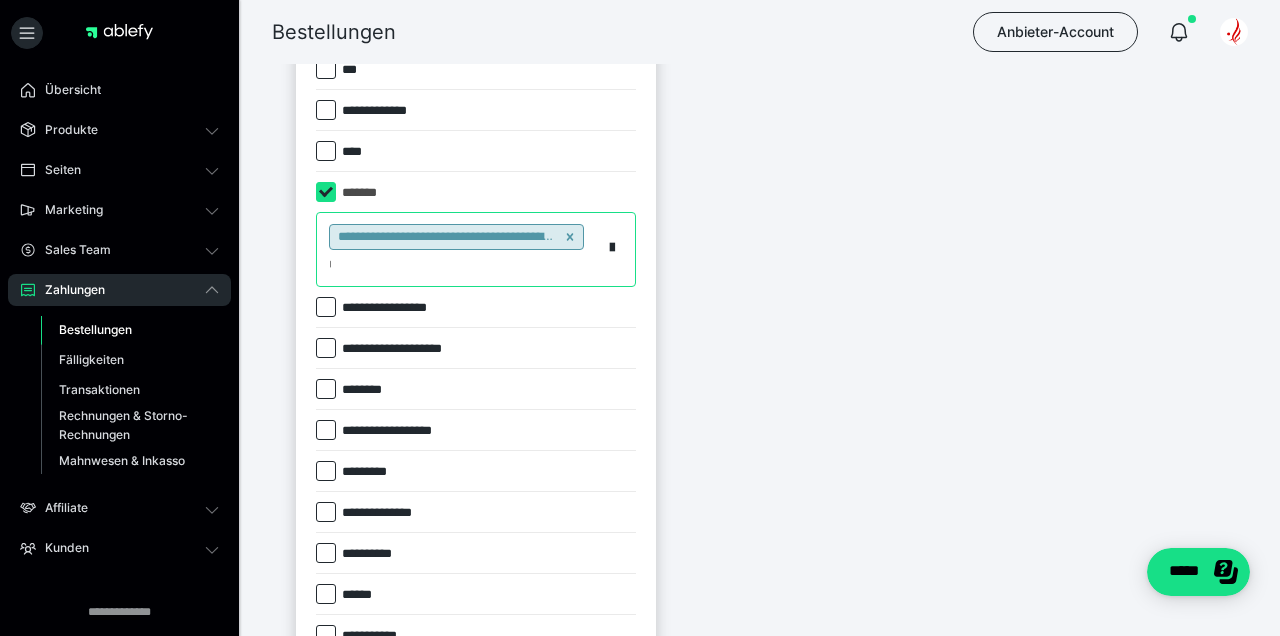 scroll, scrollTop: 0, scrollLeft: 8, axis: horizontal 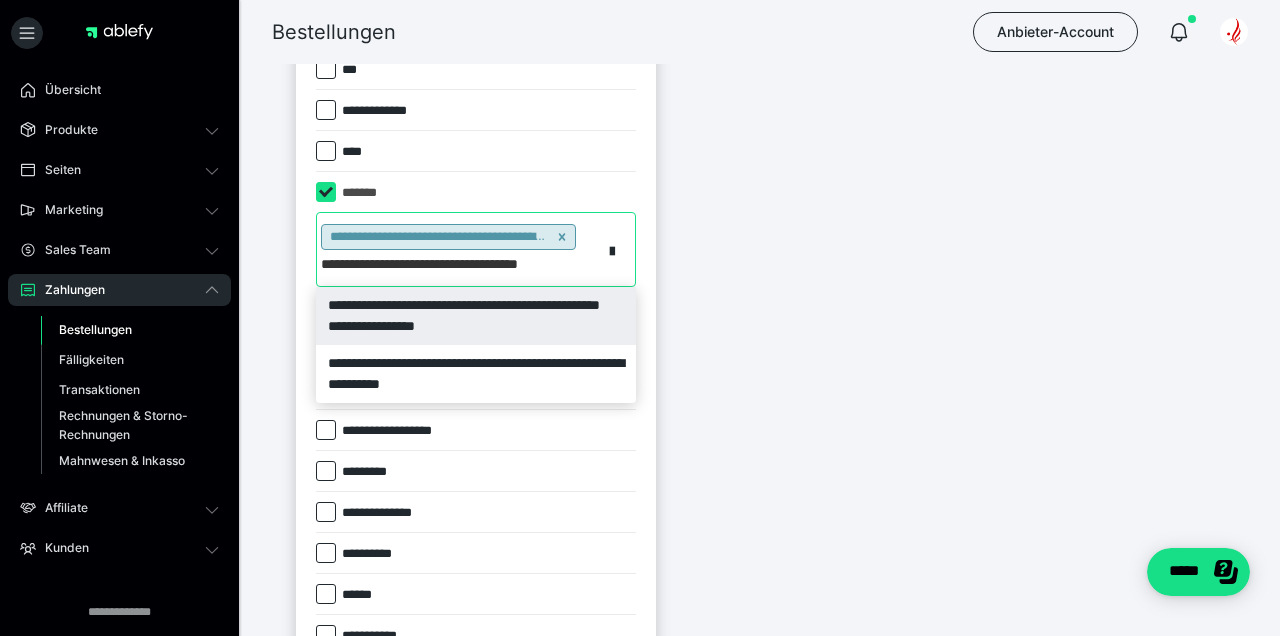click on "**********" at bounding box center [476, 316] 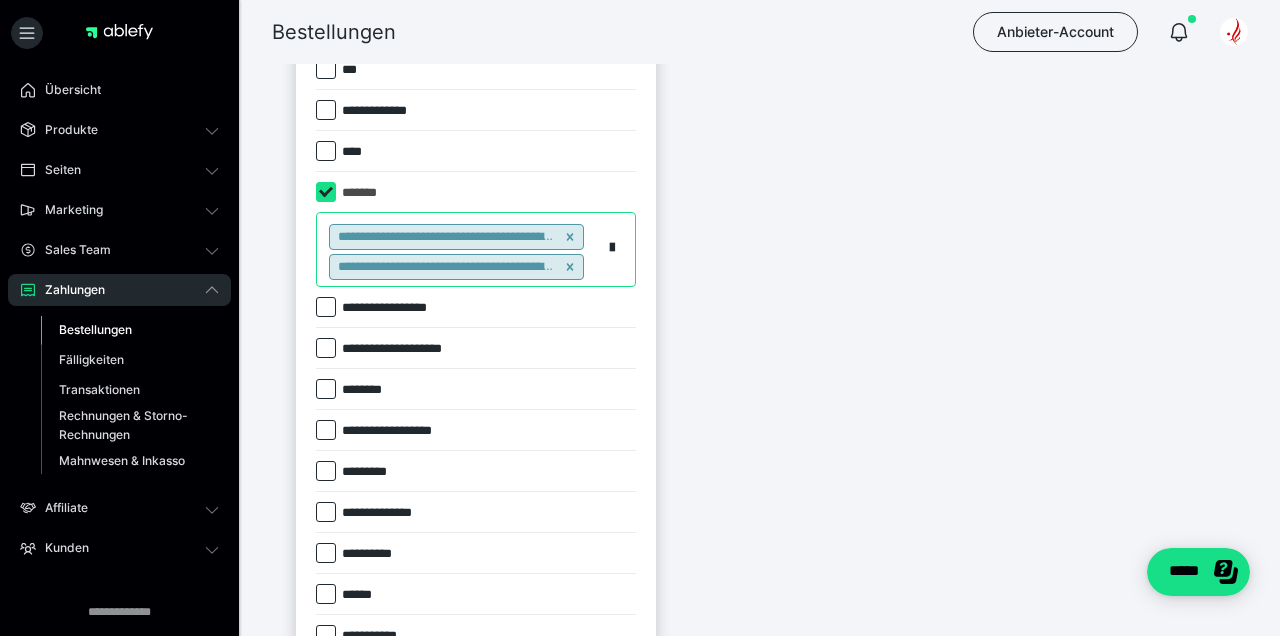 scroll, scrollTop: 0, scrollLeft: 0, axis: both 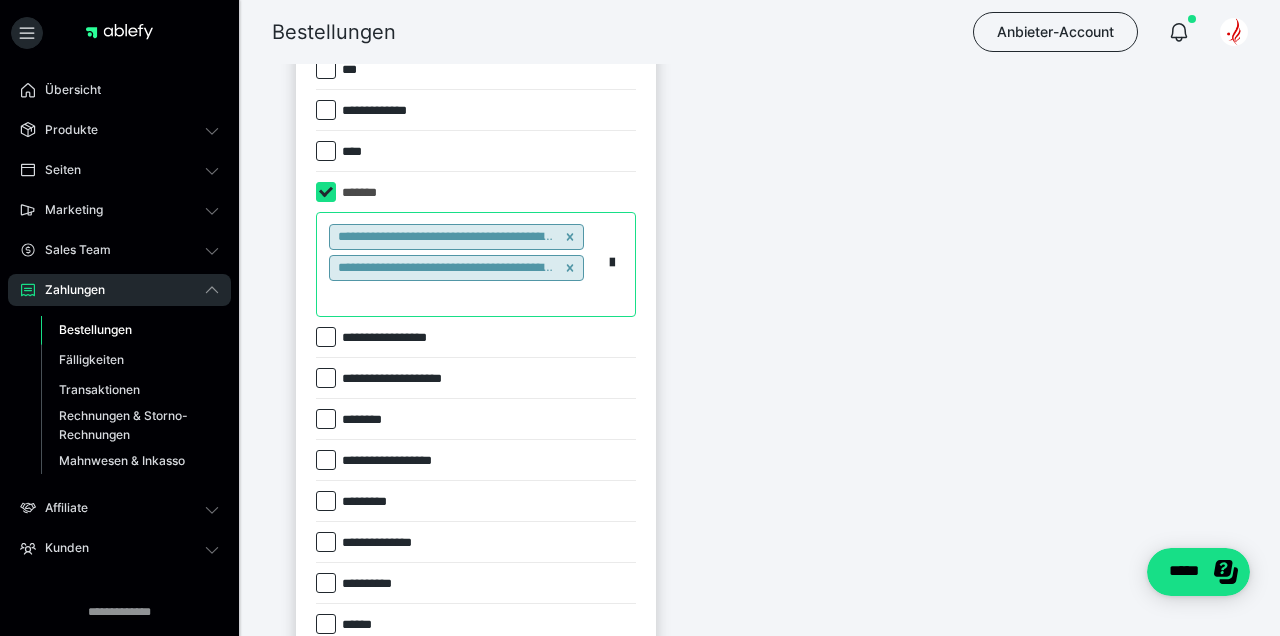 paste on "**********" 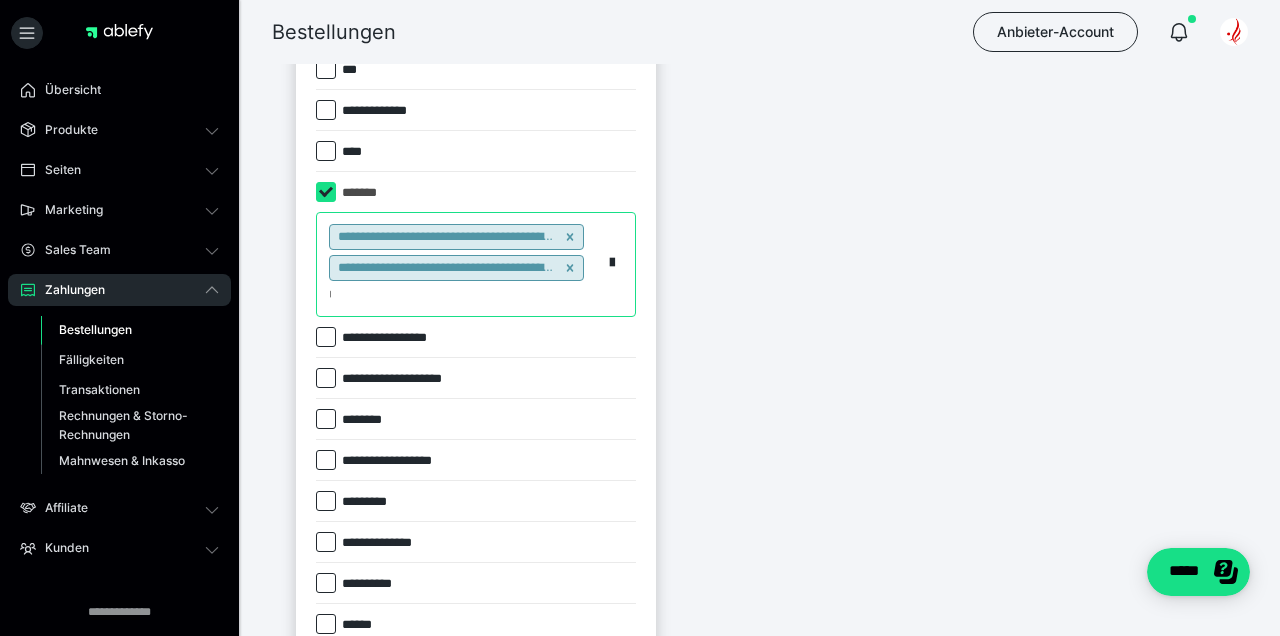 scroll, scrollTop: 0, scrollLeft: 8, axis: horizontal 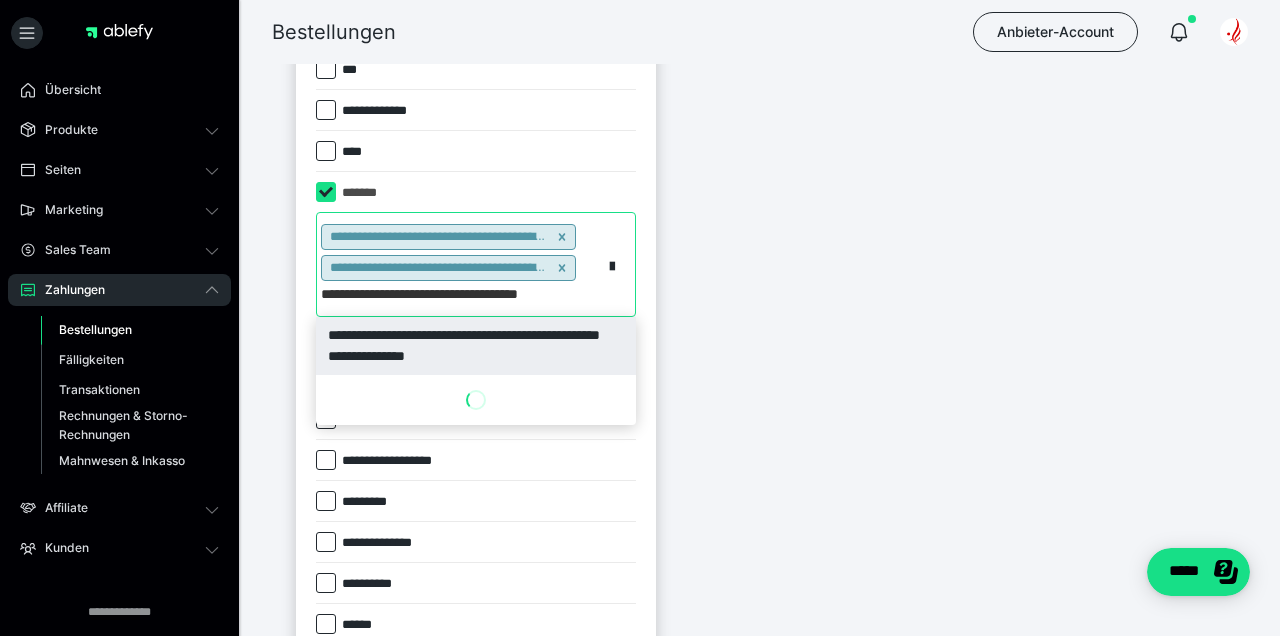 click on "**********" at bounding box center (476, 346) 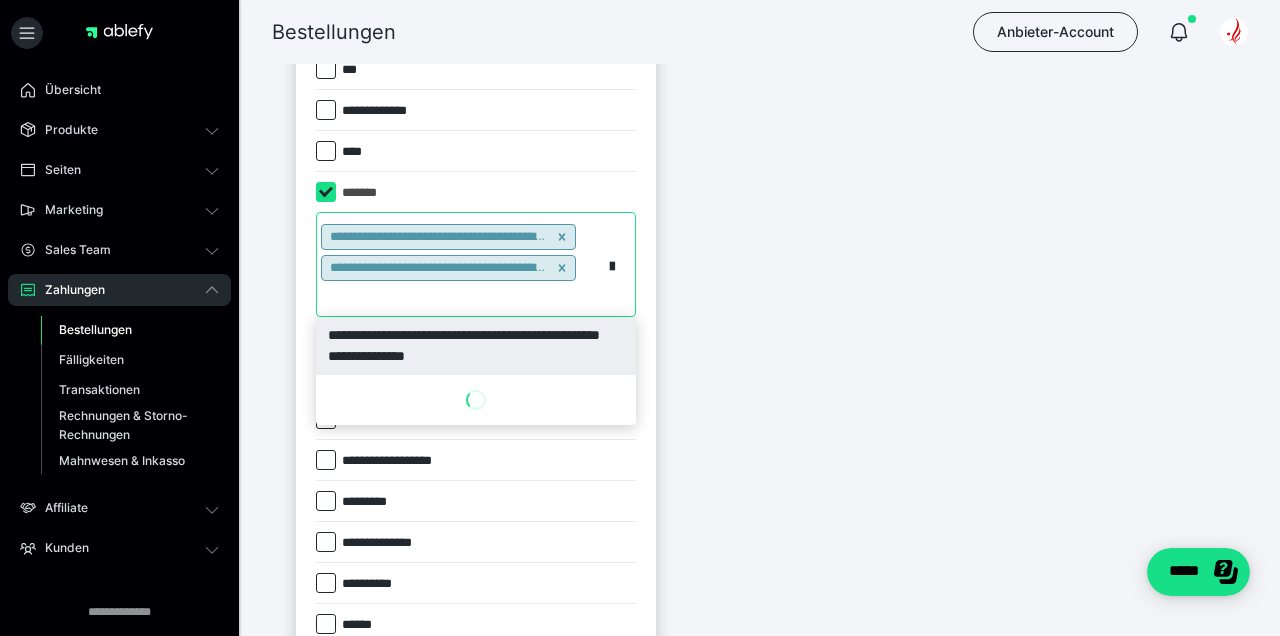 scroll, scrollTop: 0, scrollLeft: 0, axis: both 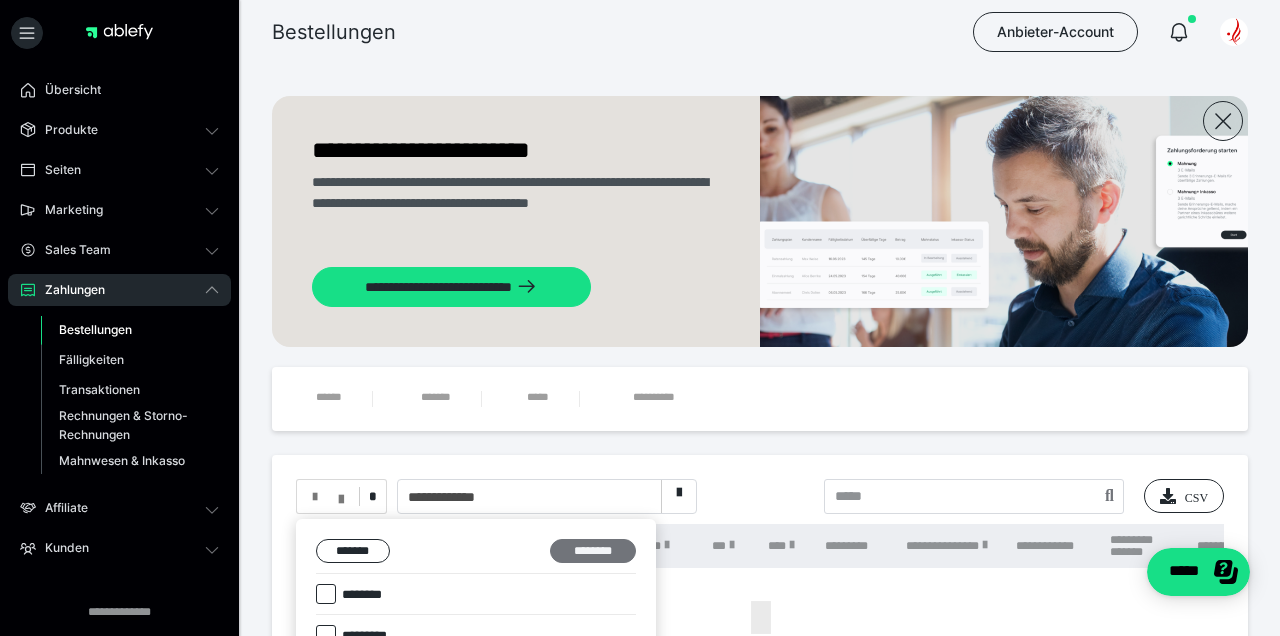 click on "********" at bounding box center [593, 551] 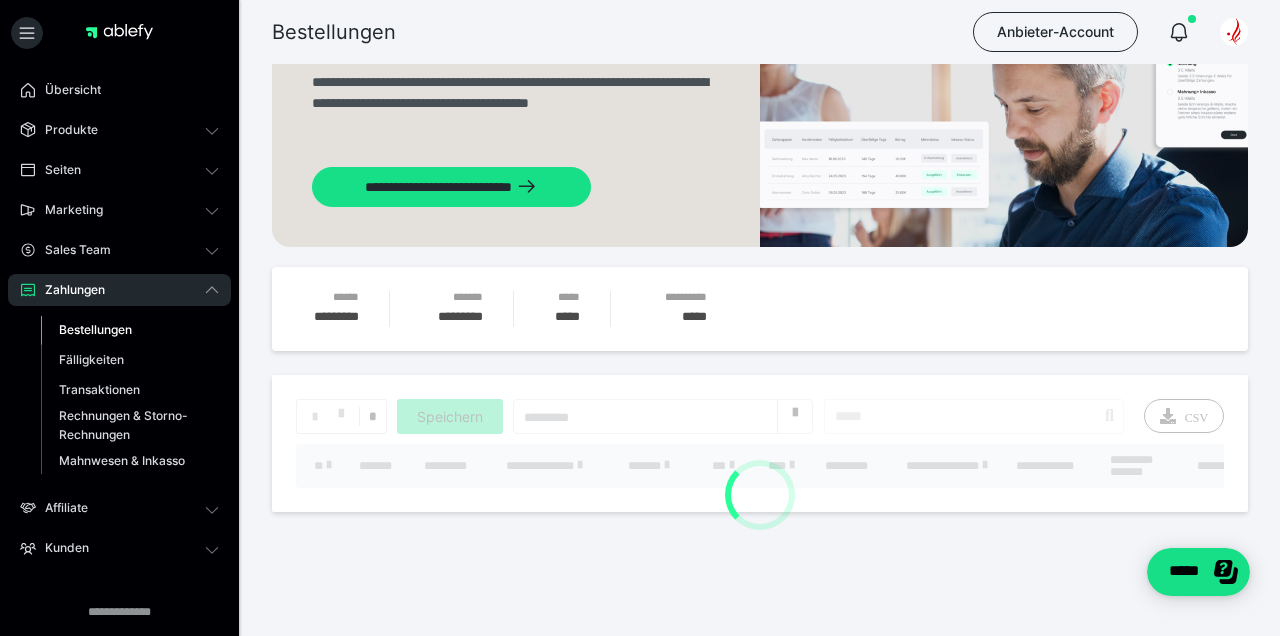 scroll, scrollTop: 100, scrollLeft: 0, axis: vertical 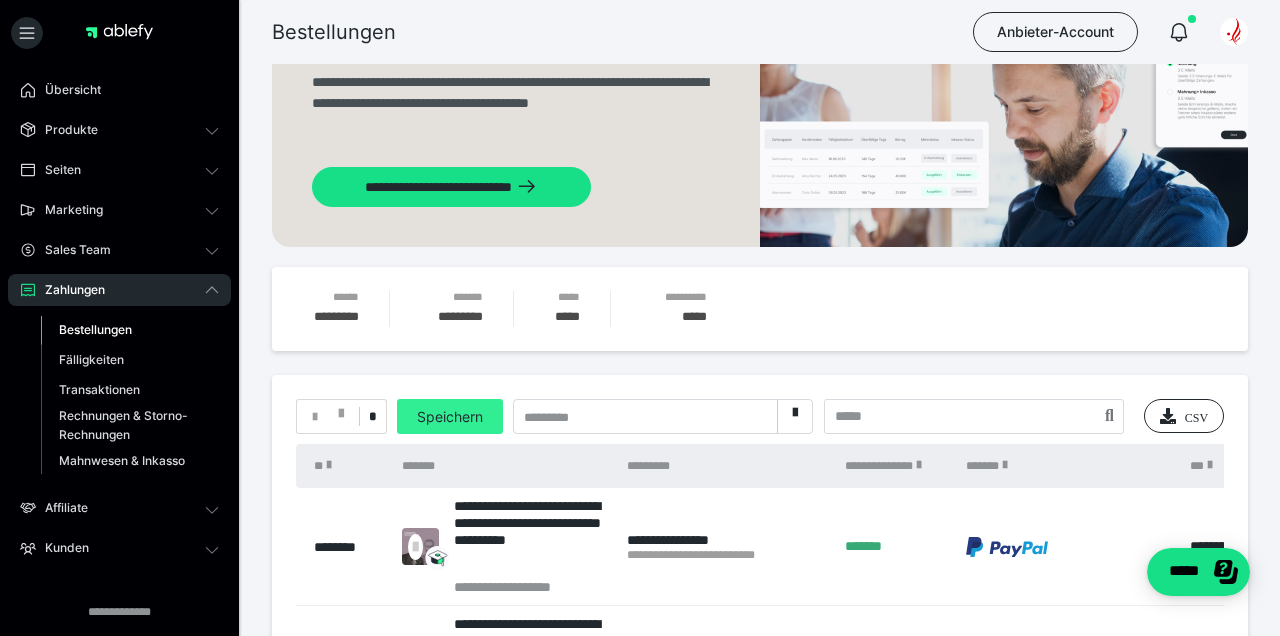 click on "Speichern" at bounding box center (450, 416) 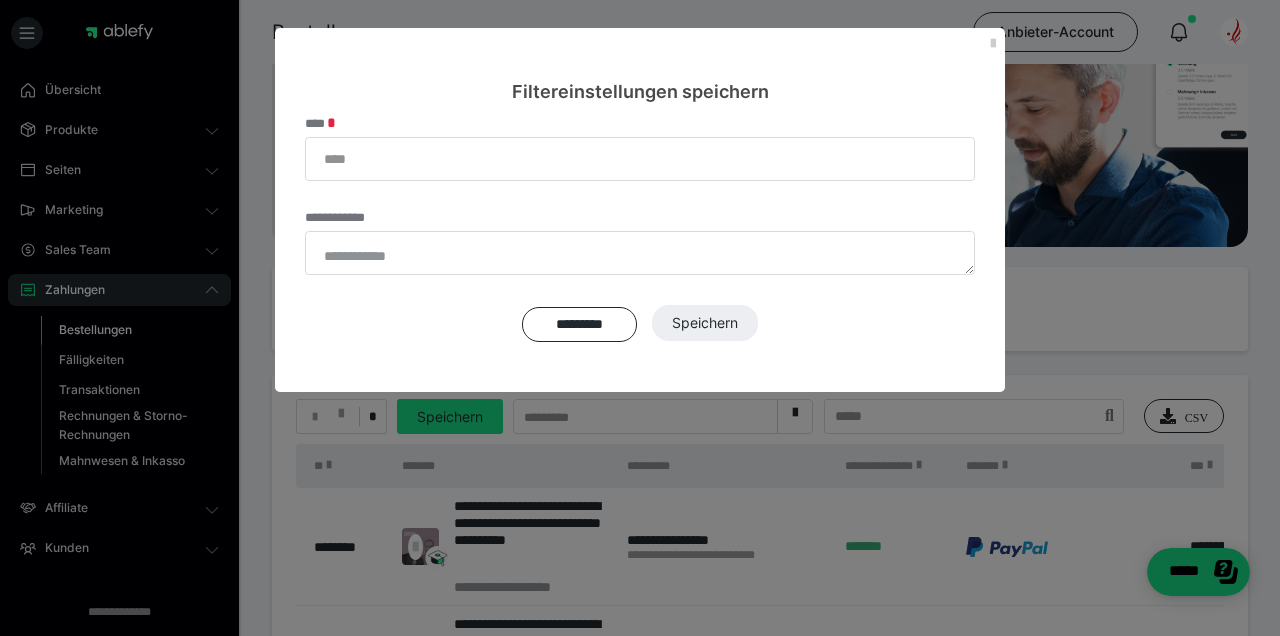 click on "****" at bounding box center (640, 148) 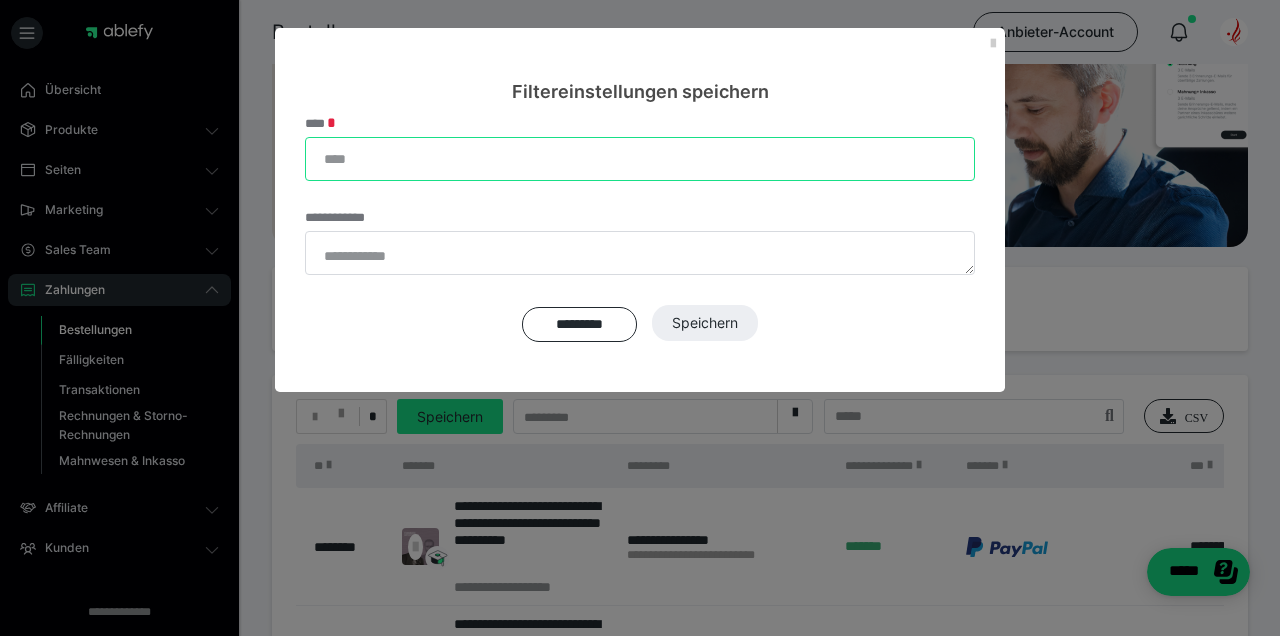 click on "****" at bounding box center (640, 159) 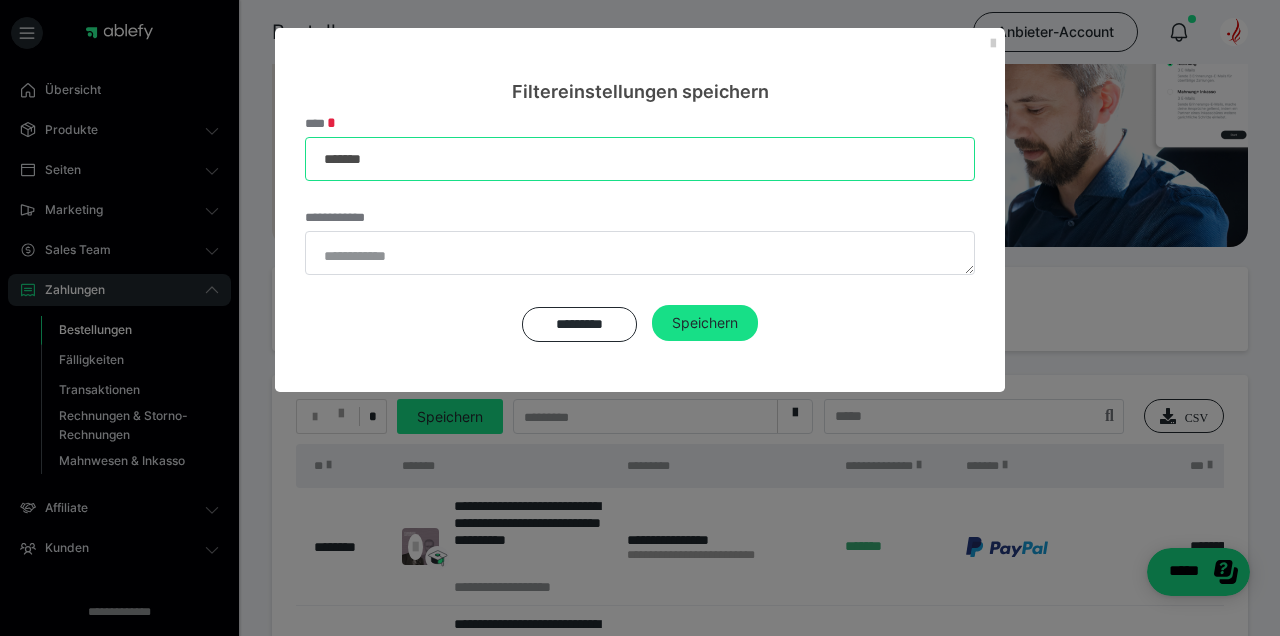 click on "******" at bounding box center (640, 159) 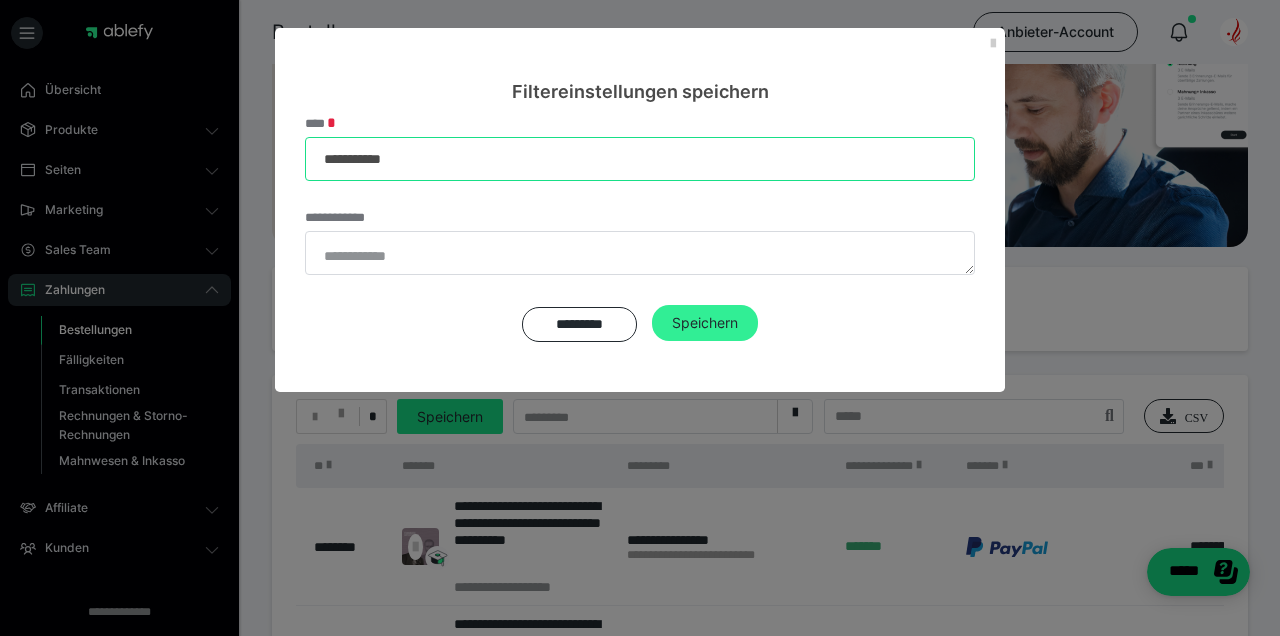 type on "**********" 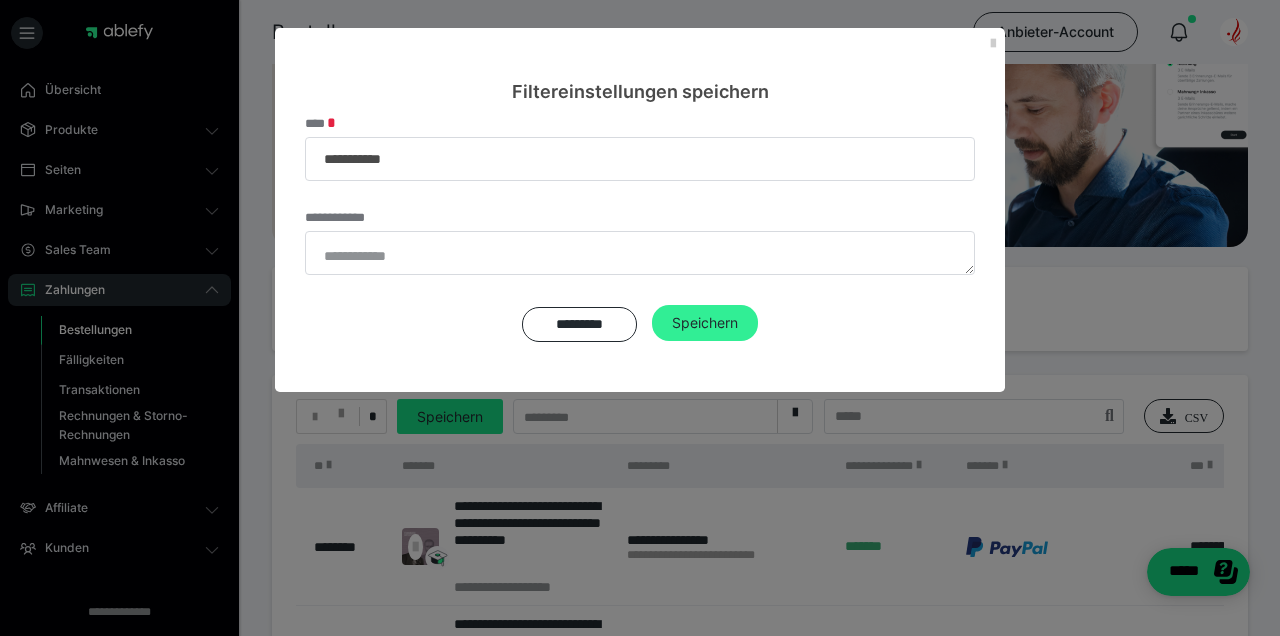 click on "Speichern" at bounding box center (705, 323) 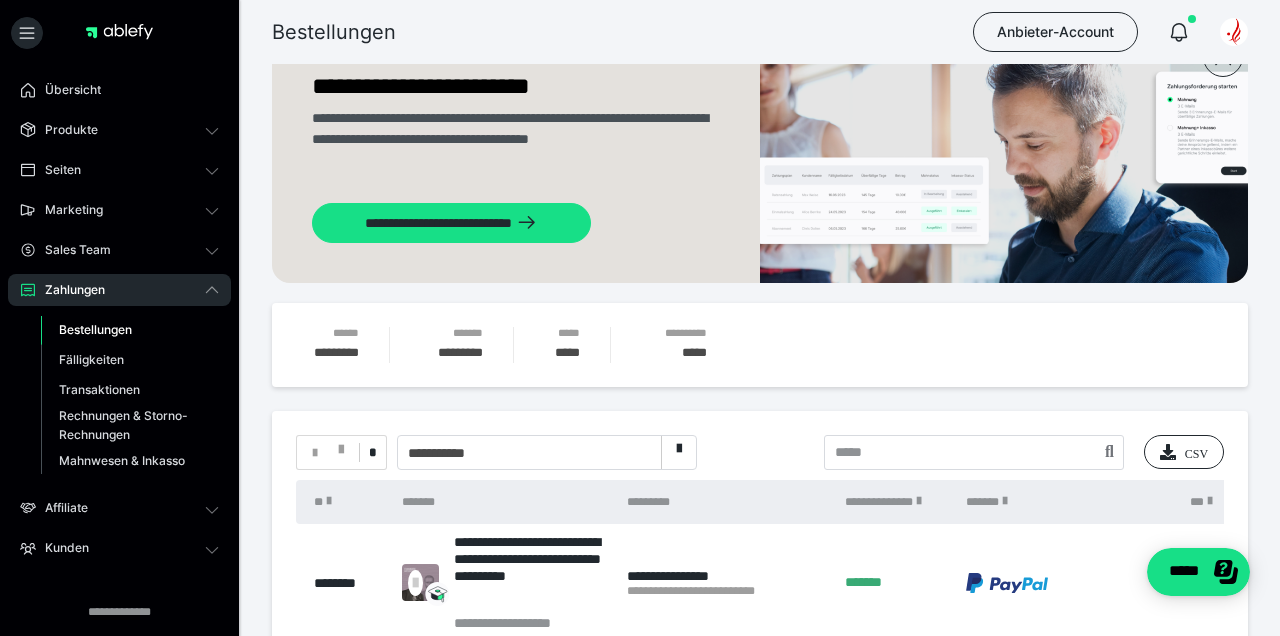 scroll, scrollTop: 0, scrollLeft: 0, axis: both 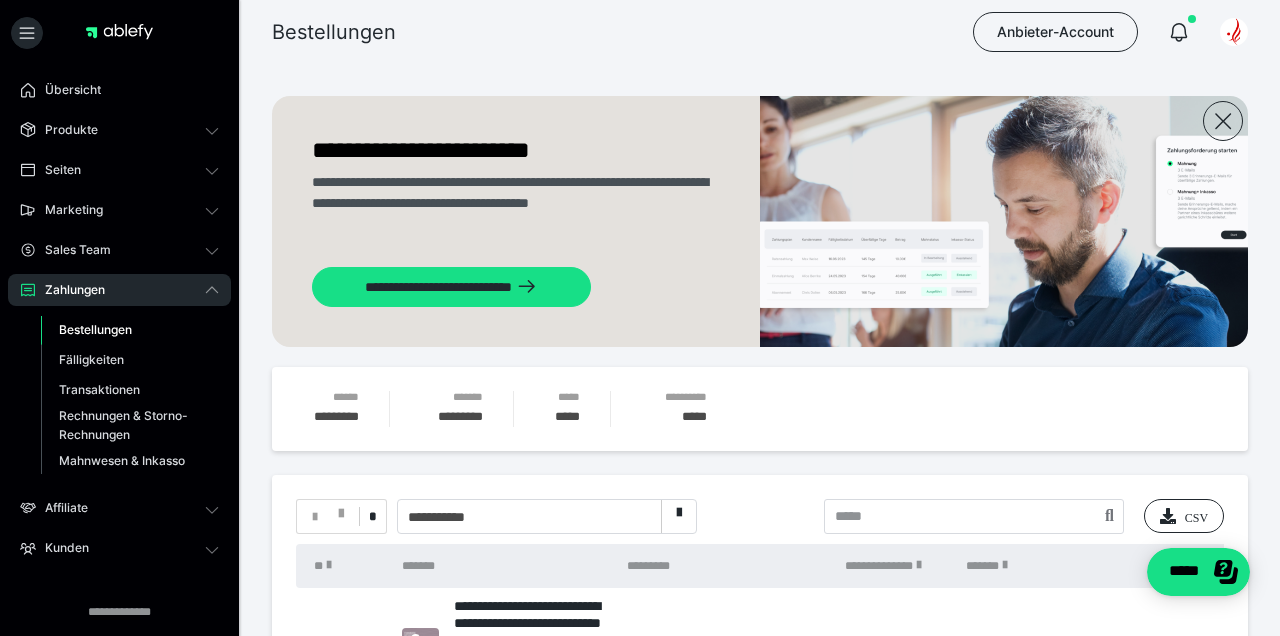 click on "**********" at bounding box center [547, 516] 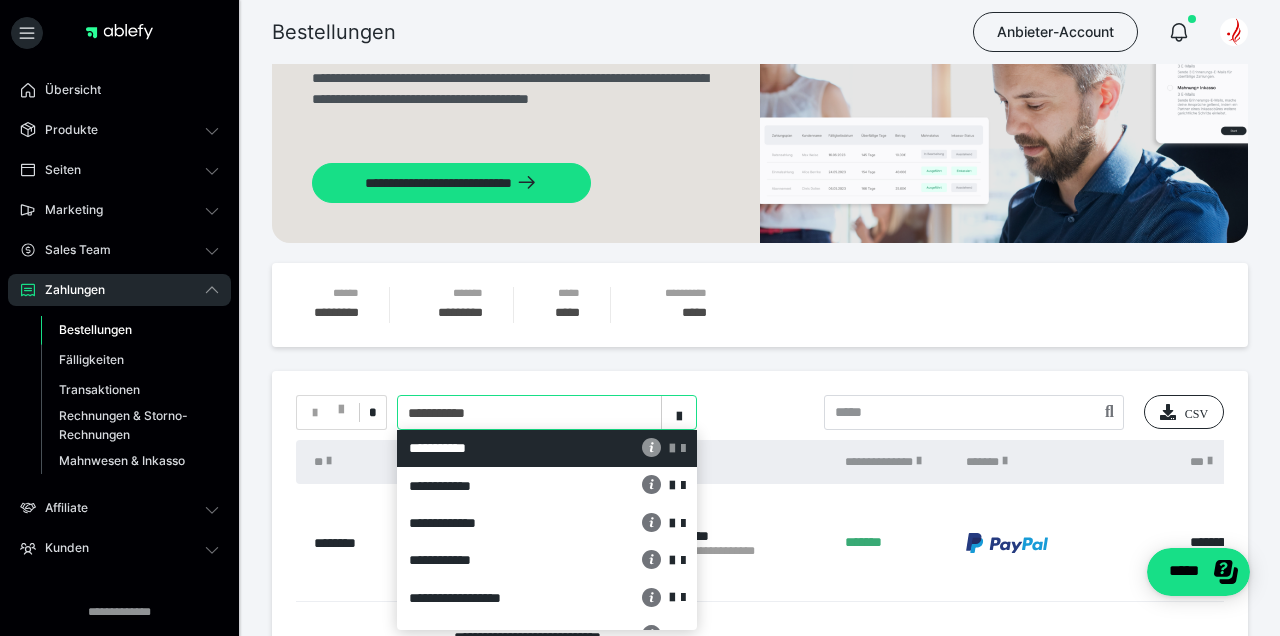 scroll, scrollTop: 106, scrollLeft: 0, axis: vertical 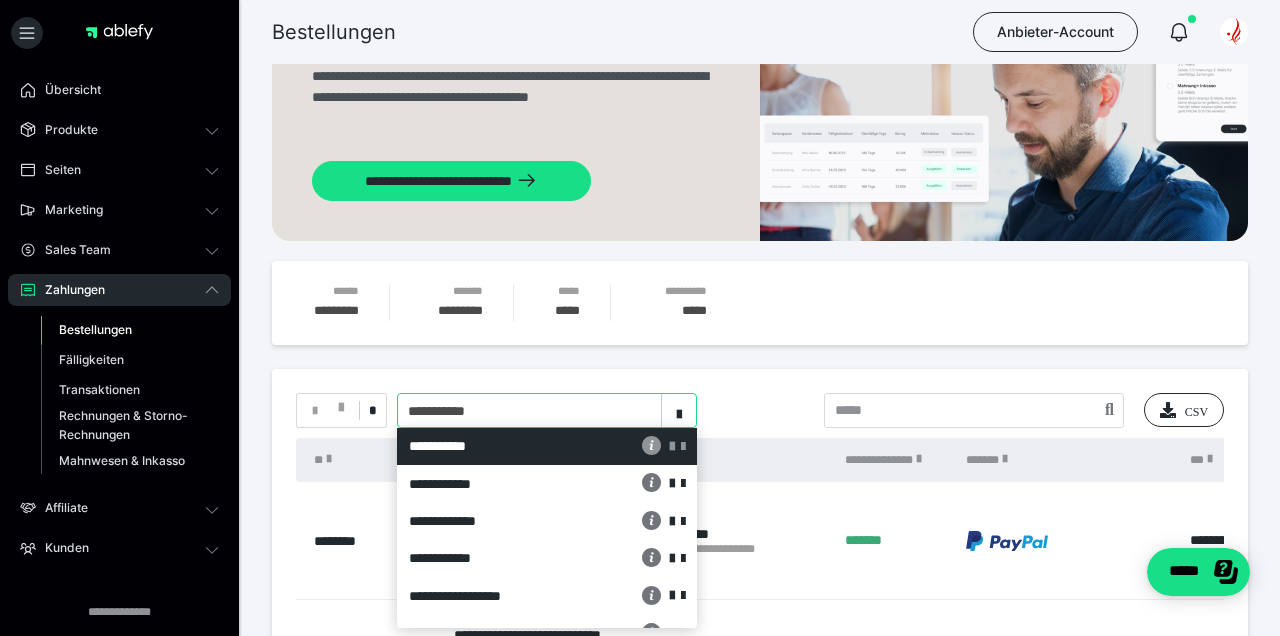 click on "**********" at bounding box center [529, 411] 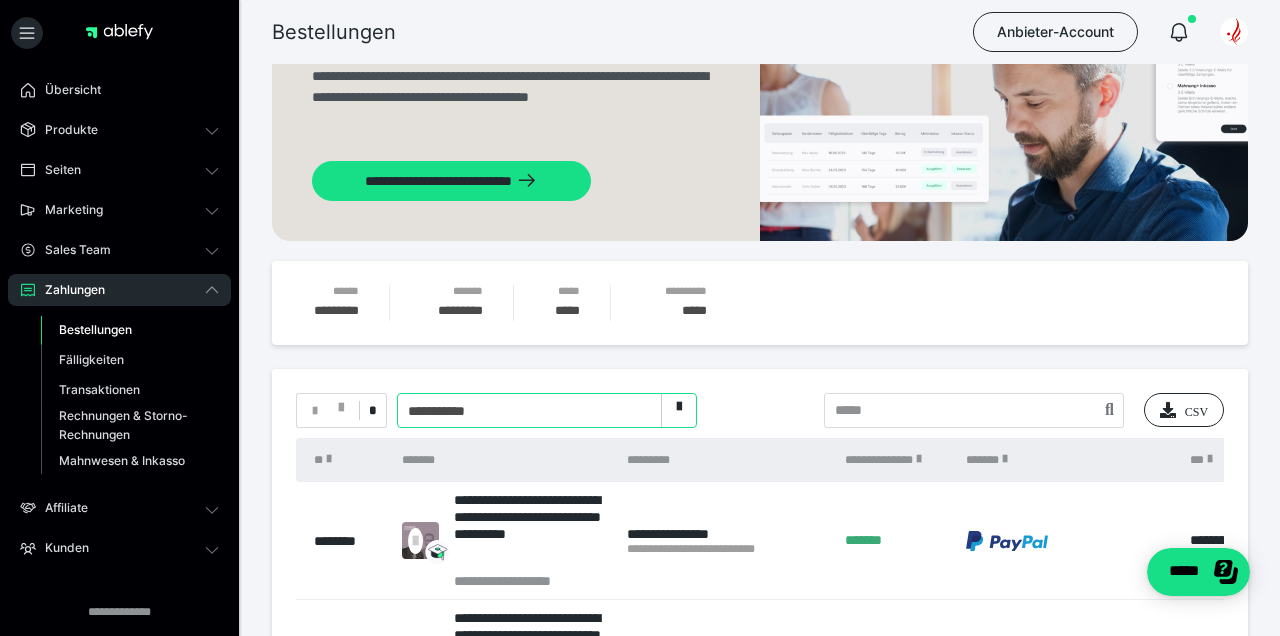 click on "**********" at bounding box center [529, 411] 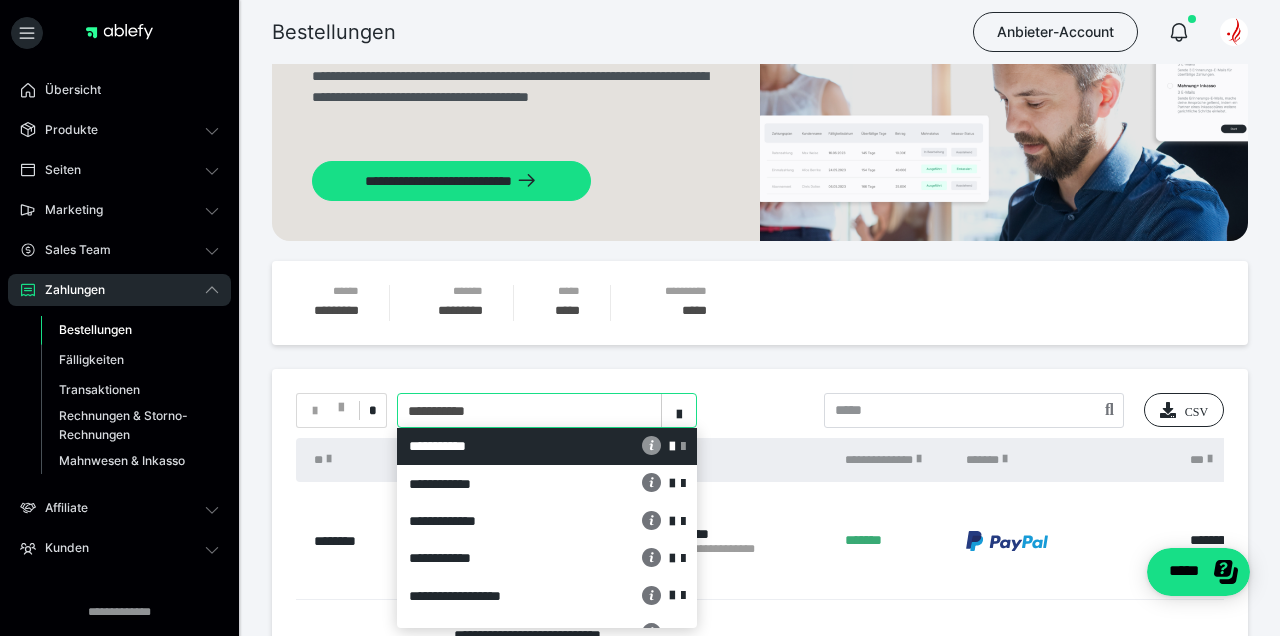 click at bounding box center (672, 447) 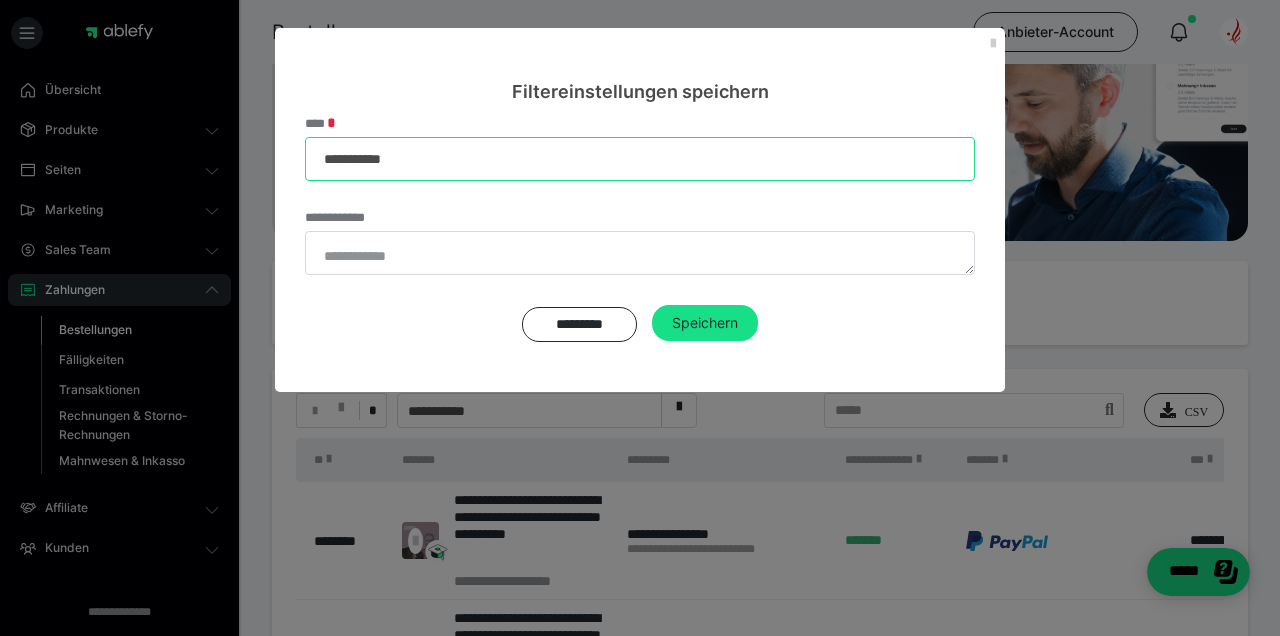 click on "**********" at bounding box center [640, 159] 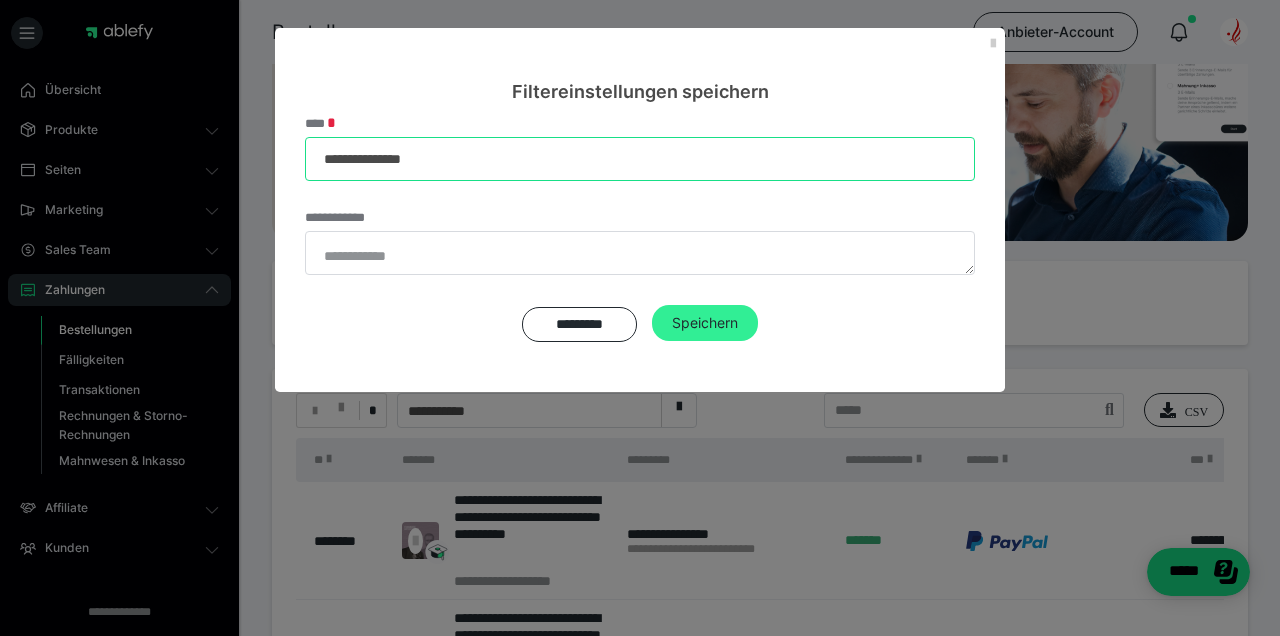 type on "**********" 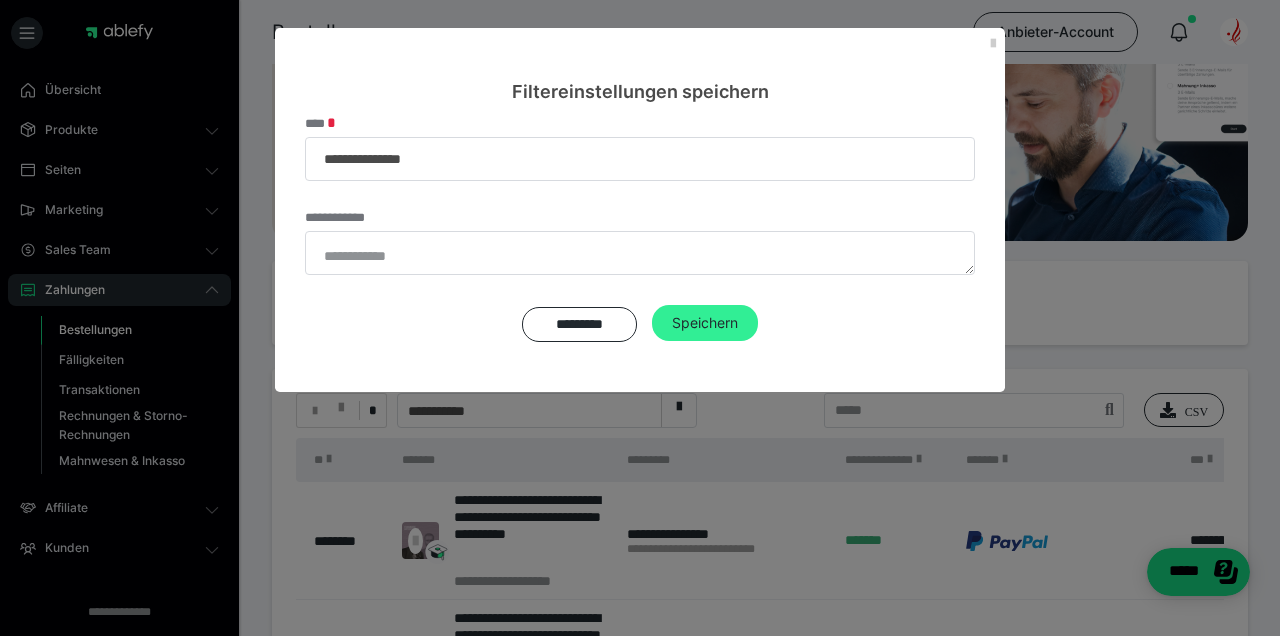 click on "Speichern" at bounding box center [705, 323] 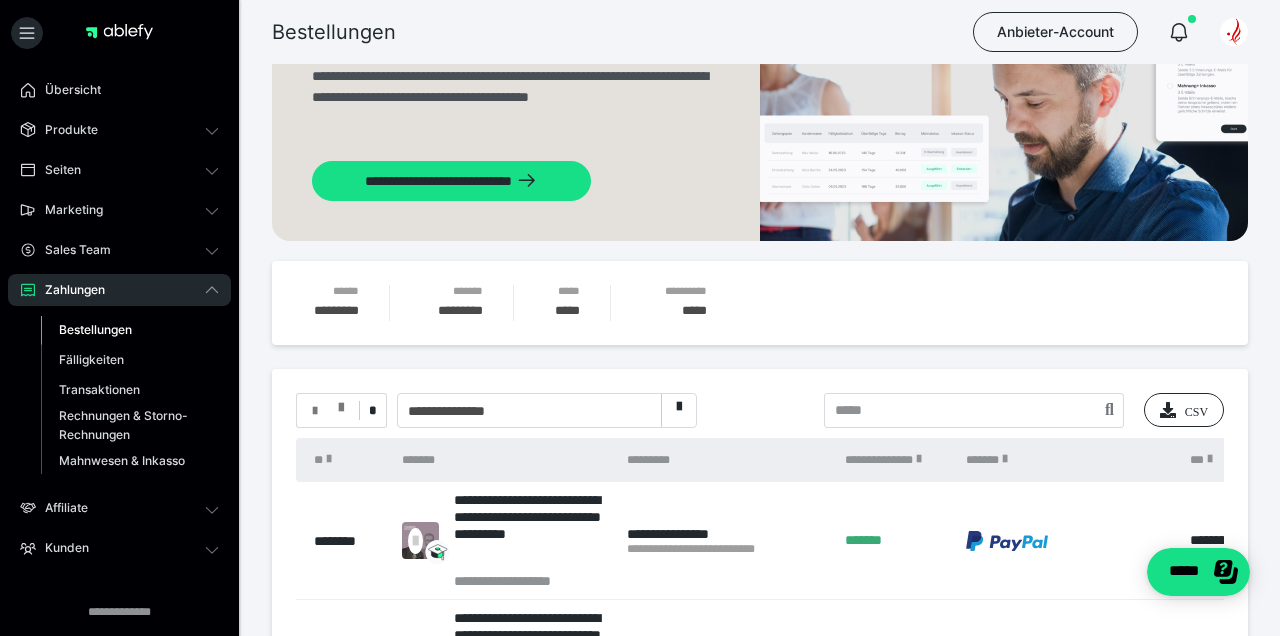 click at bounding box center [341, 403] 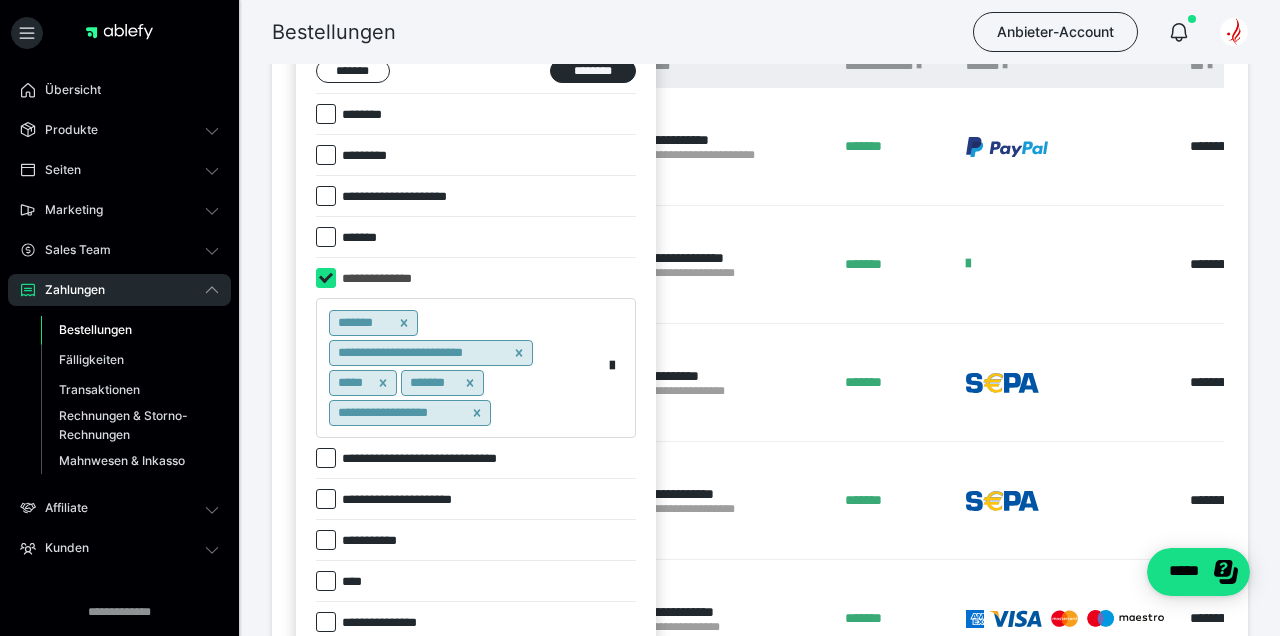 scroll, scrollTop: 964, scrollLeft: 0, axis: vertical 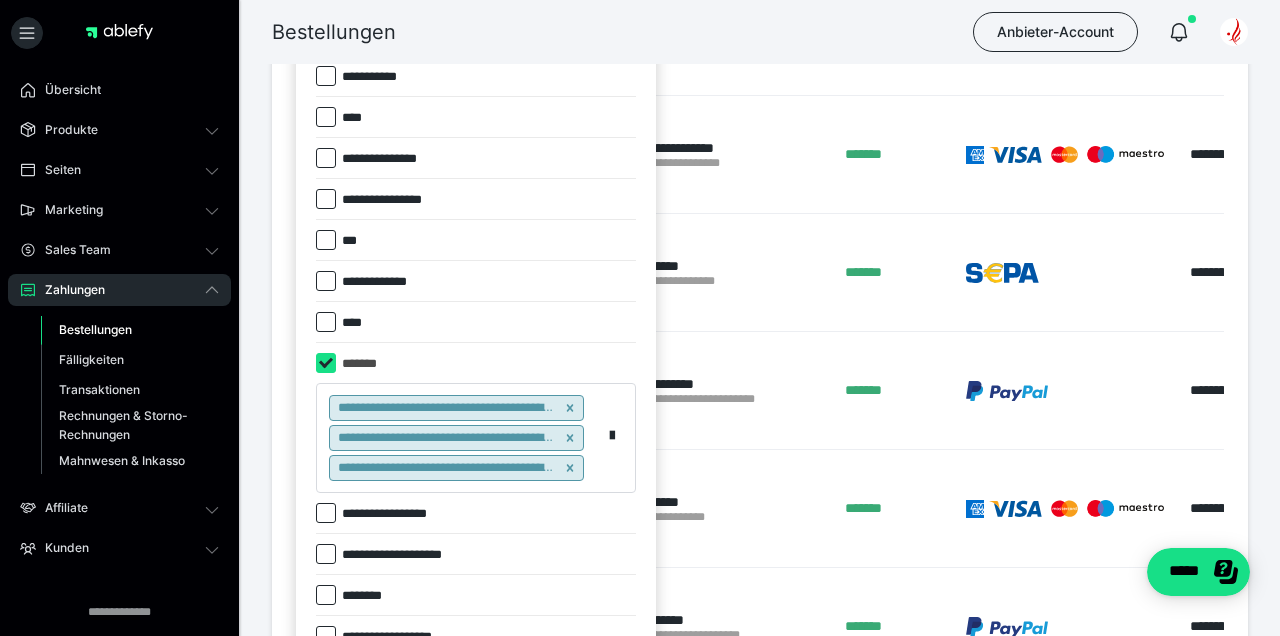 click 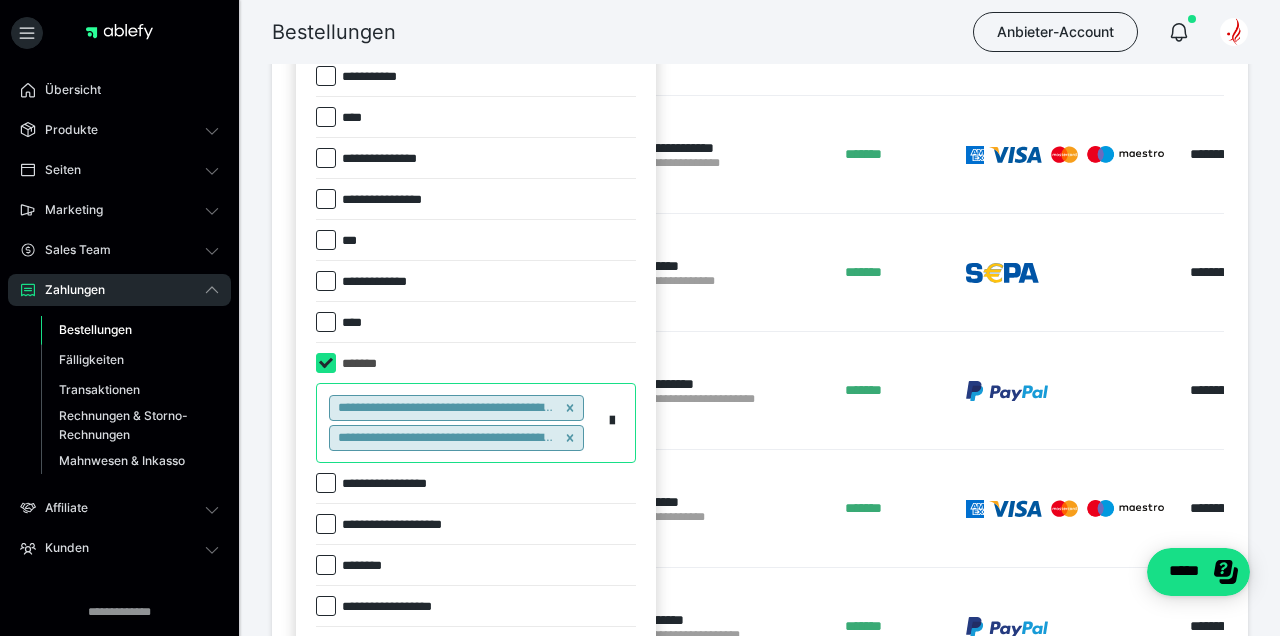 click 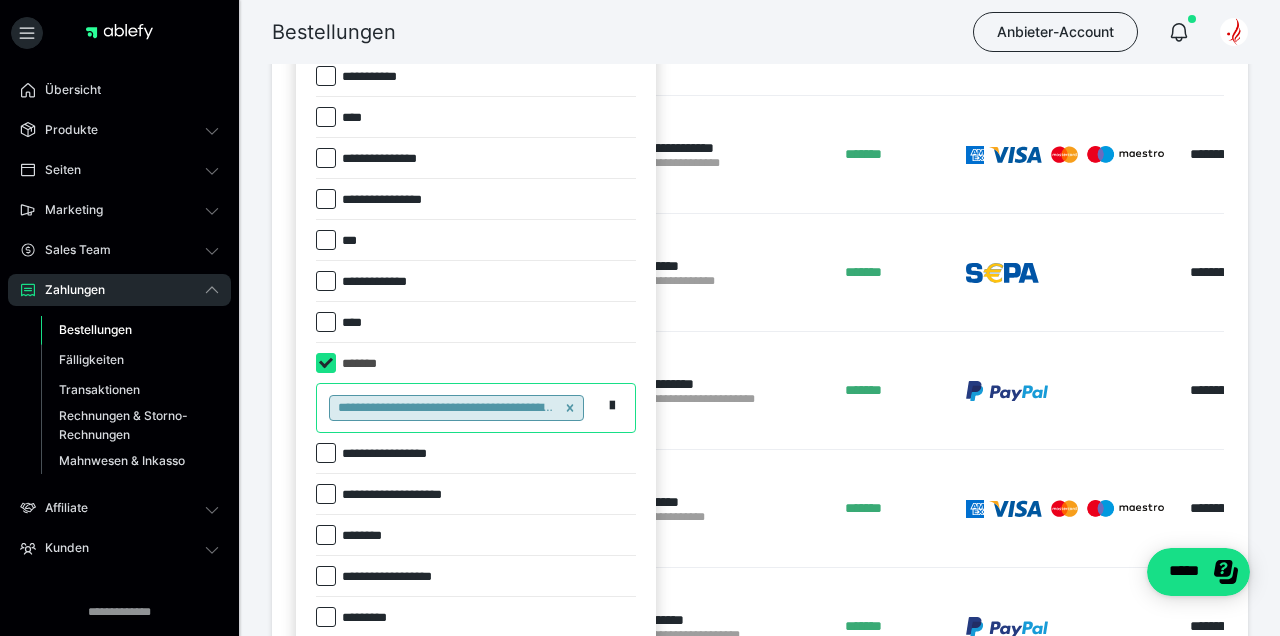 click 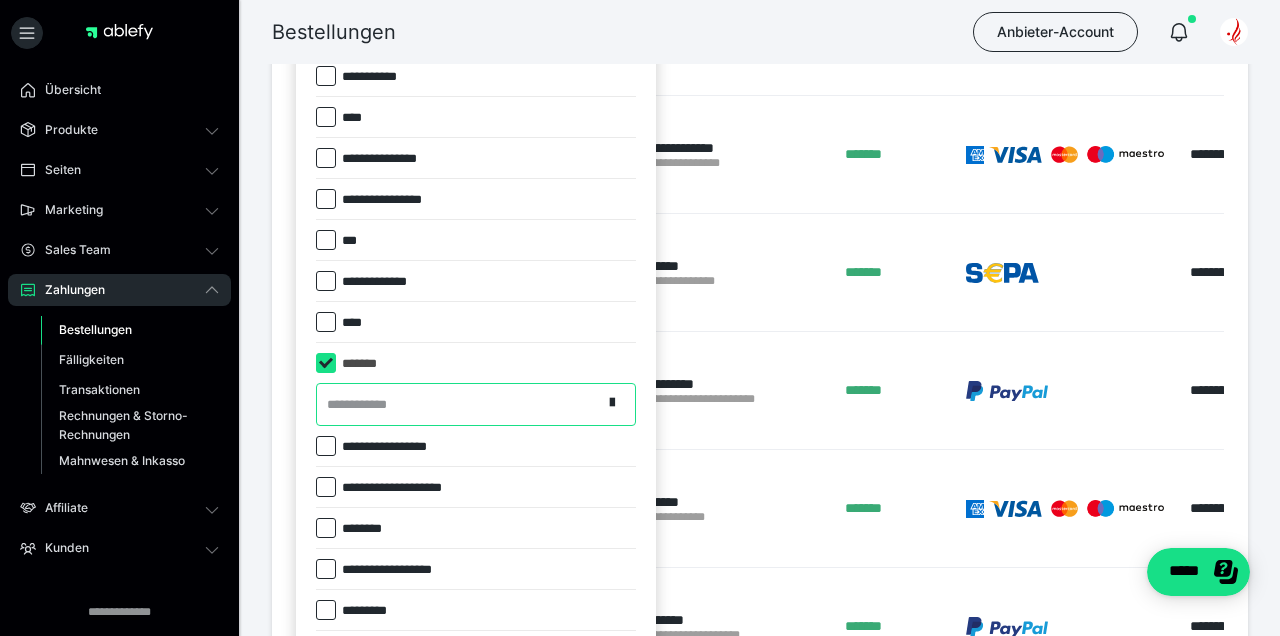 paste on "**********" 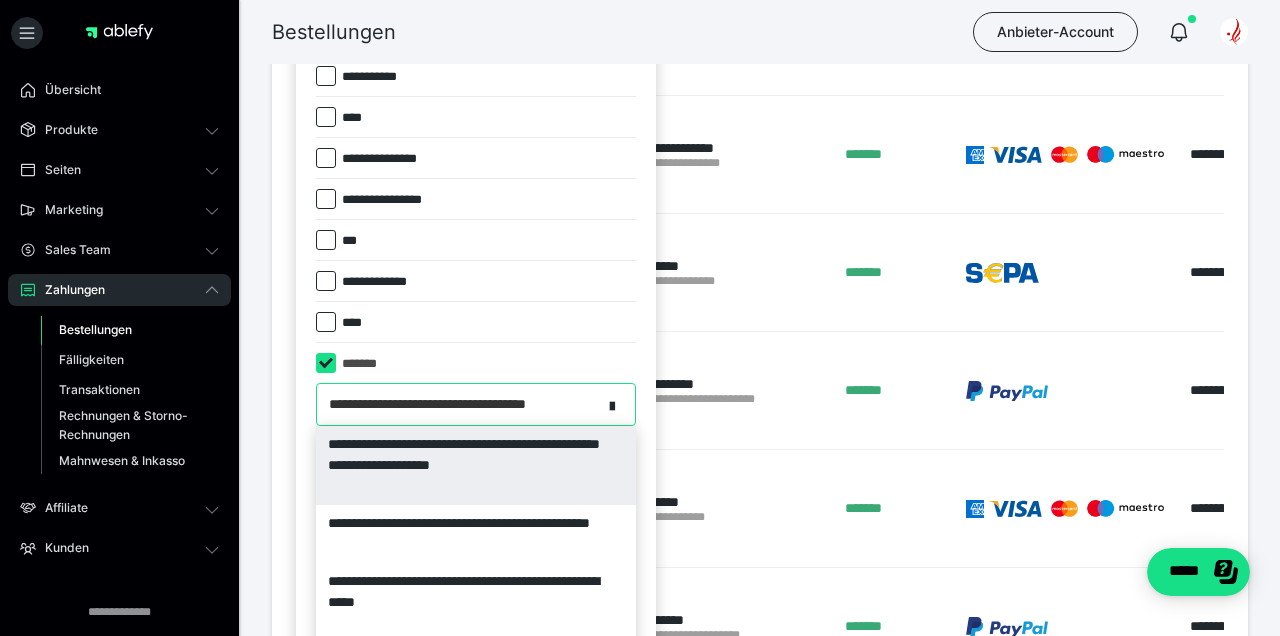 scroll, scrollTop: 998, scrollLeft: 0, axis: vertical 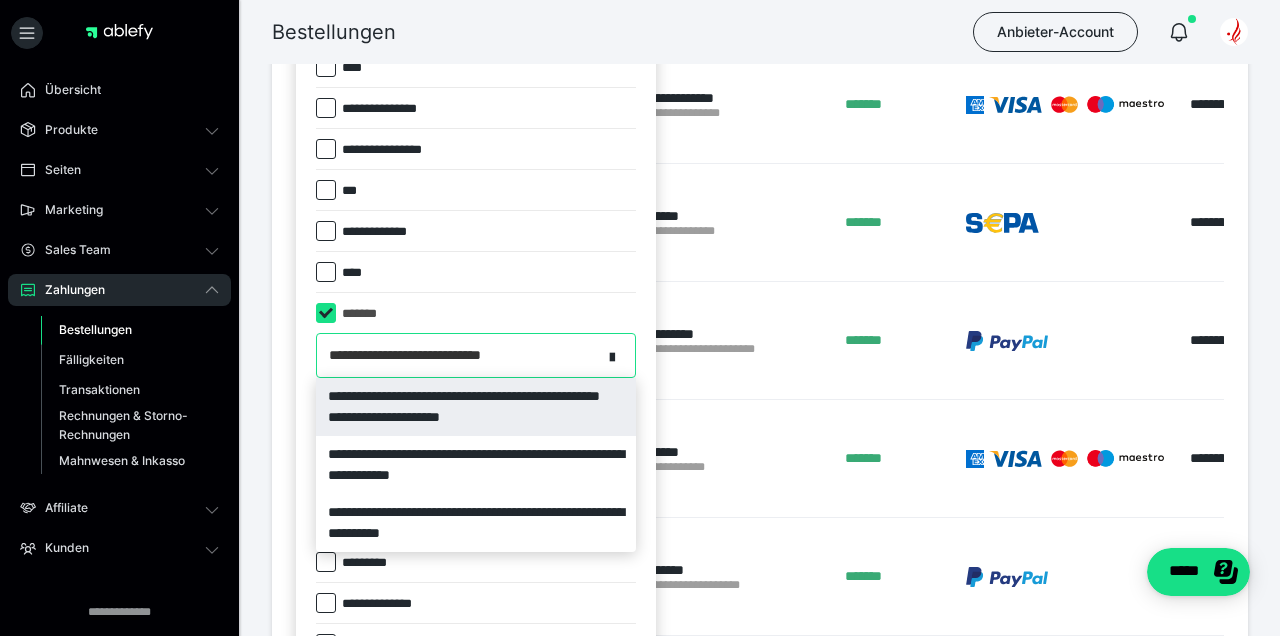 type on "**********" 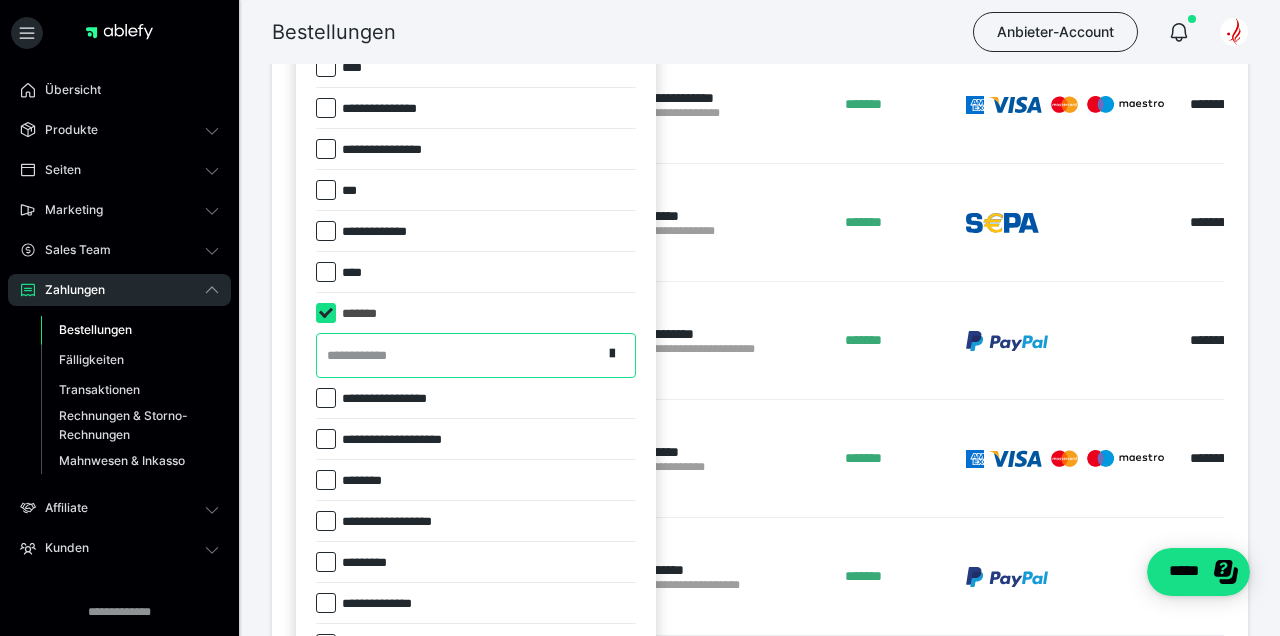 drag, startPoint x: 545, startPoint y: 346, endPoint x: 331, endPoint y: 340, distance: 214.08409 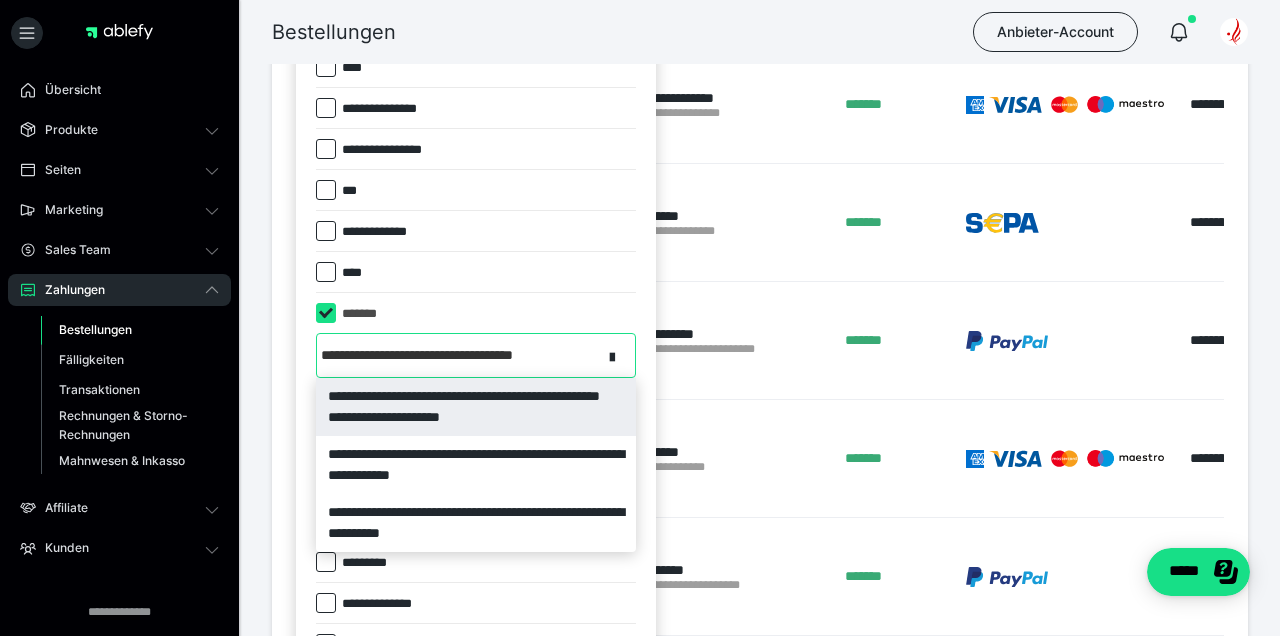 scroll, scrollTop: 0, scrollLeft: 0, axis: both 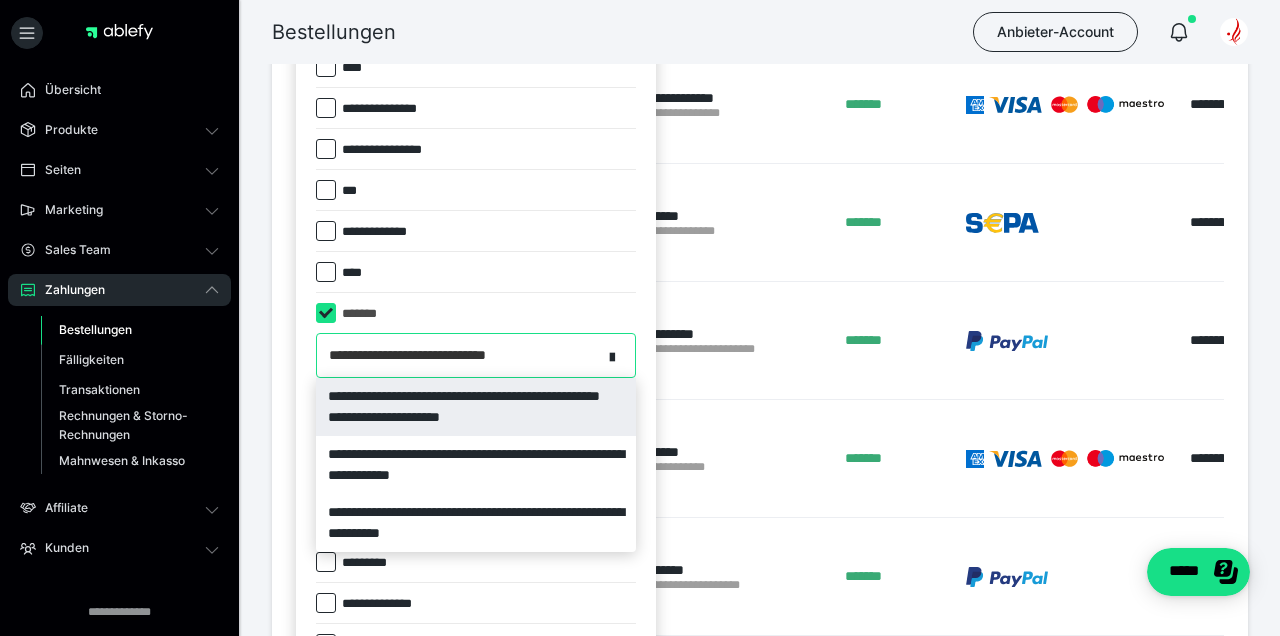 type on "**********" 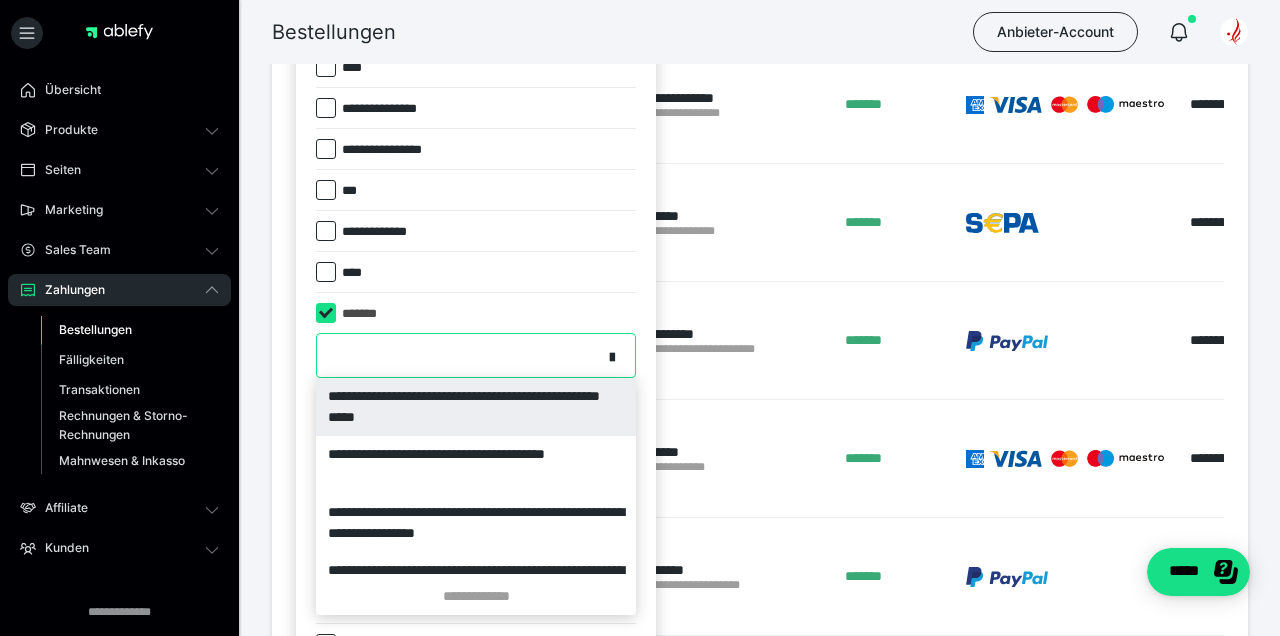 click on "**********" at bounding box center [456, 355] 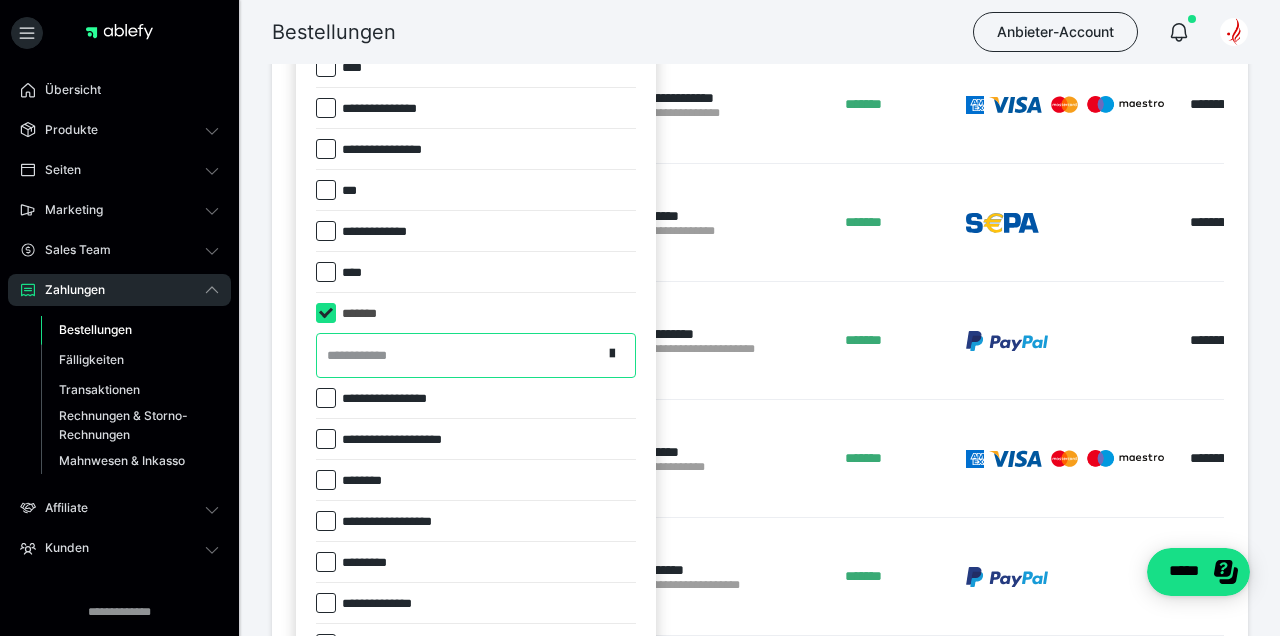paste on "**********" 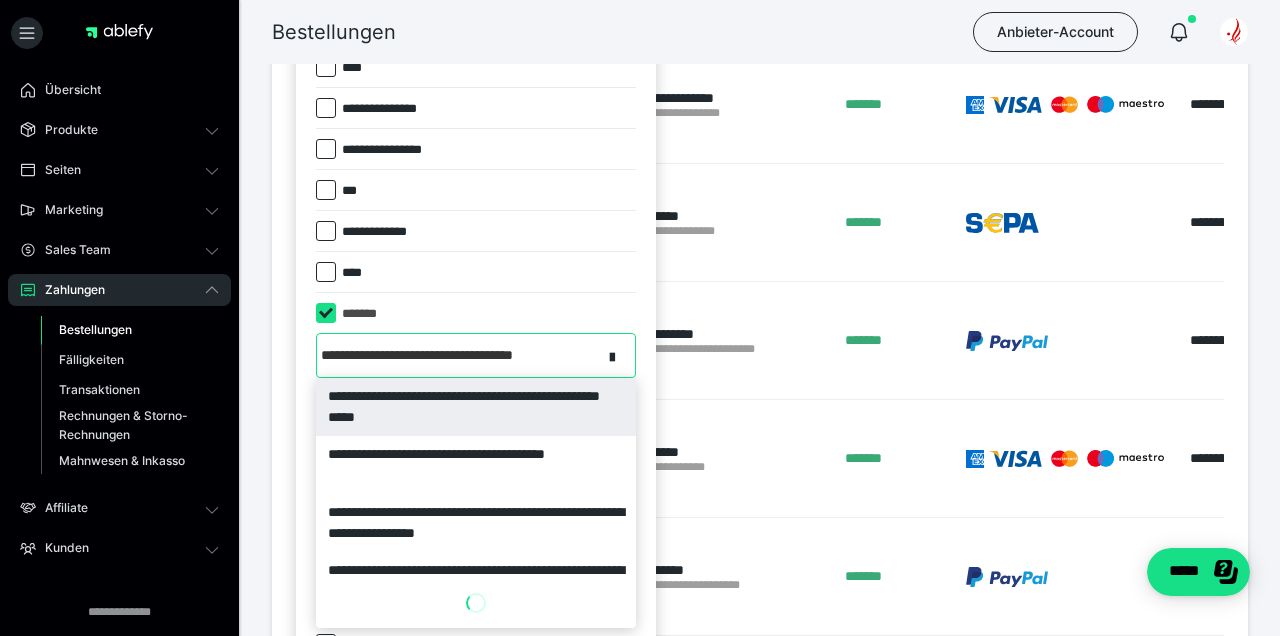 scroll, scrollTop: 0, scrollLeft: 0, axis: both 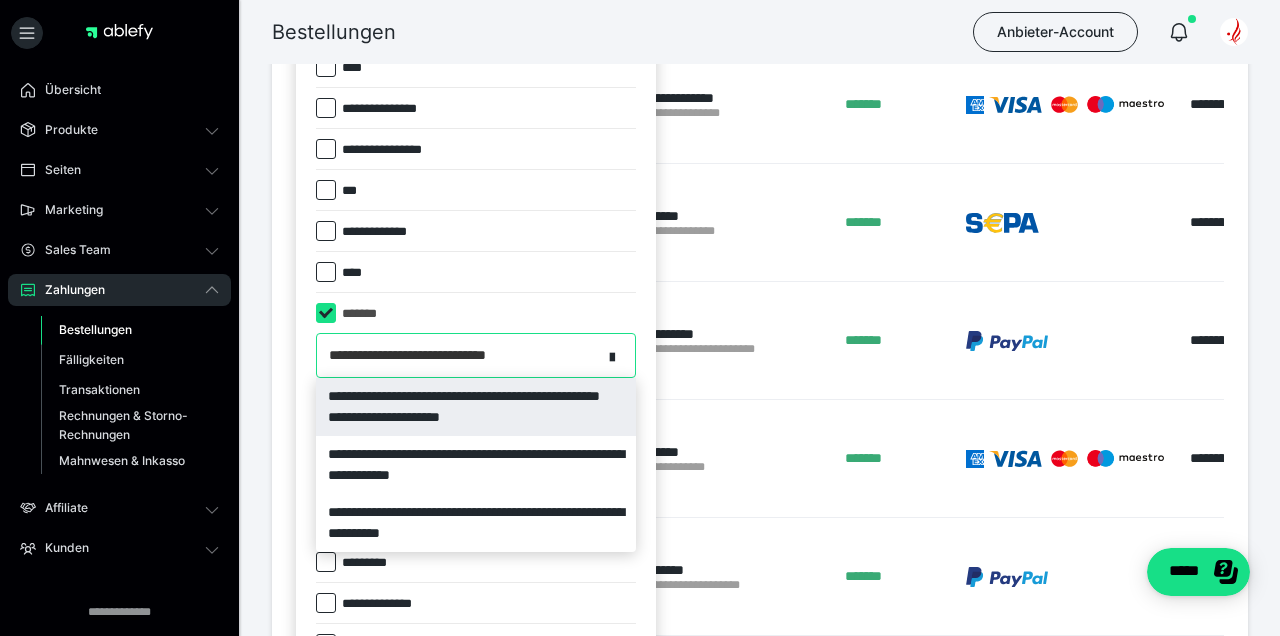 type on "**********" 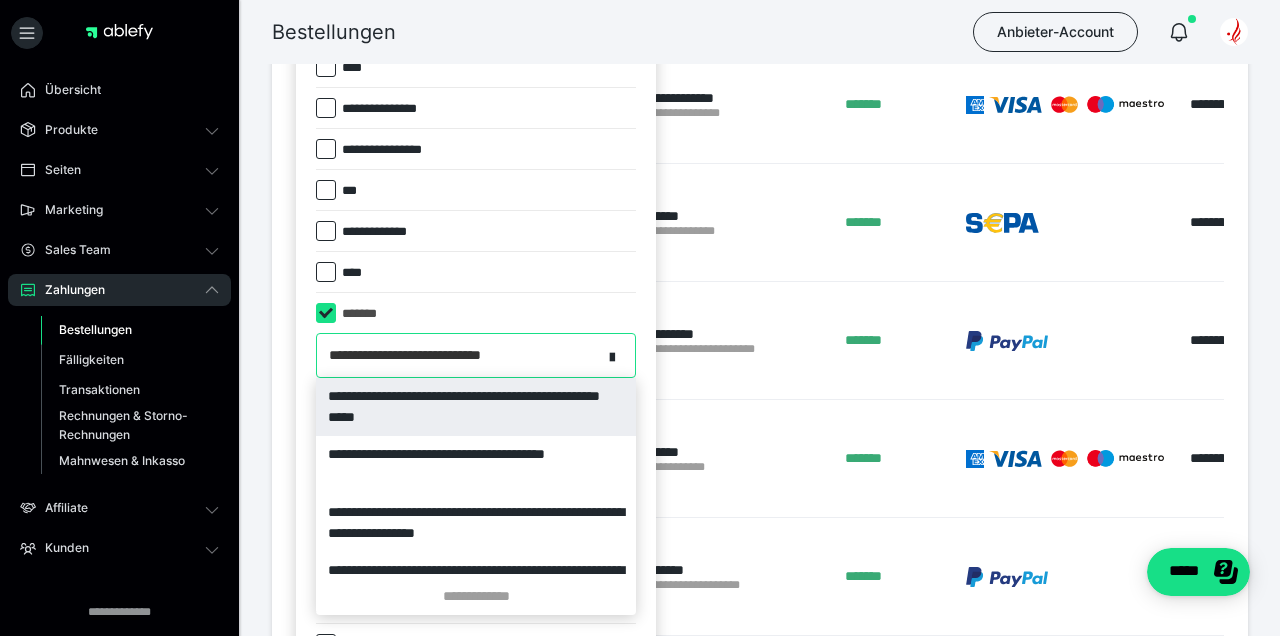 click on "**********" at bounding box center (476, 407) 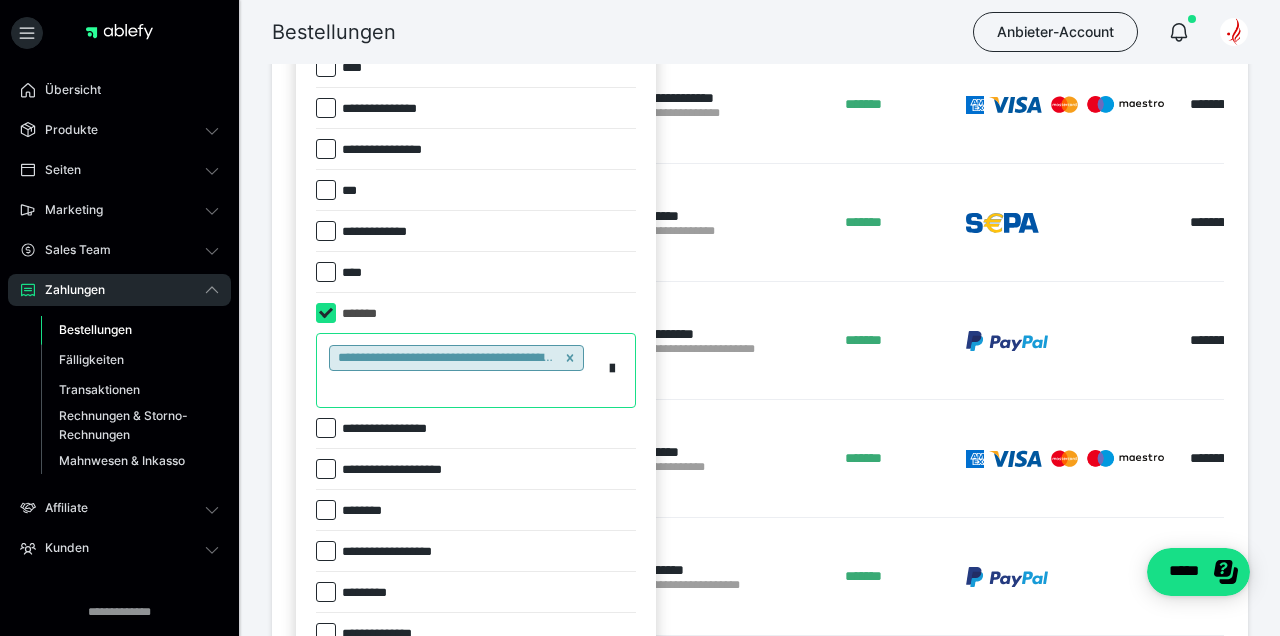 paste on "**********" 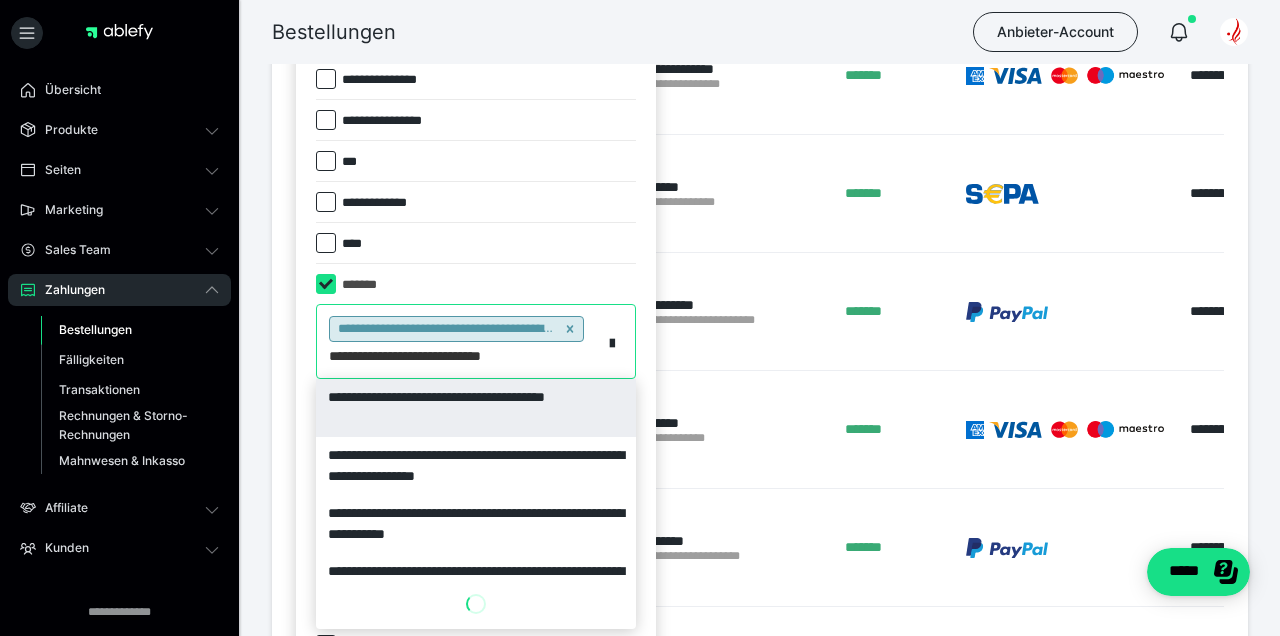 scroll, scrollTop: 1044, scrollLeft: 0, axis: vertical 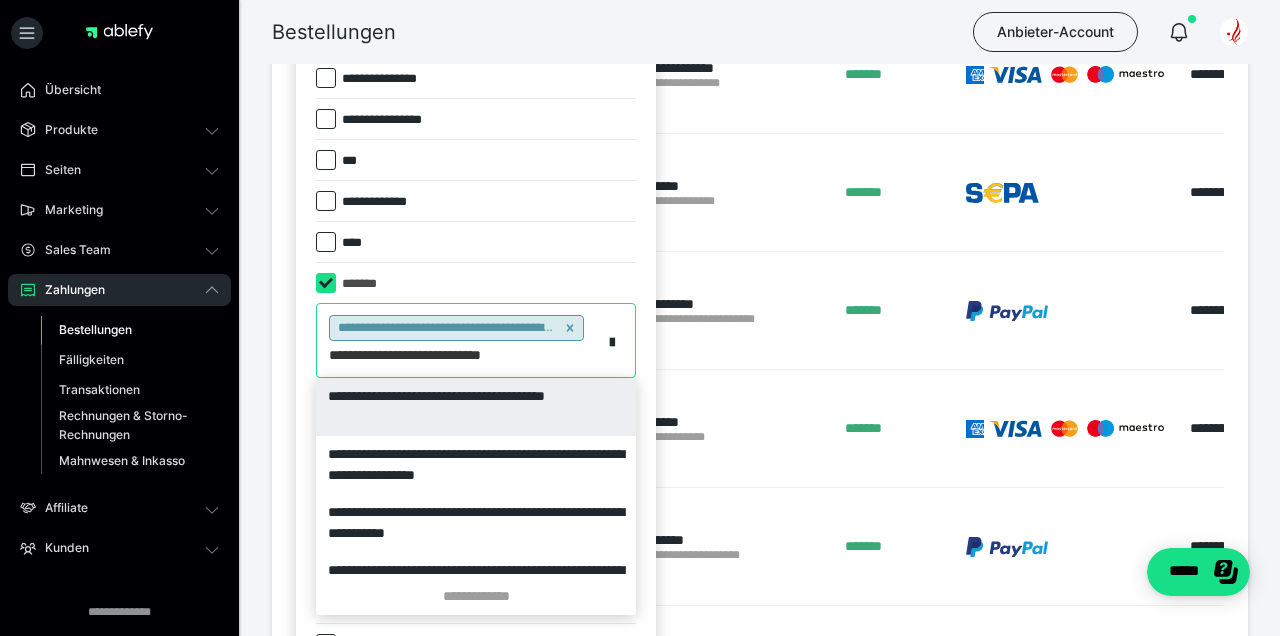 click 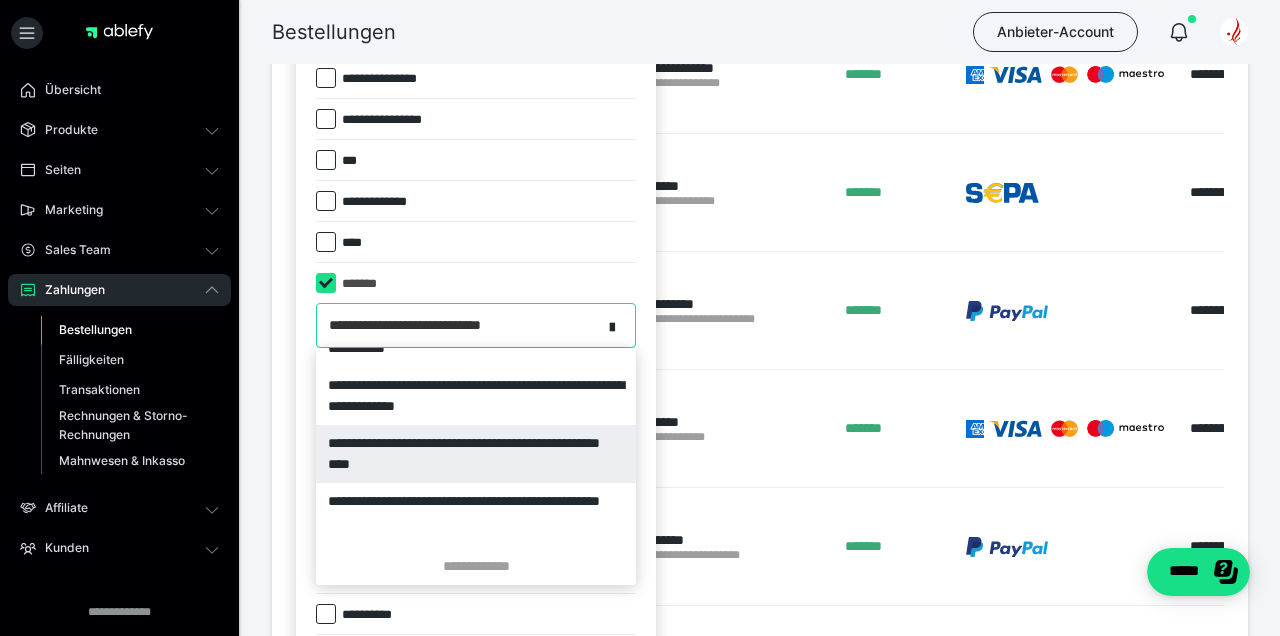 scroll, scrollTop: 217, scrollLeft: 0, axis: vertical 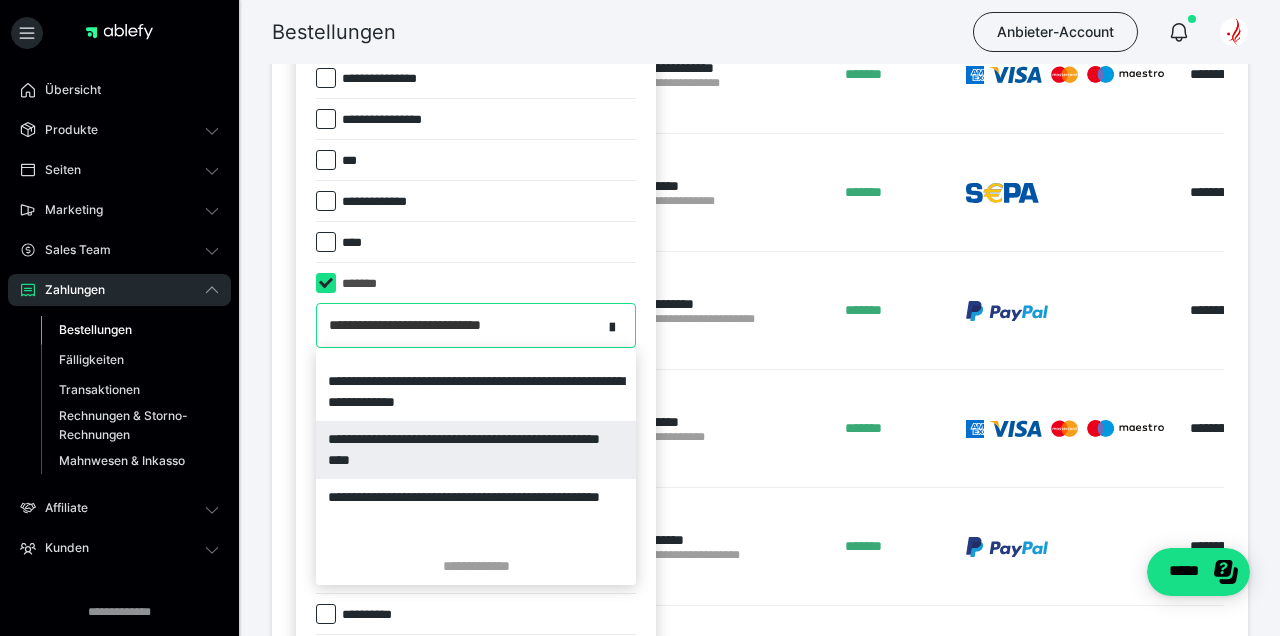 click on "**********" at bounding box center (476, 450) 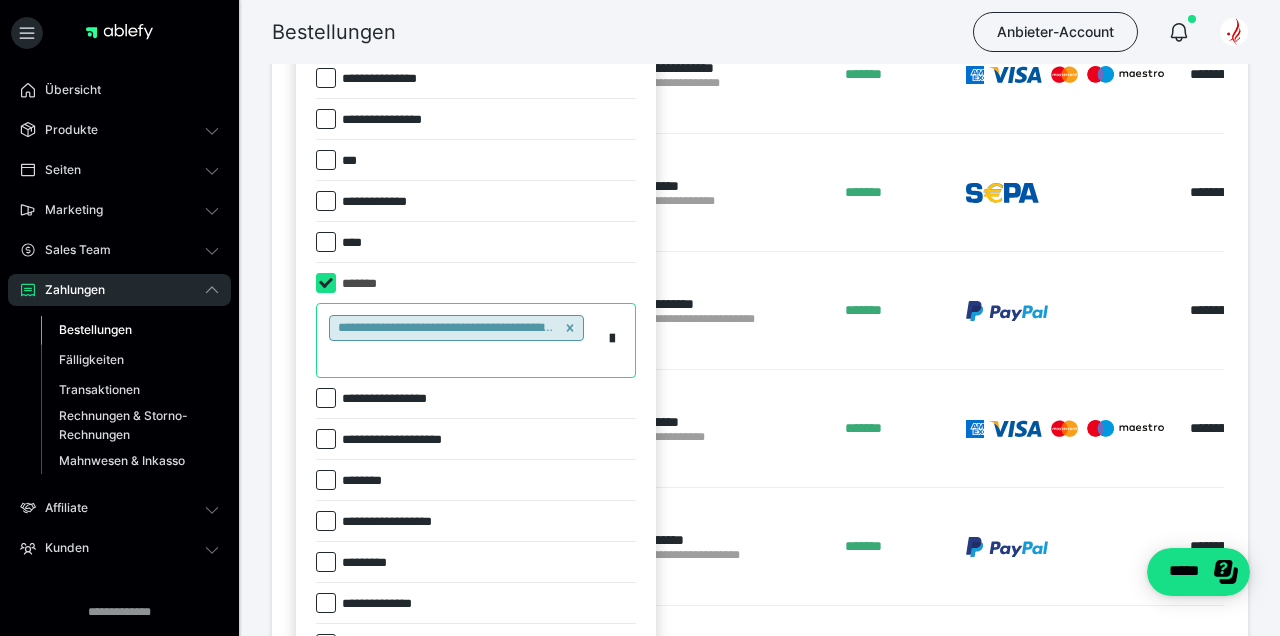 paste on "**********" 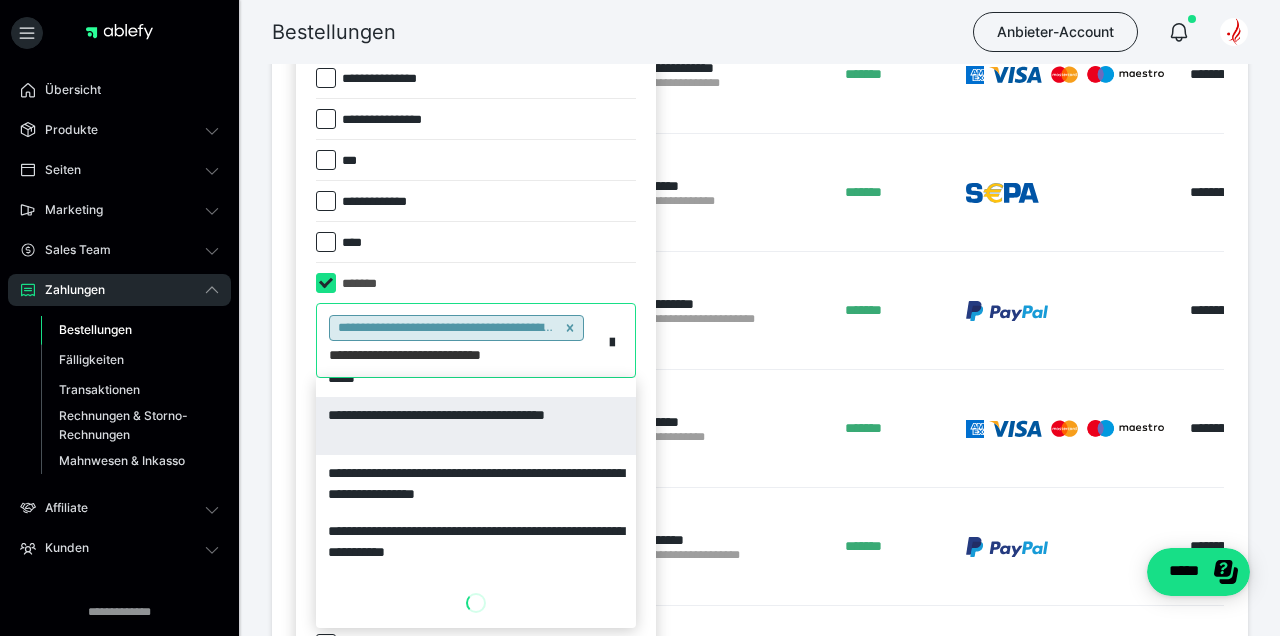 scroll, scrollTop: 75, scrollLeft: 0, axis: vertical 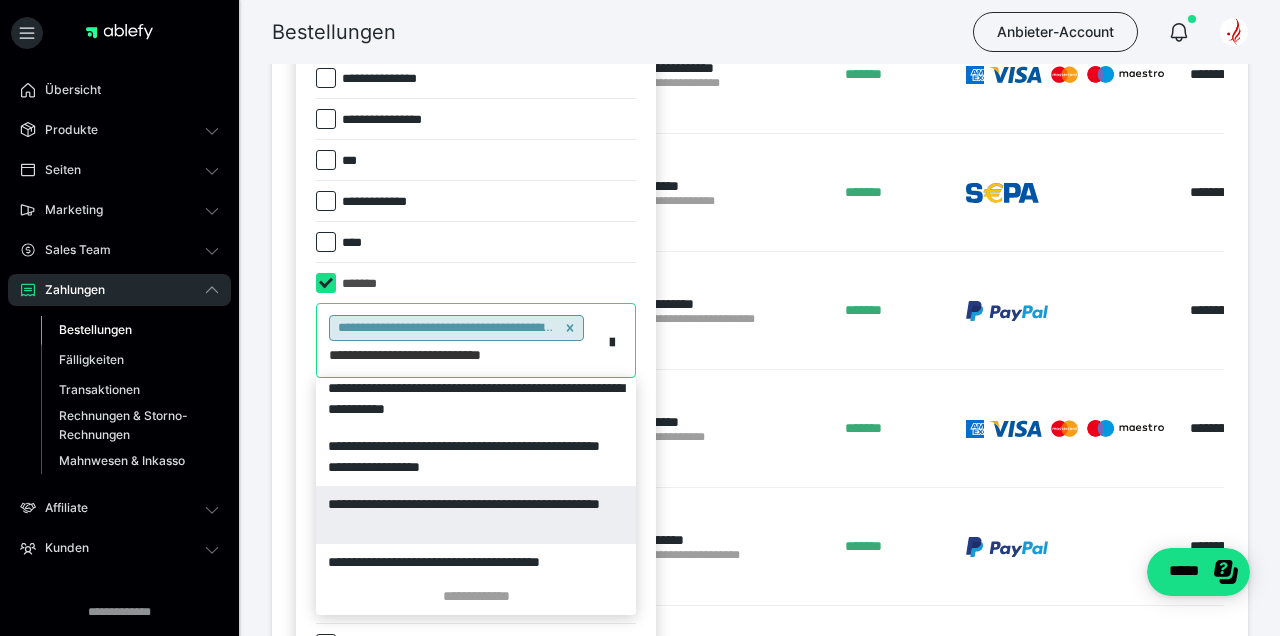 click on "**********" at bounding box center (476, 515) 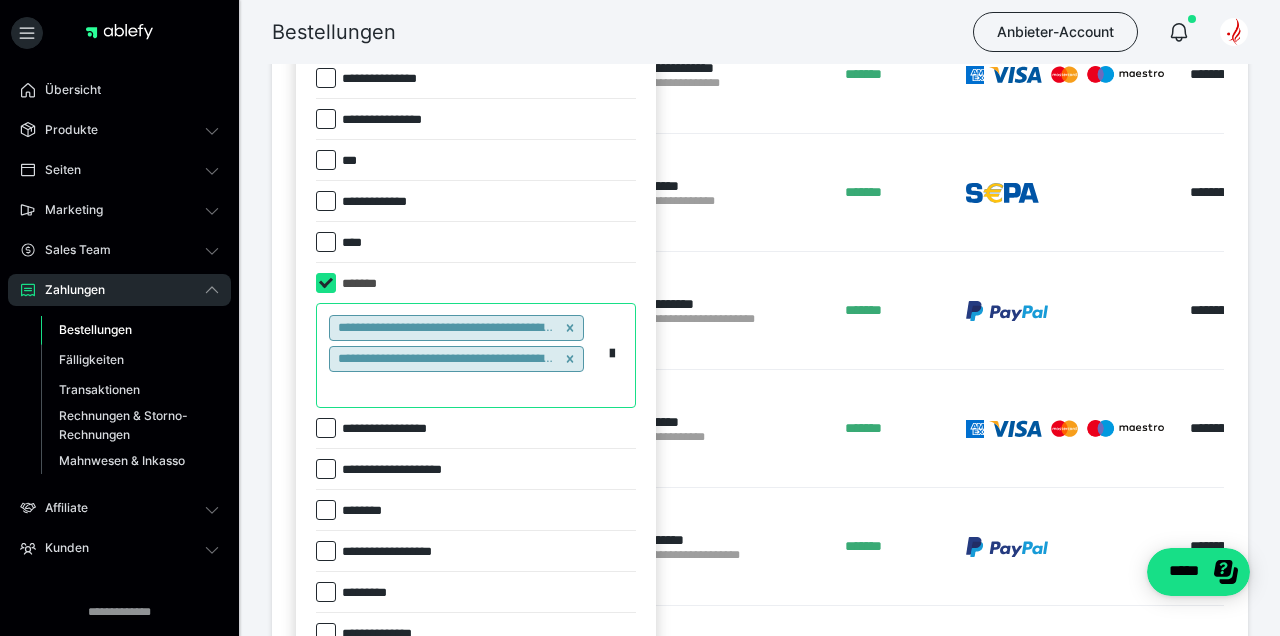 paste on "**********" 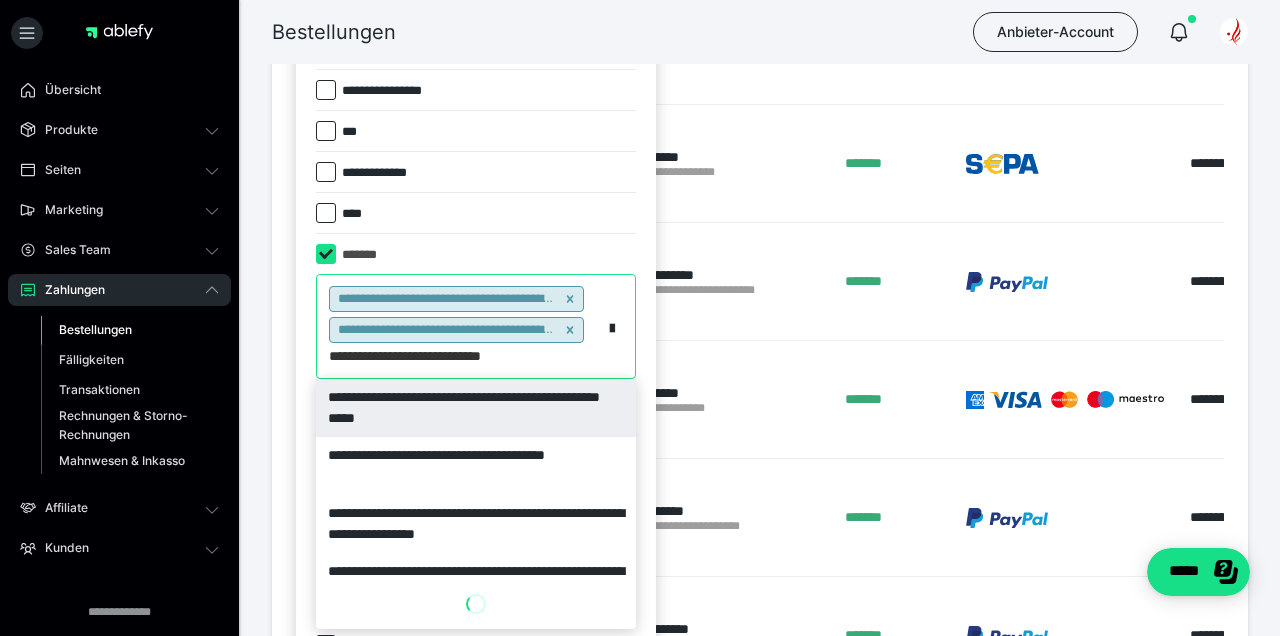 scroll, scrollTop: 1074, scrollLeft: 0, axis: vertical 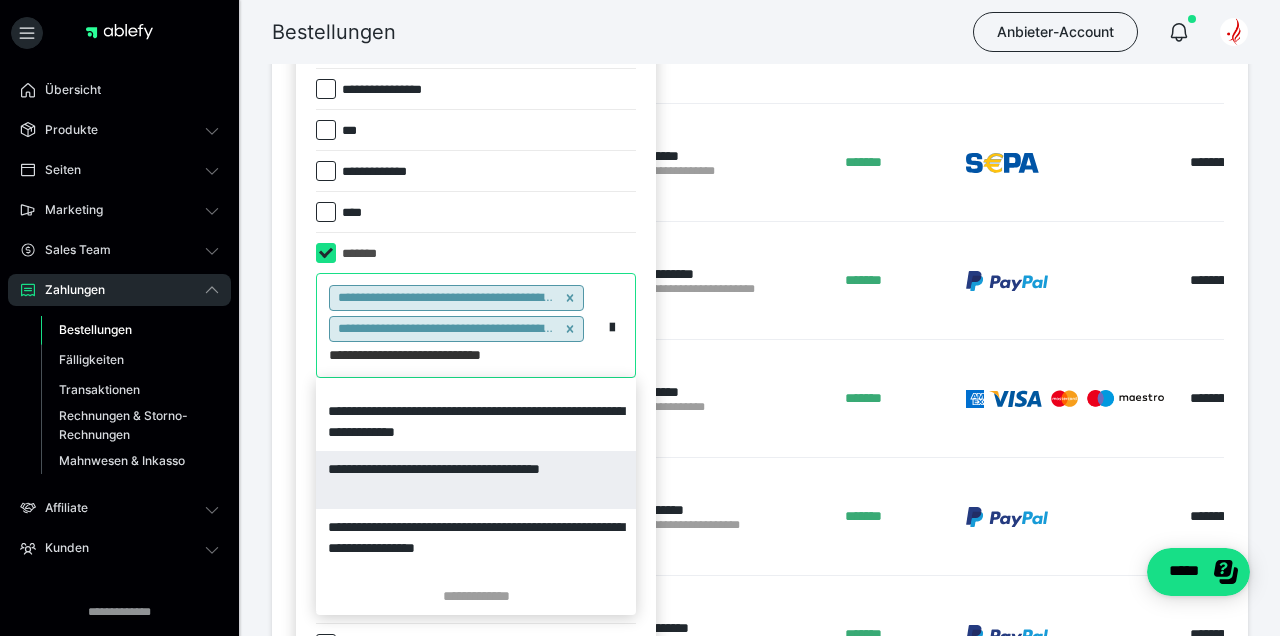 click on "**********" at bounding box center [476, 480] 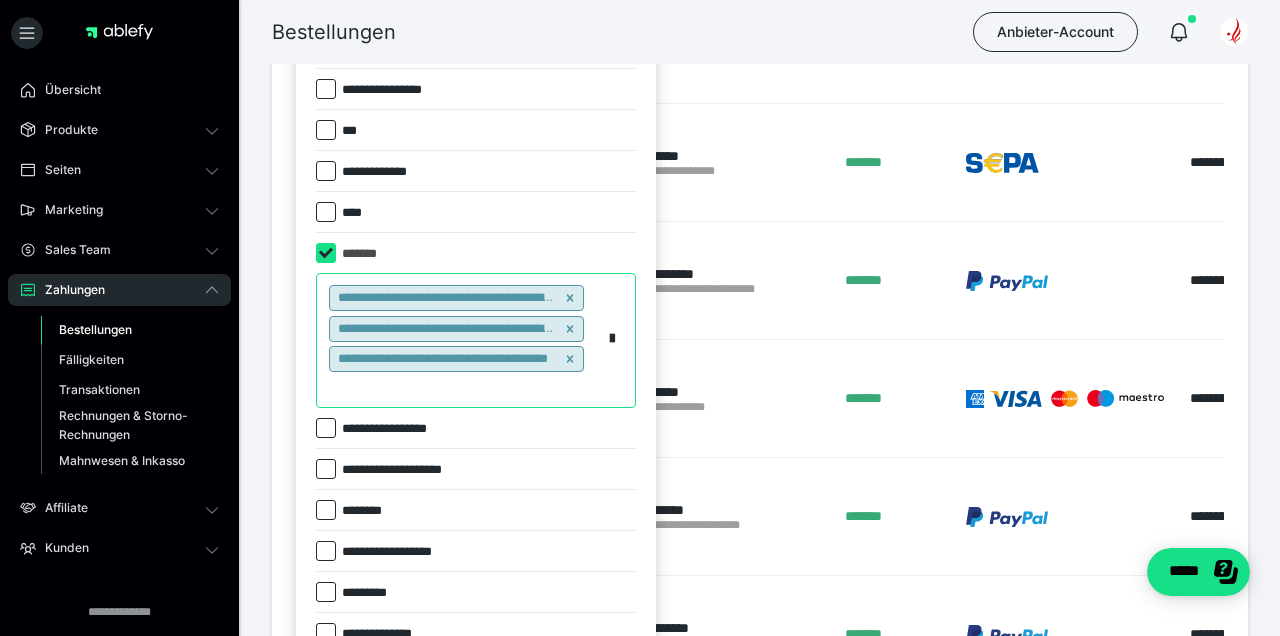 paste on "**********" 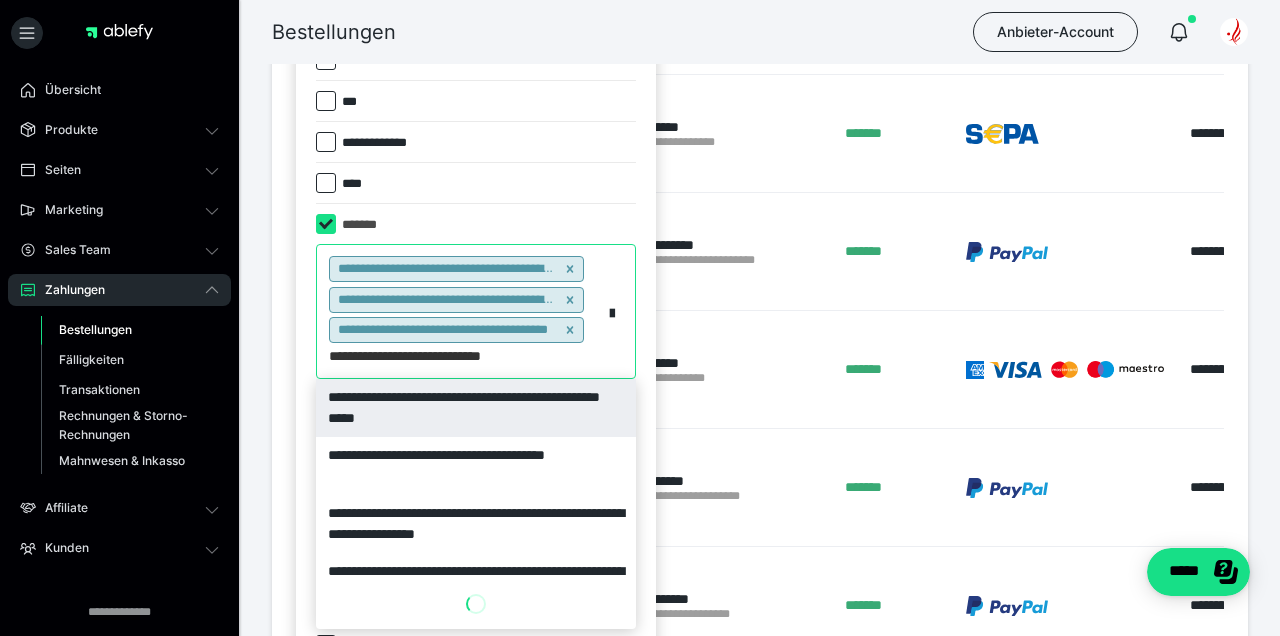 scroll, scrollTop: 1104, scrollLeft: 0, axis: vertical 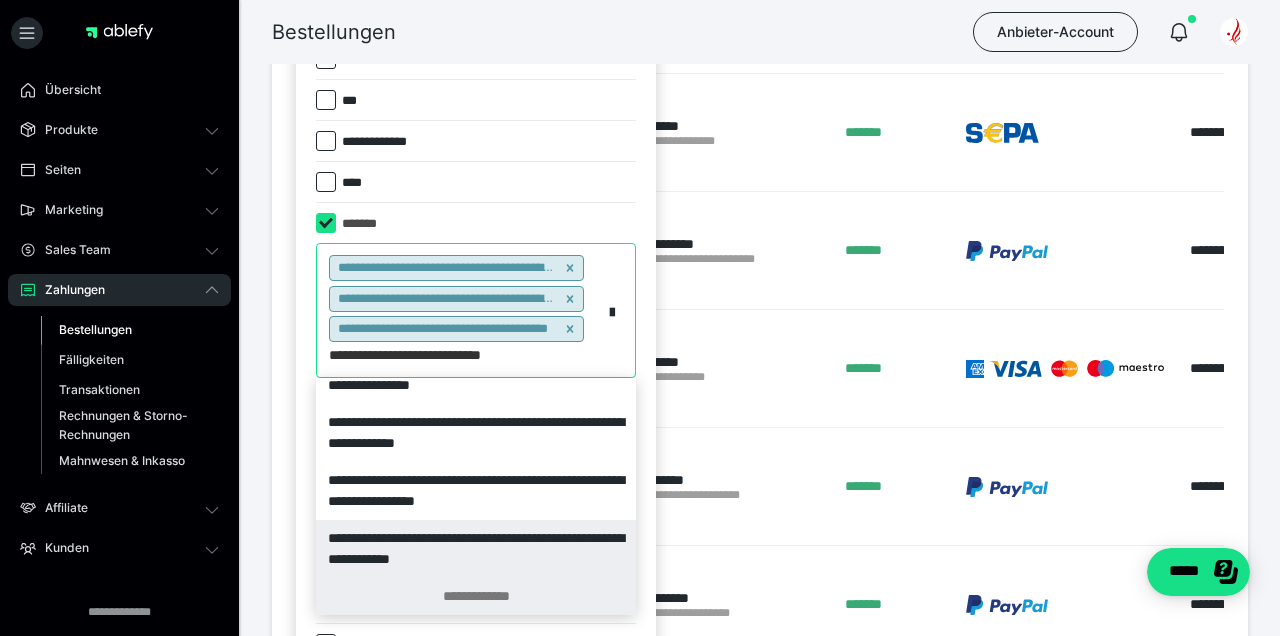 click on "**********" at bounding box center (476, 596) 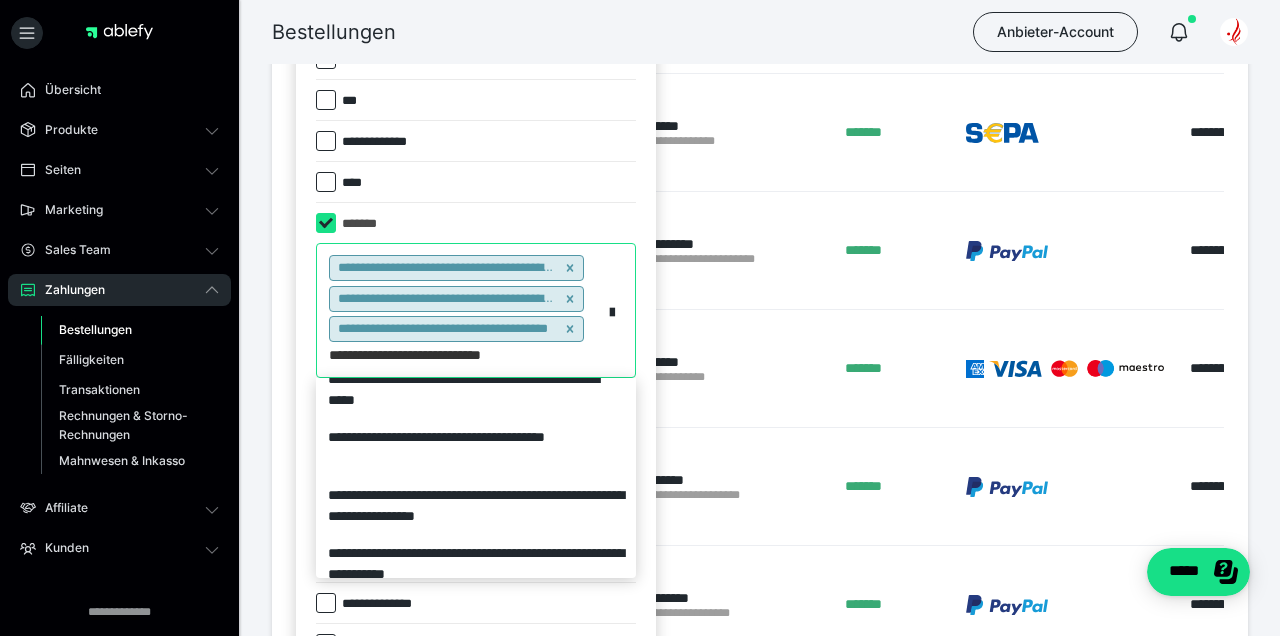 scroll, scrollTop: 0, scrollLeft: 0, axis: both 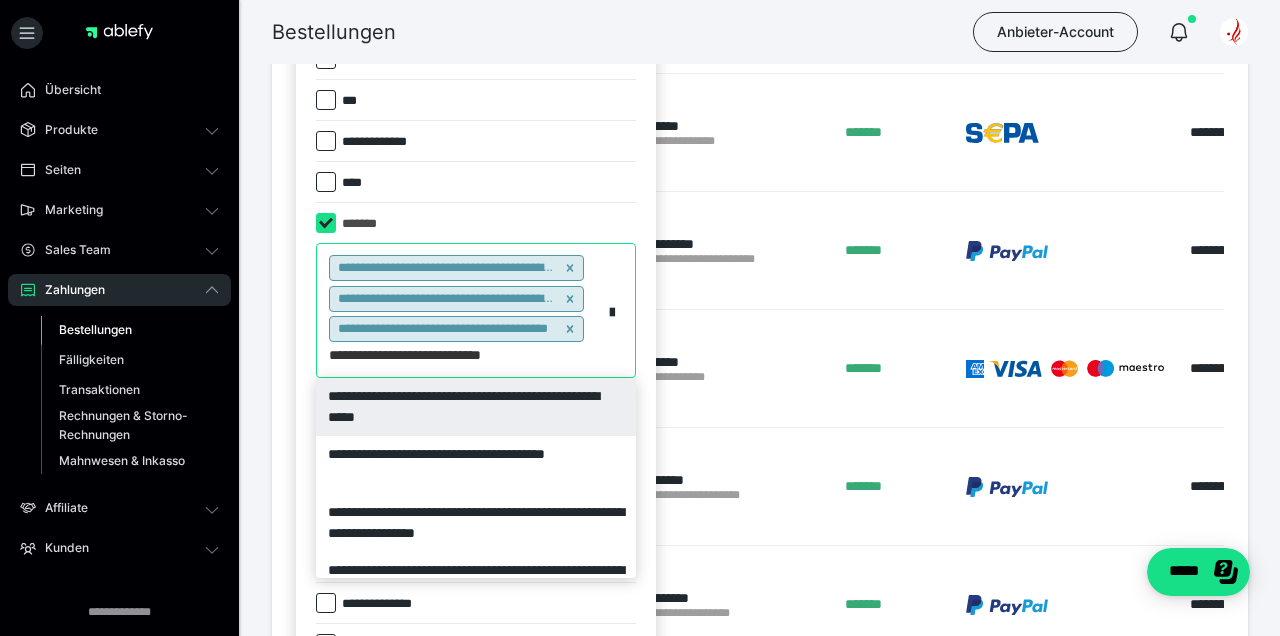 type on "**********" 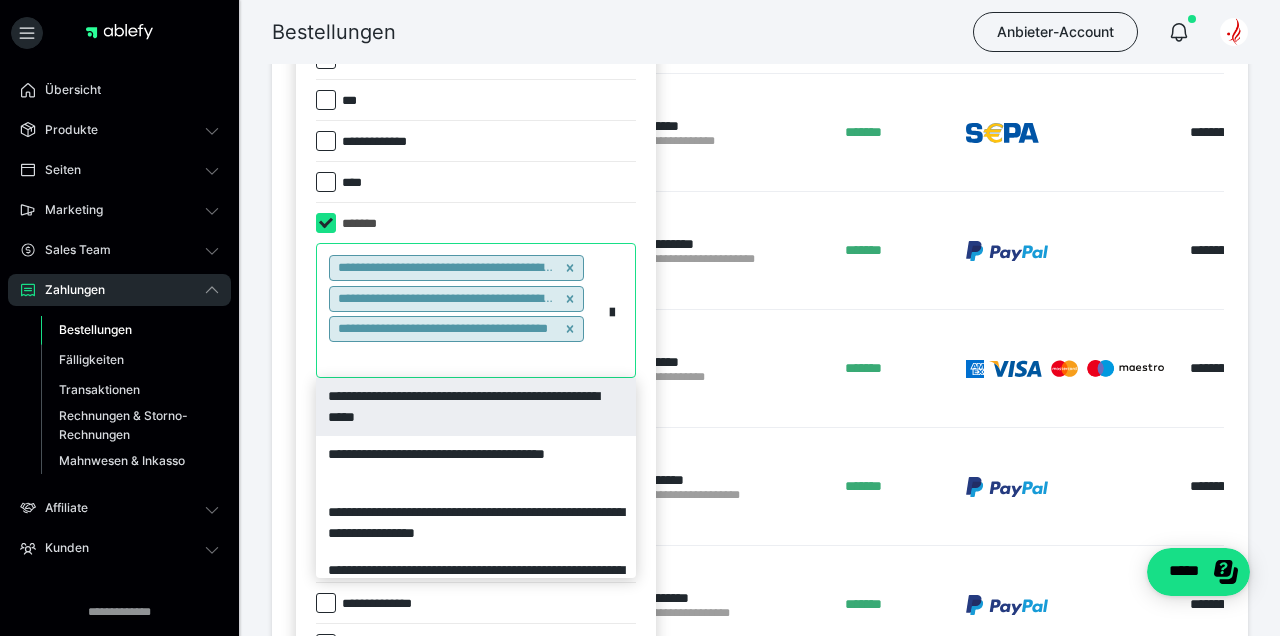 click on "****" at bounding box center (476, 182) 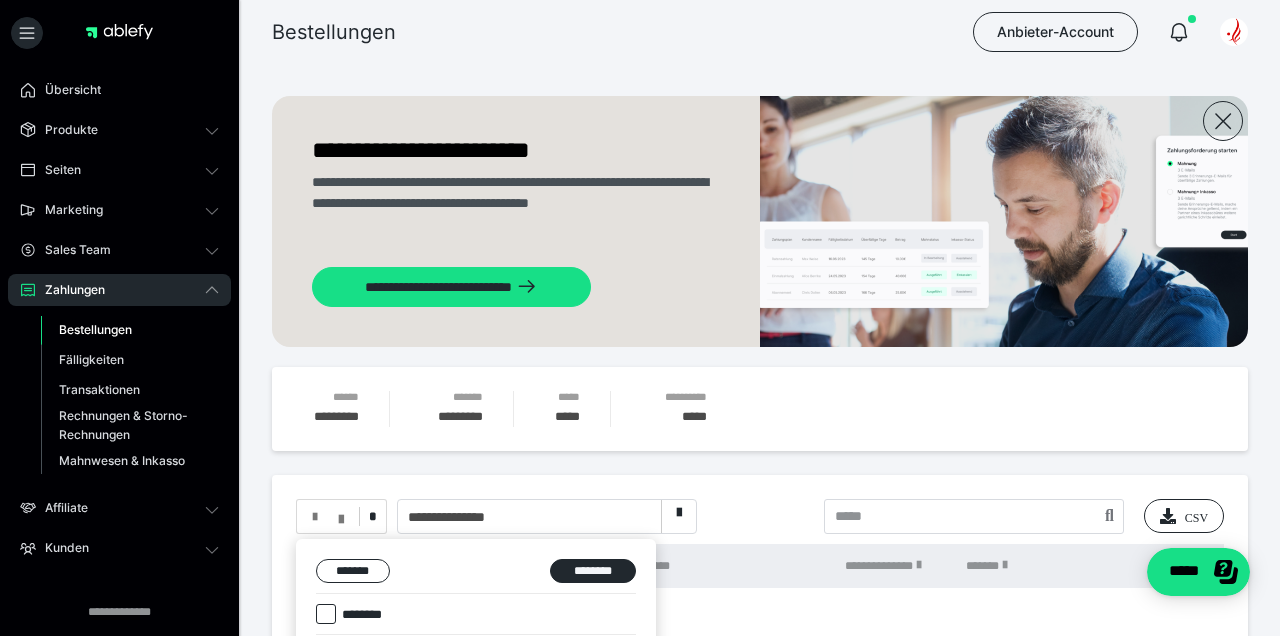 scroll, scrollTop: 0, scrollLeft: 0, axis: both 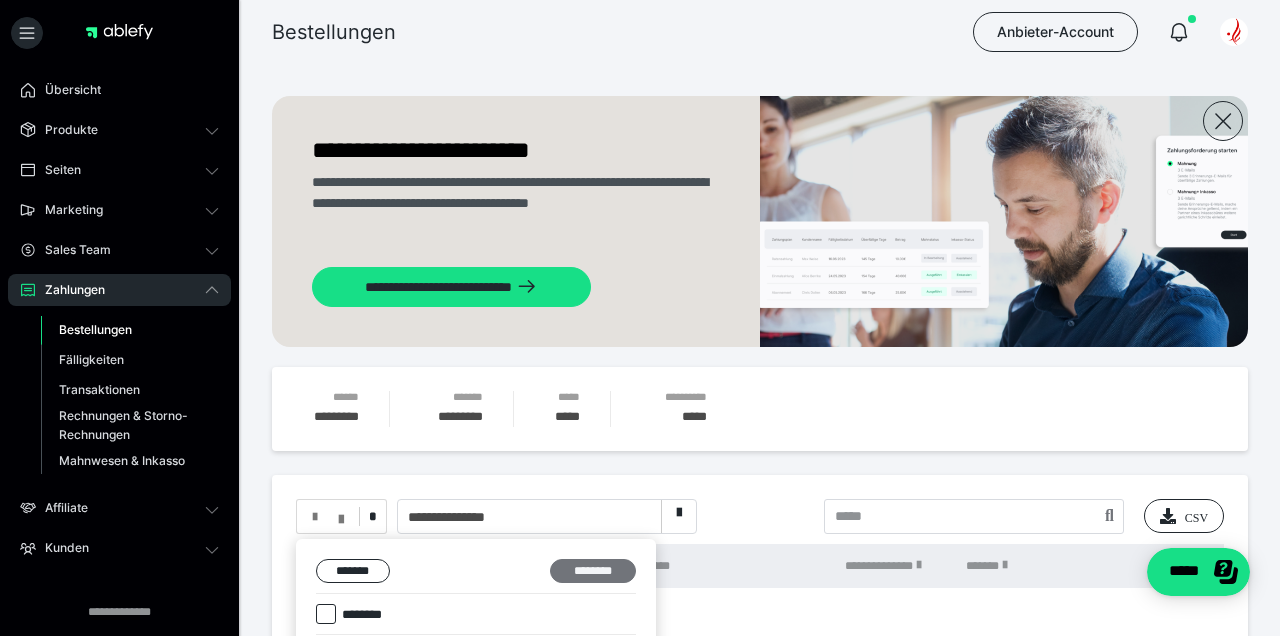 click on "********" at bounding box center [593, 571] 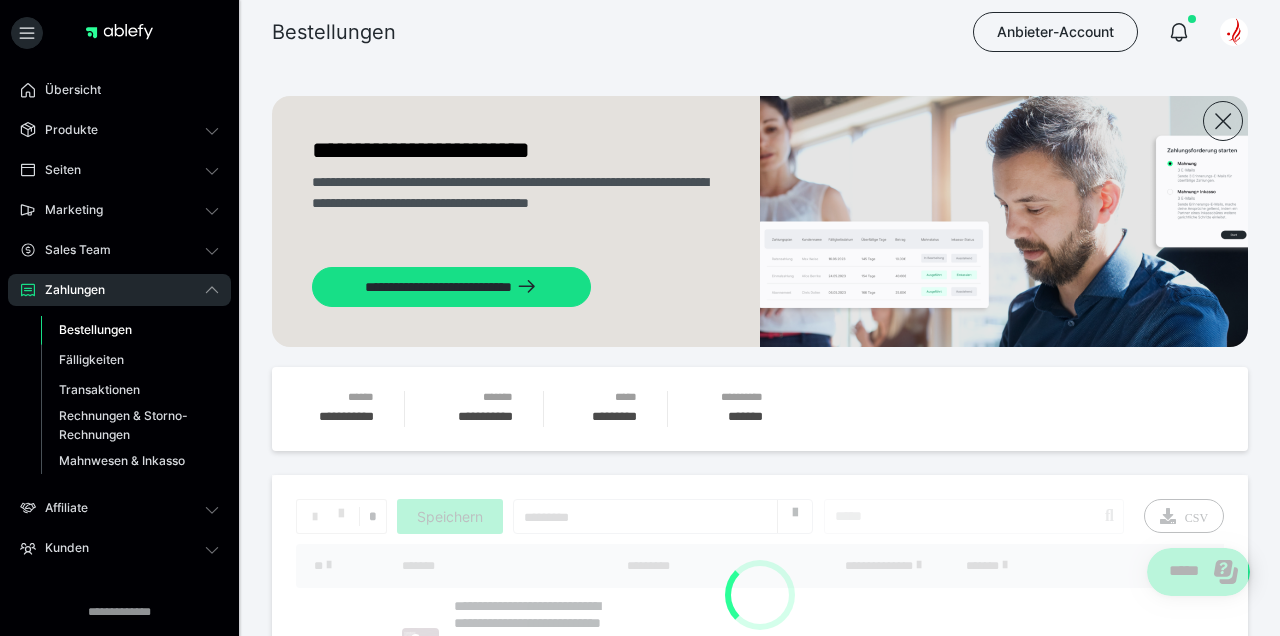 scroll, scrollTop: 67, scrollLeft: 0, axis: vertical 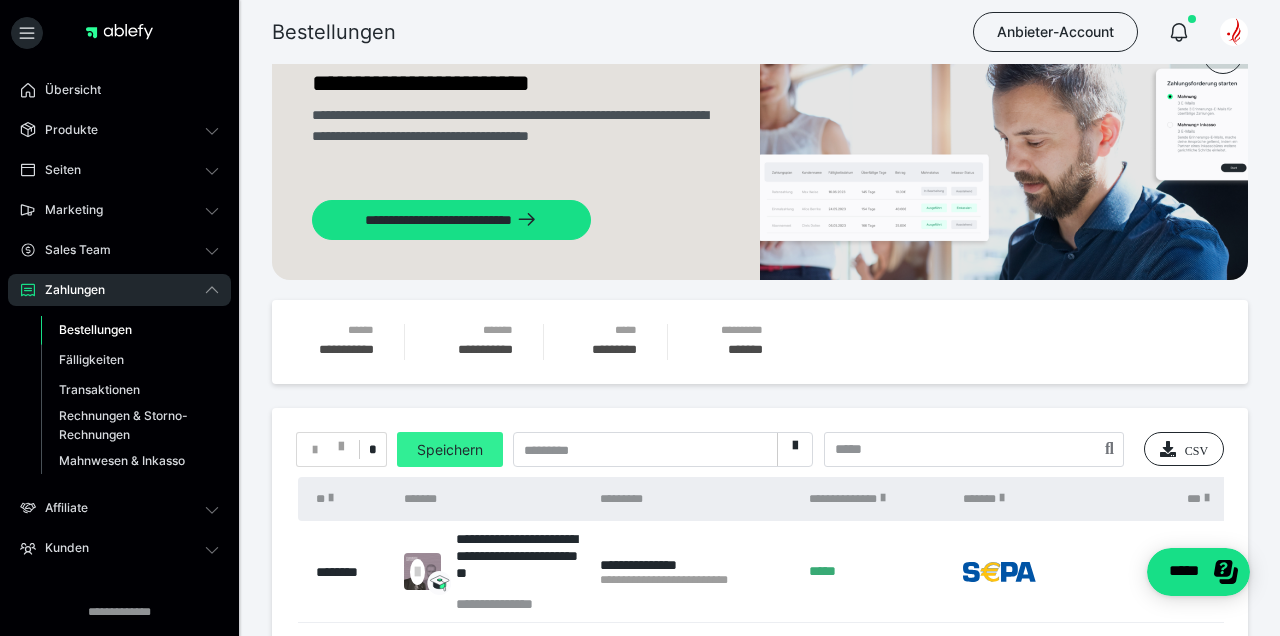click on "Speichern" at bounding box center (450, 449) 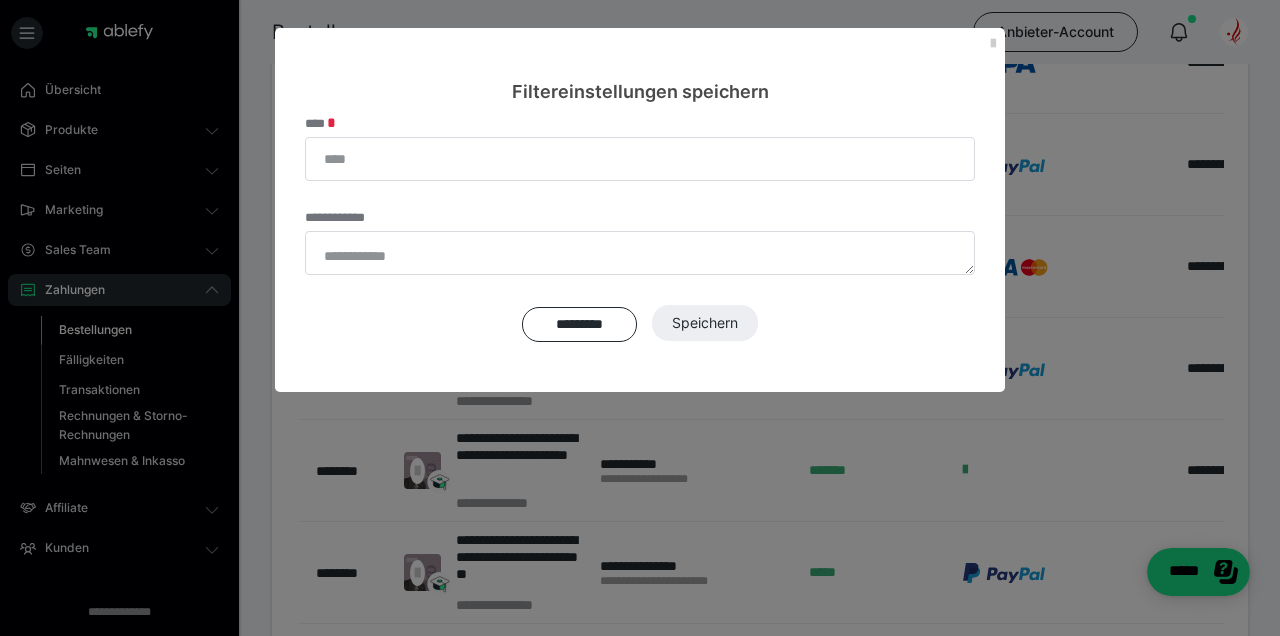 scroll, scrollTop: 1085, scrollLeft: 0, axis: vertical 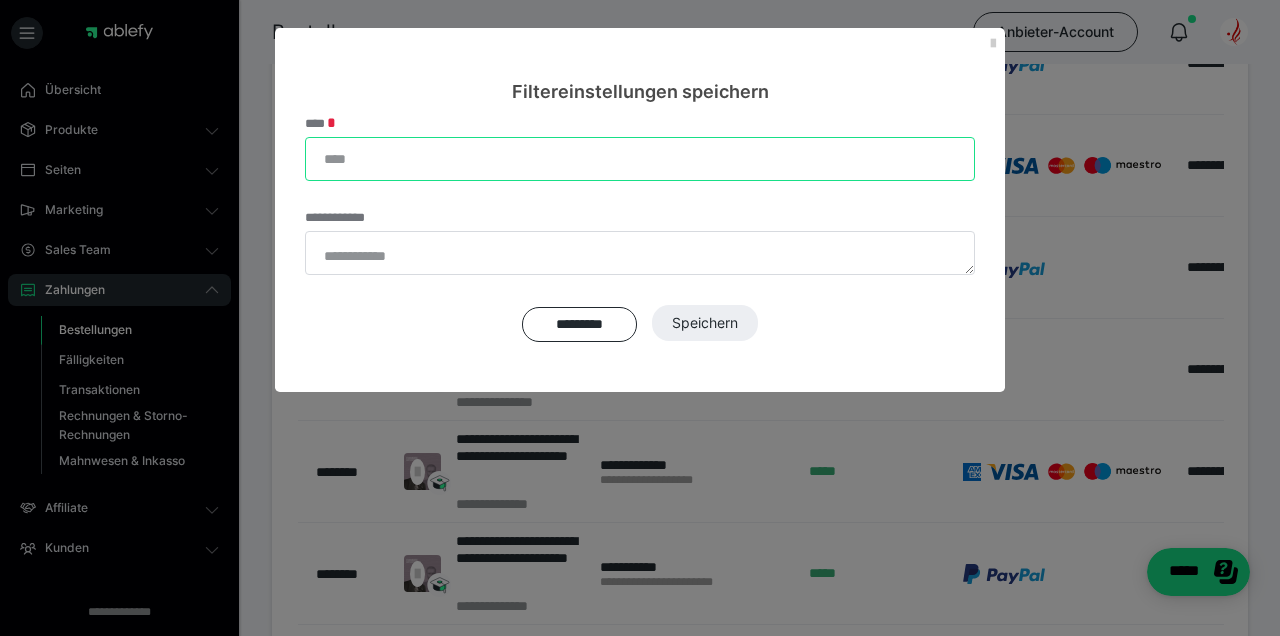 click on "****" at bounding box center [640, 159] 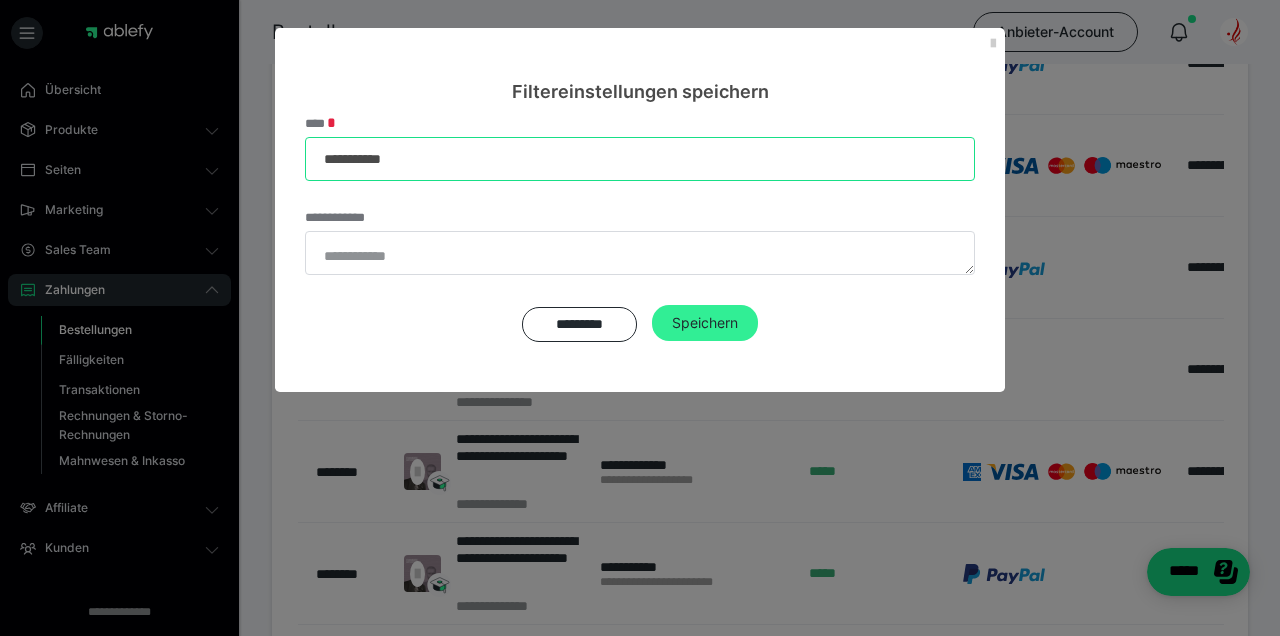 type on "**********" 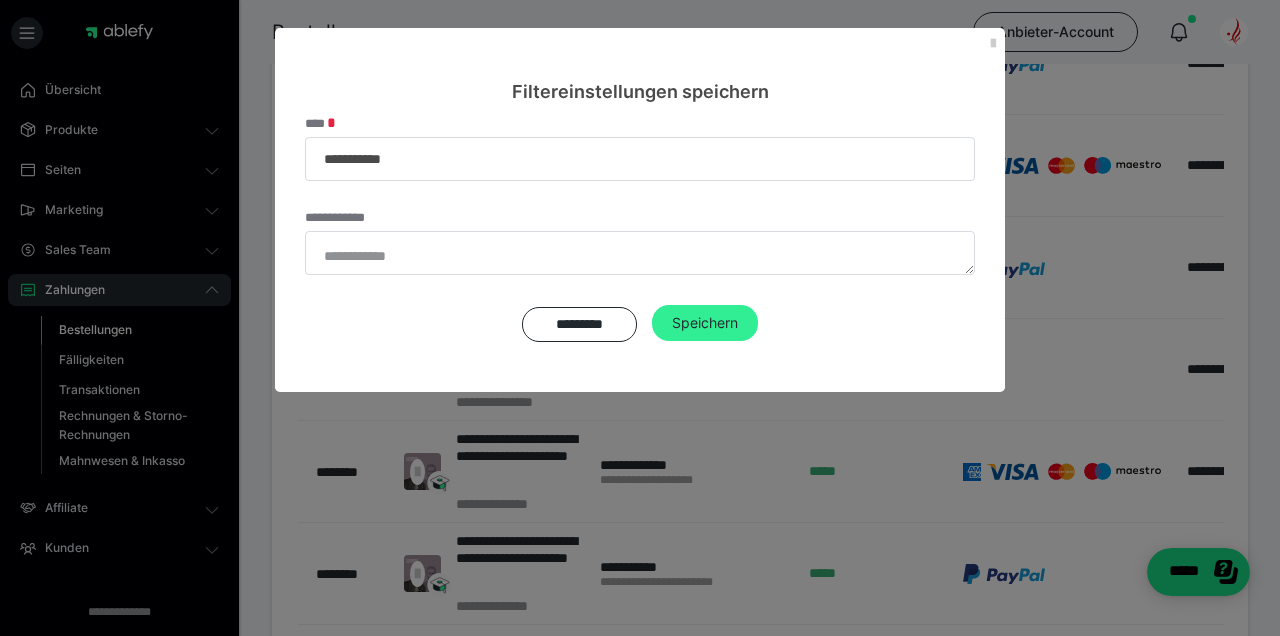 click on "Speichern" at bounding box center (705, 323) 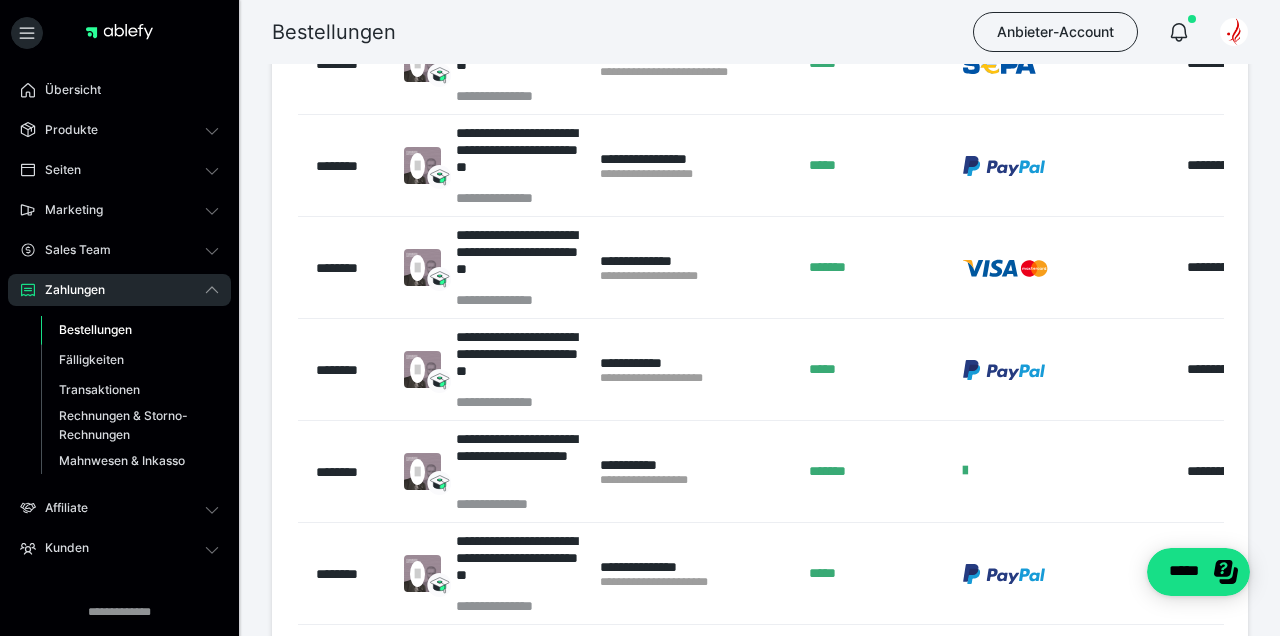 scroll, scrollTop: 0, scrollLeft: 0, axis: both 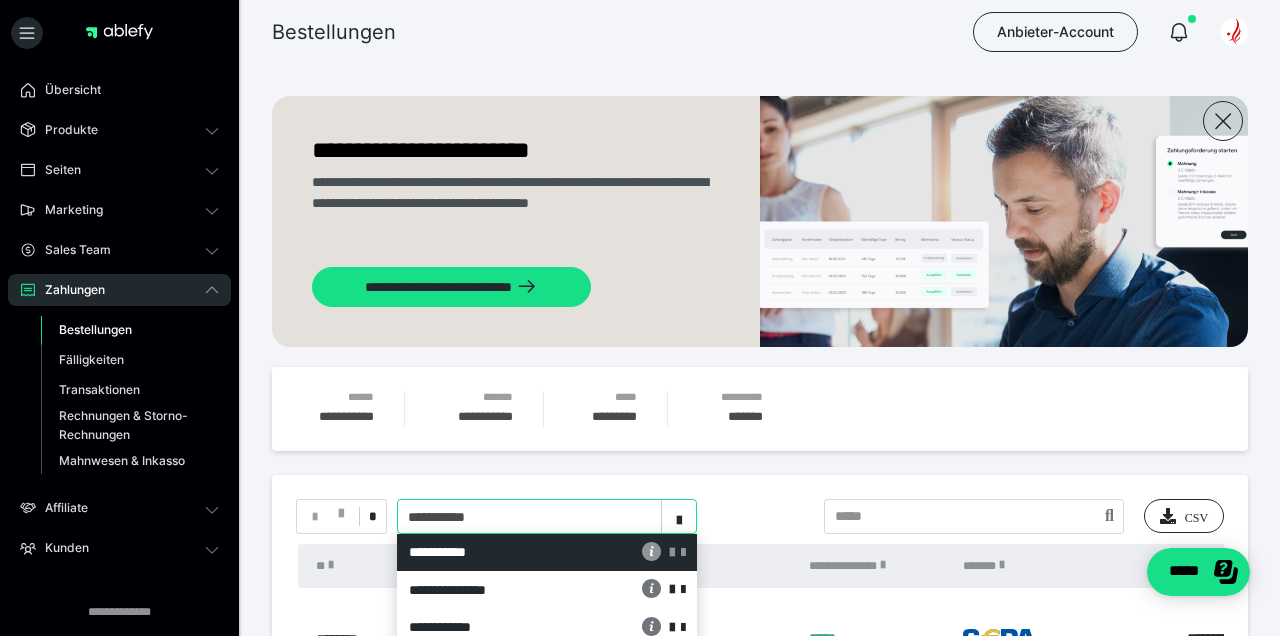 click on "**********" at bounding box center (547, 516) 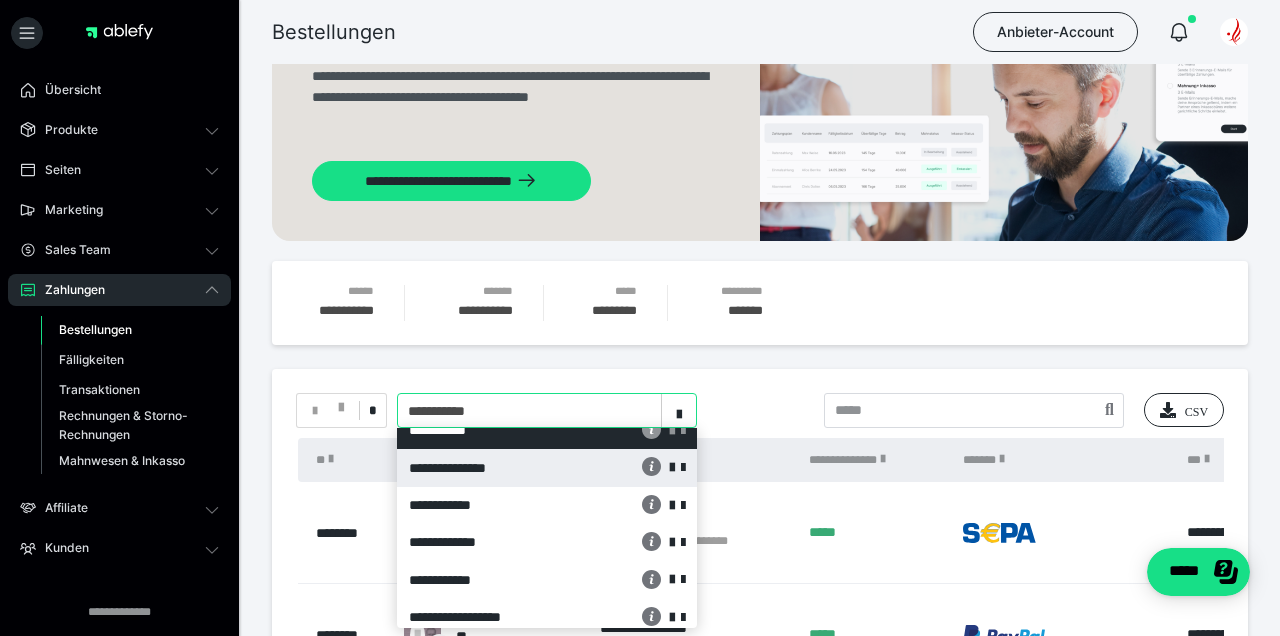 scroll, scrollTop: 19, scrollLeft: 0, axis: vertical 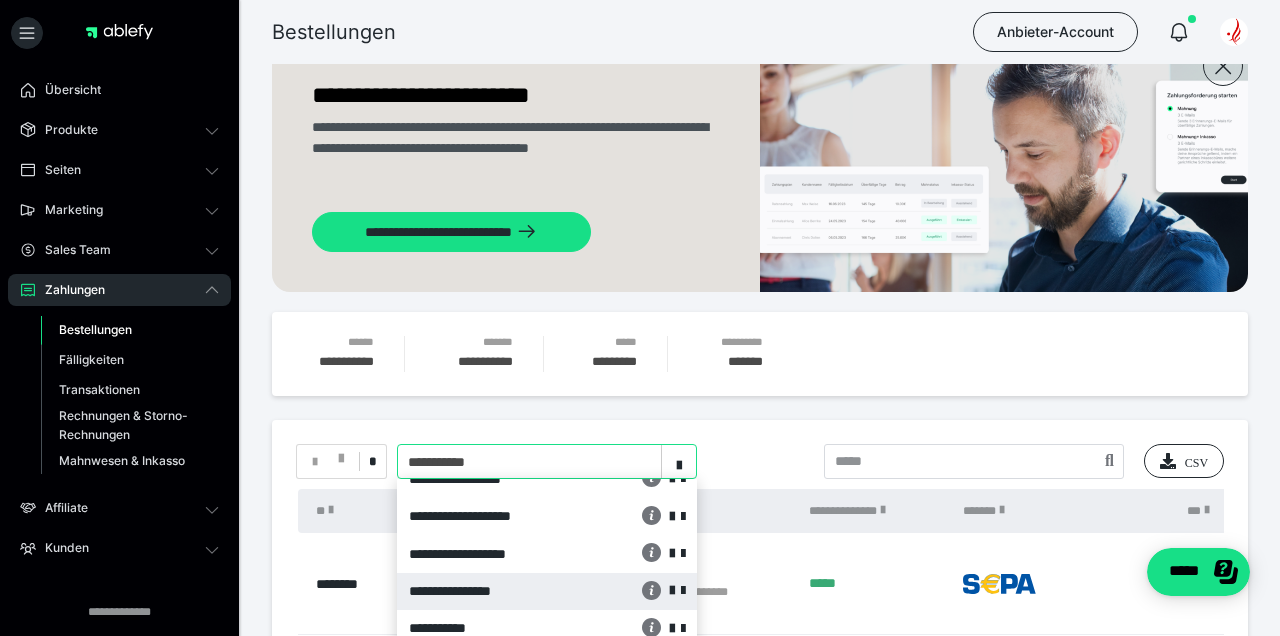 click on "**********" at bounding box center (493, 591) 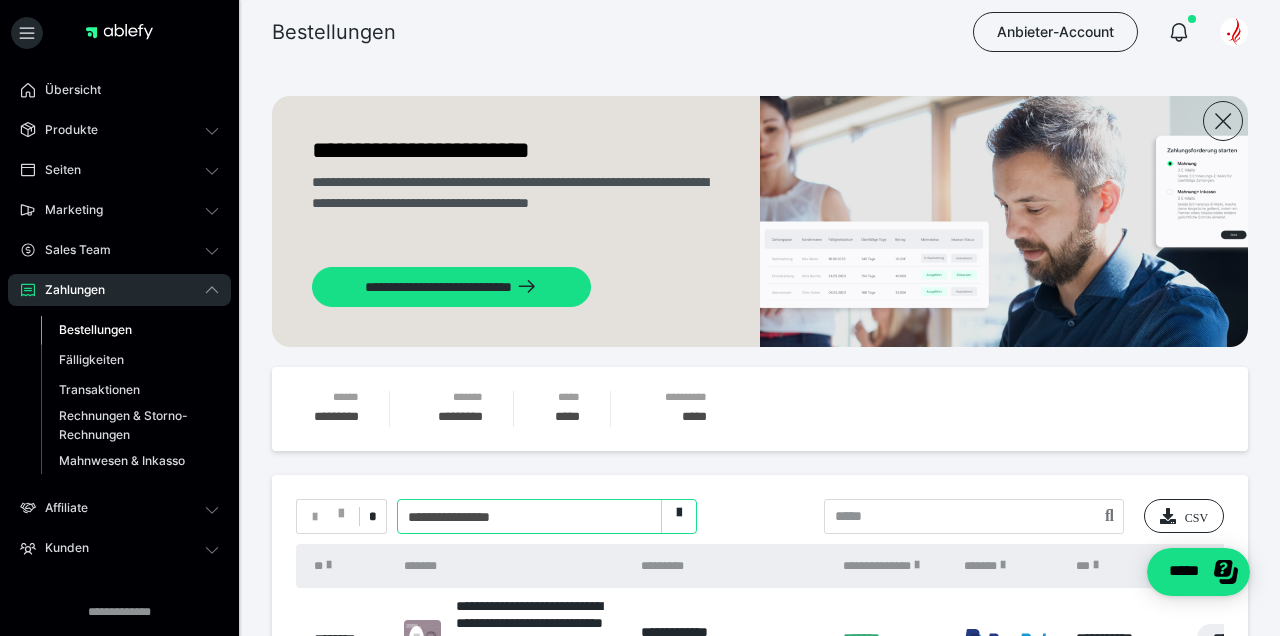 scroll, scrollTop: 0, scrollLeft: 0, axis: both 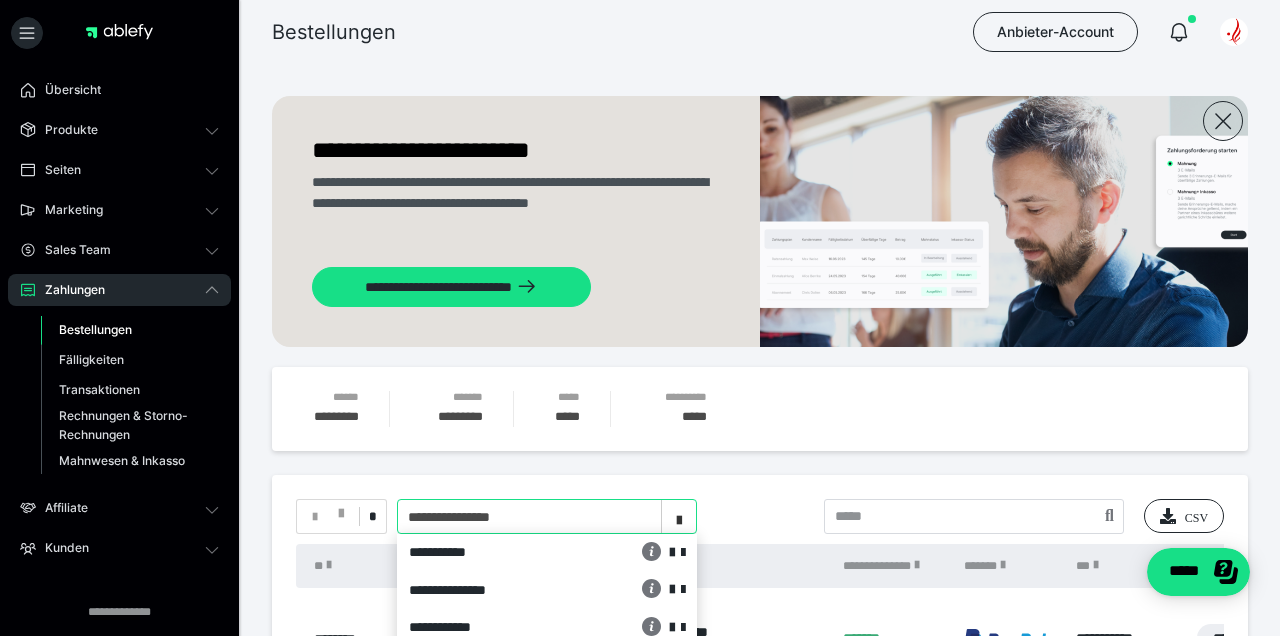 click on "**********" at bounding box center [547, 516] 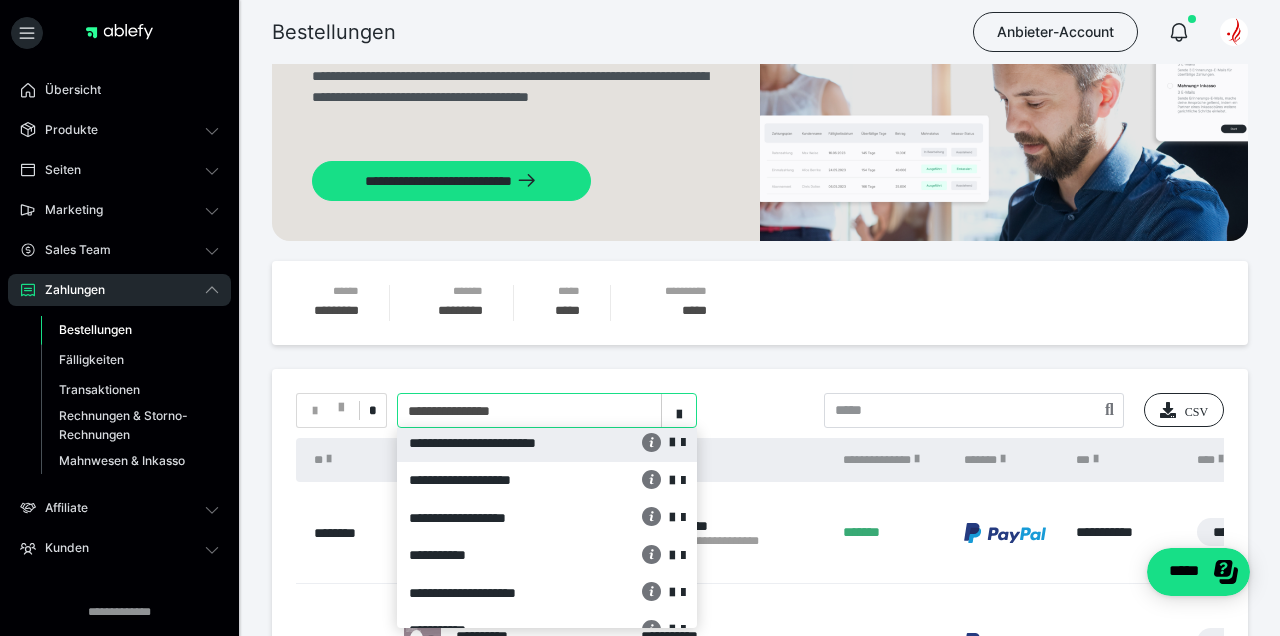 scroll, scrollTop: 3394, scrollLeft: 0, axis: vertical 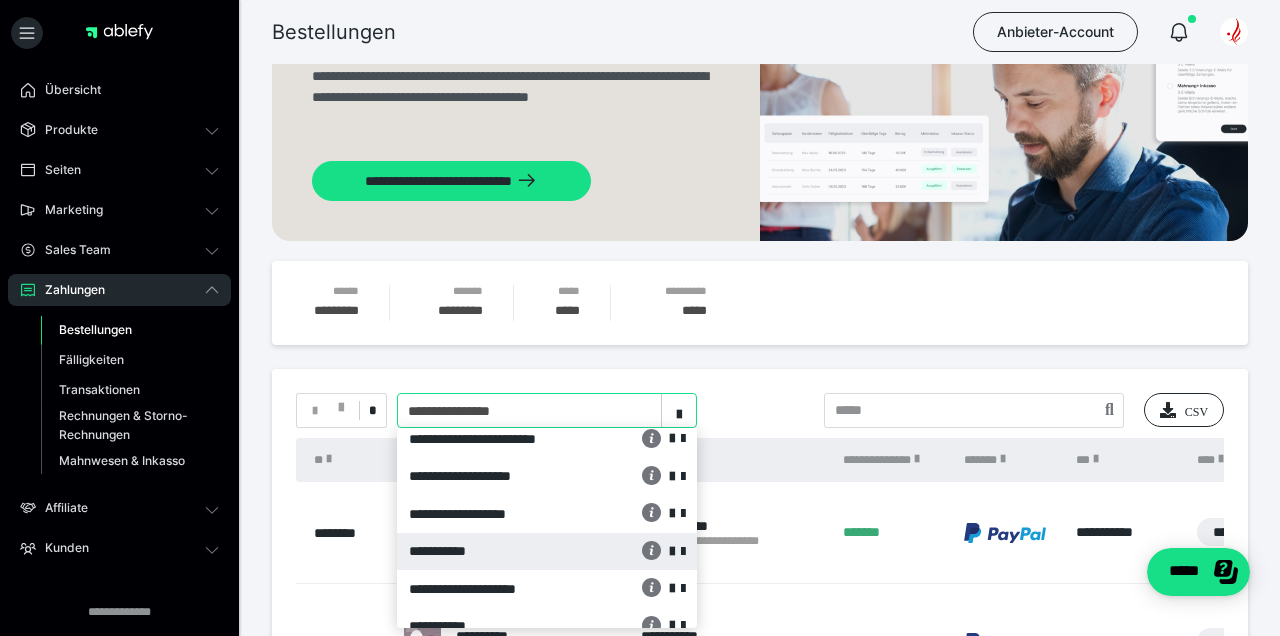 click on "**********" at bounding box center [493, 551] 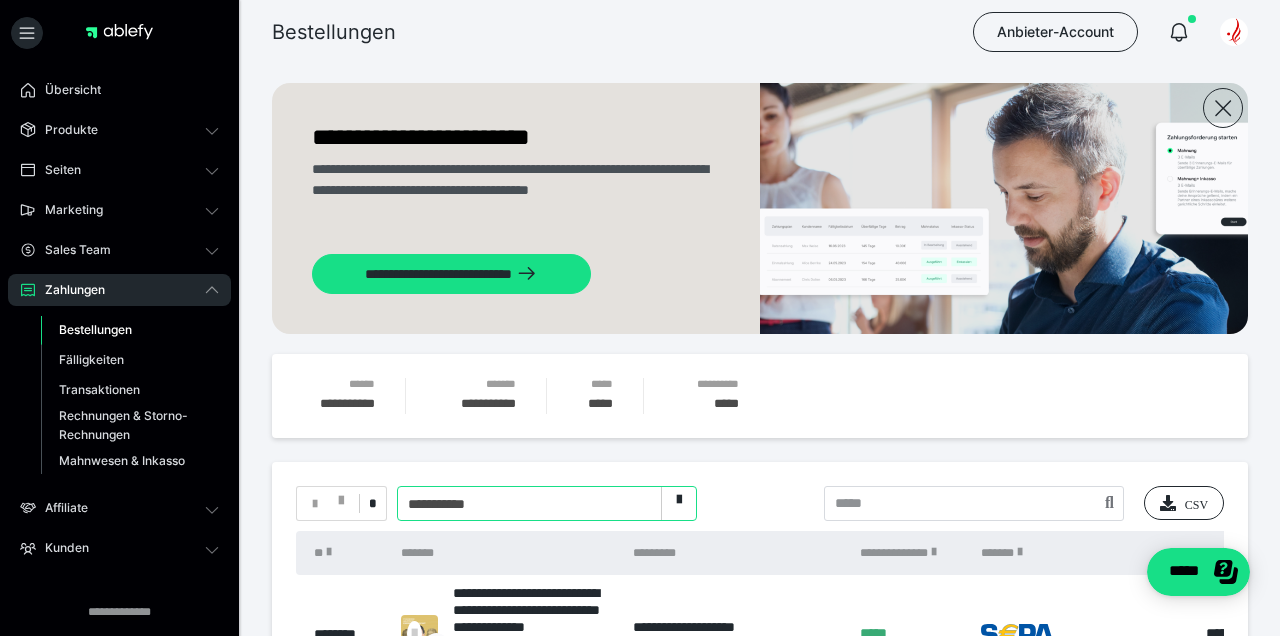 scroll, scrollTop: 14, scrollLeft: 0, axis: vertical 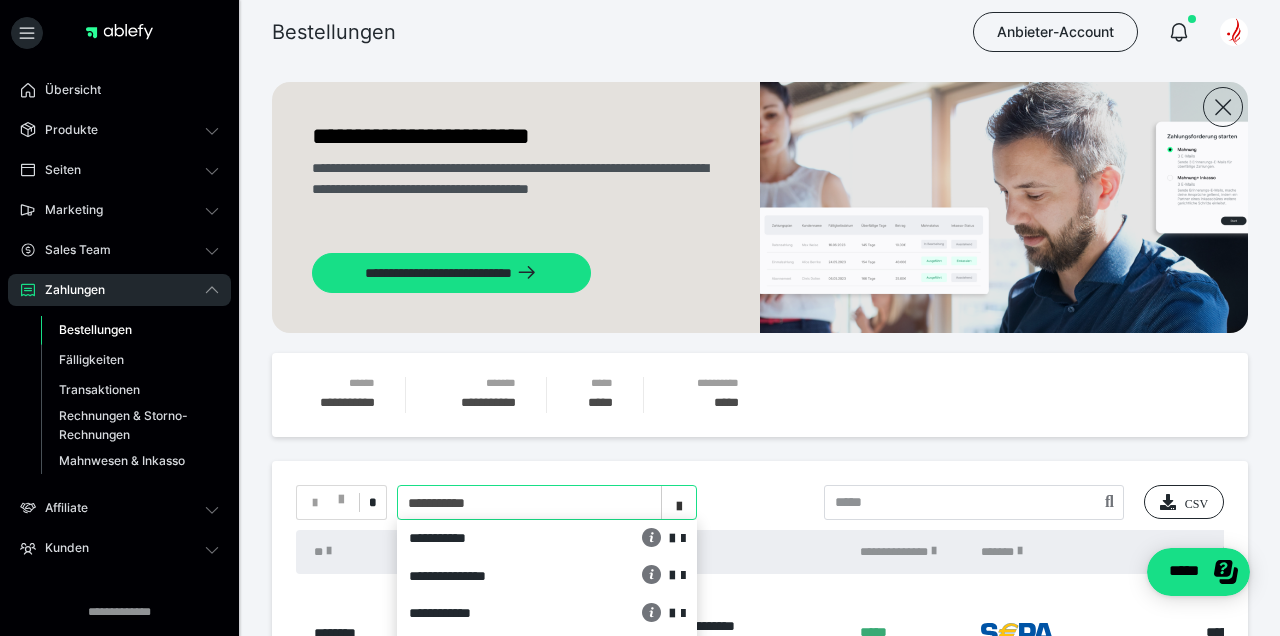 click on "**********" at bounding box center (547, 502) 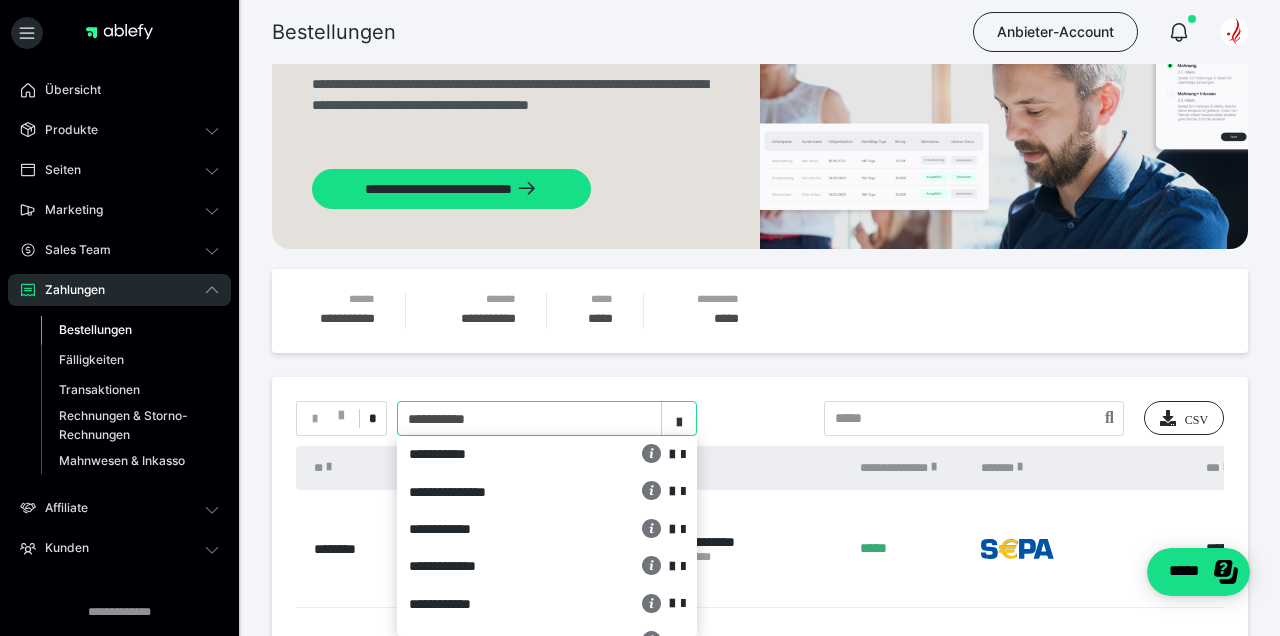 scroll, scrollTop: 3394, scrollLeft: 0, axis: vertical 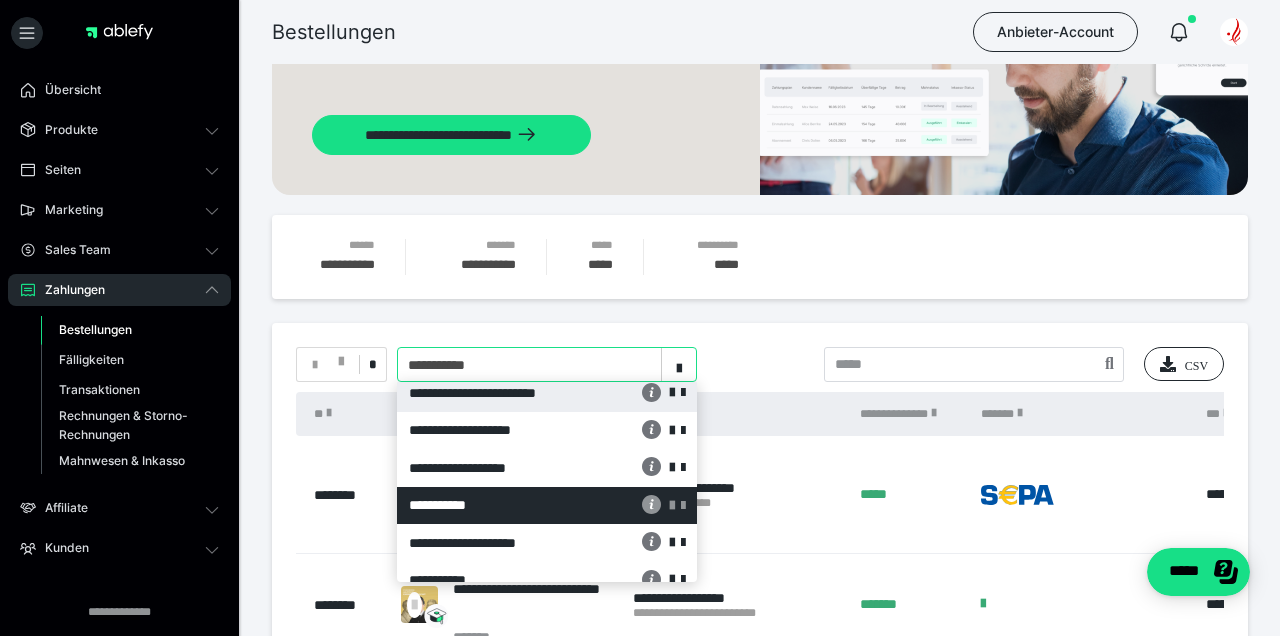 click on "**********" at bounding box center [493, 393] 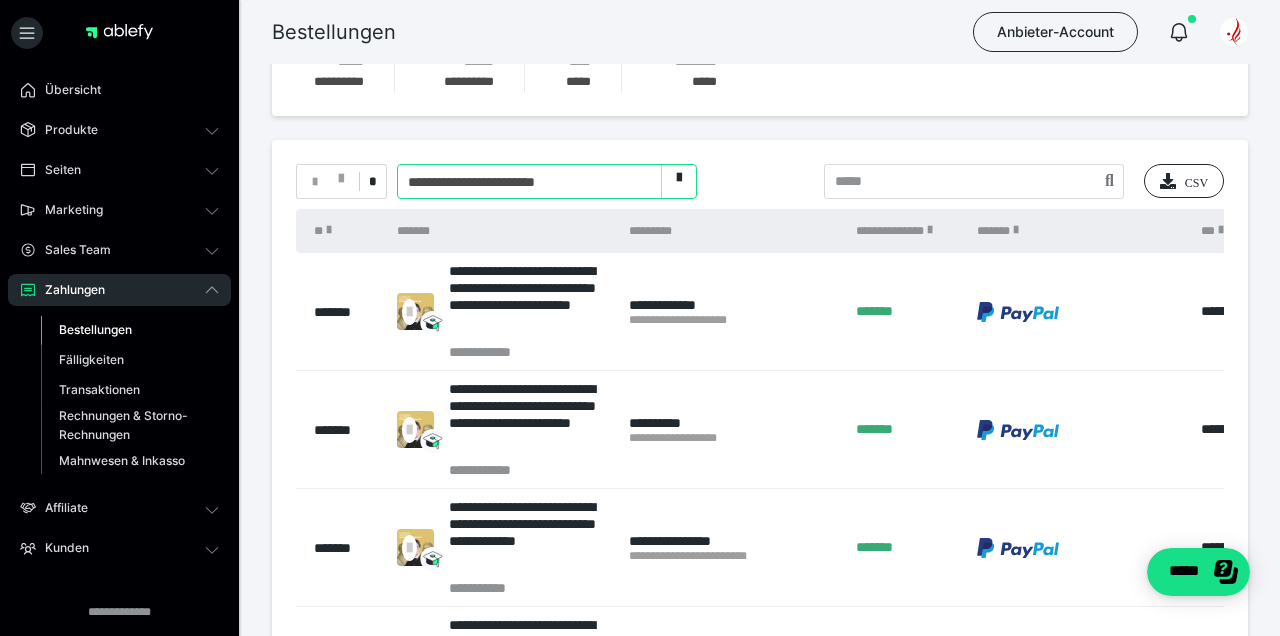 scroll, scrollTop: 0, scrollLeft: 0, axis: both 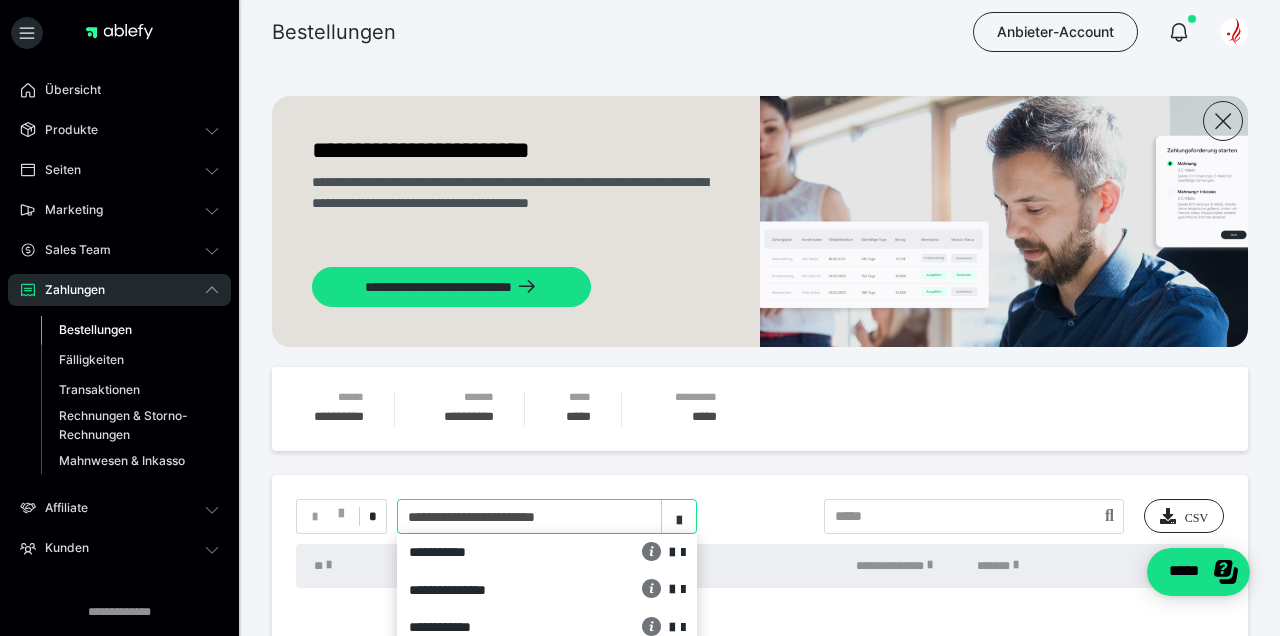 click on "**********" at bounding box center [547, 516] 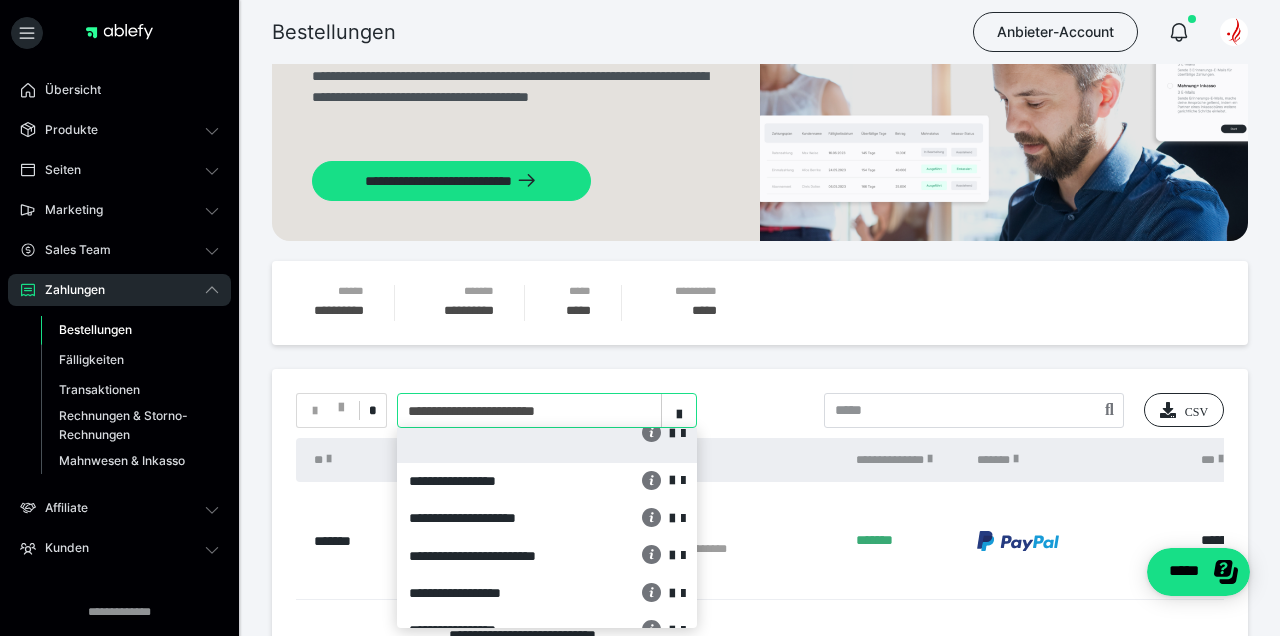 scroll, scrollTop: 3109, scrollLeft: 0, axis: vertical 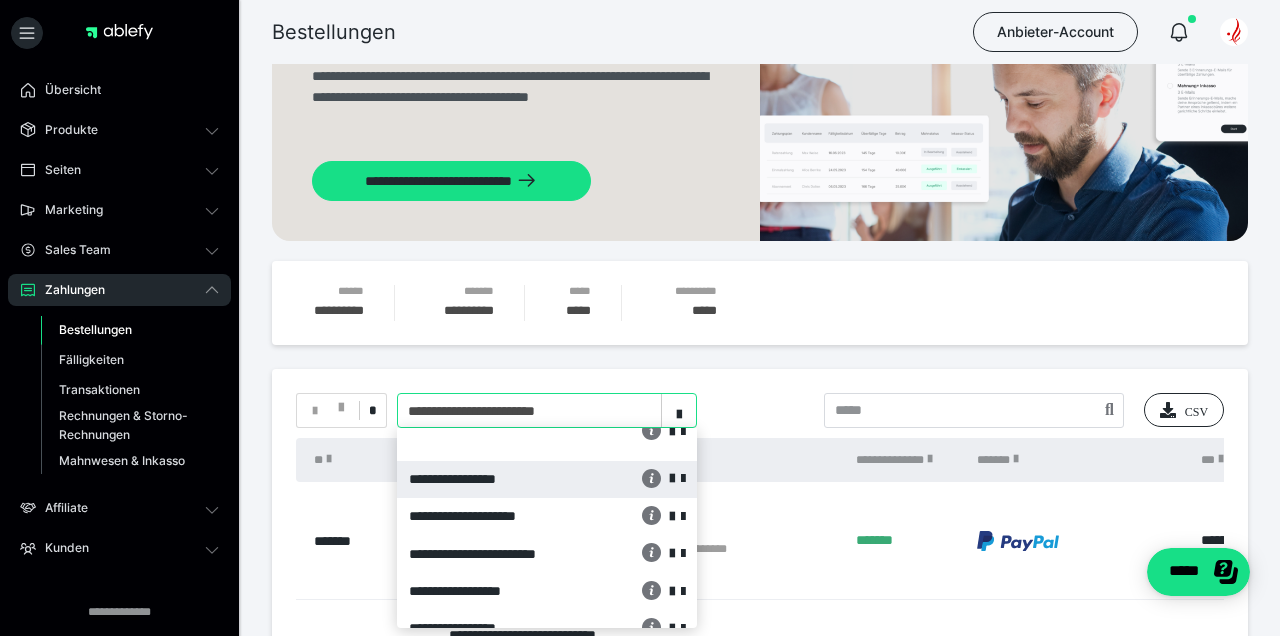 click on "**********" at bounding box center [493, 479] 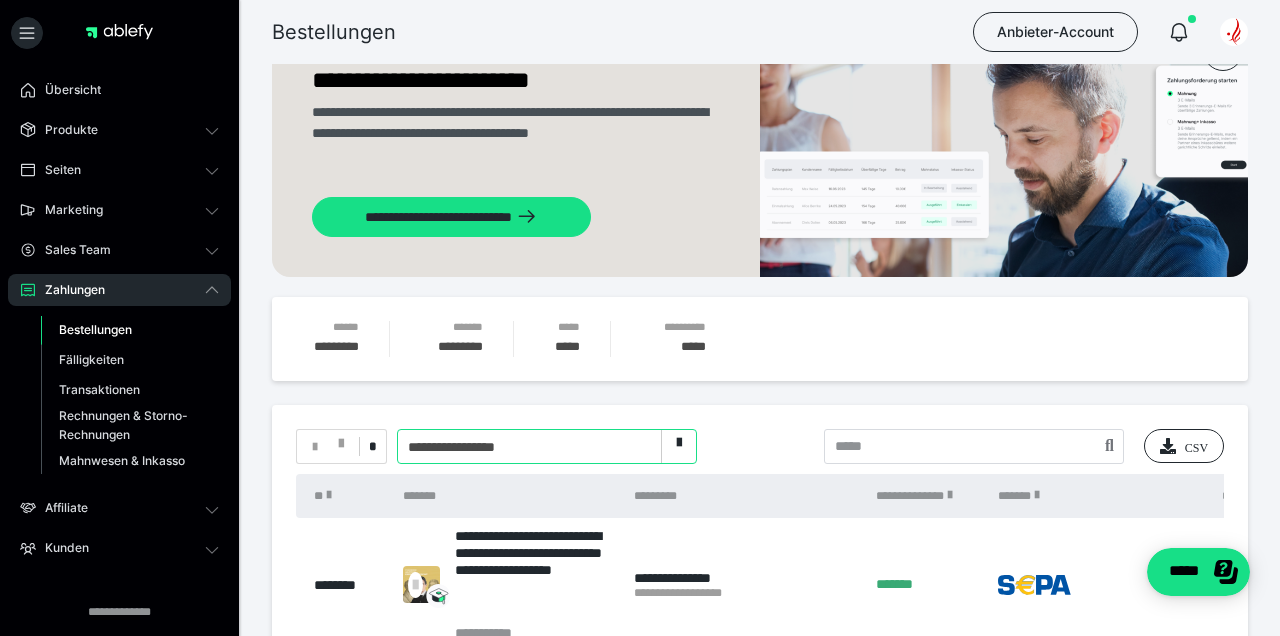 scroll, scrollTop: 85, scrollLeft: 0, axis: vertical 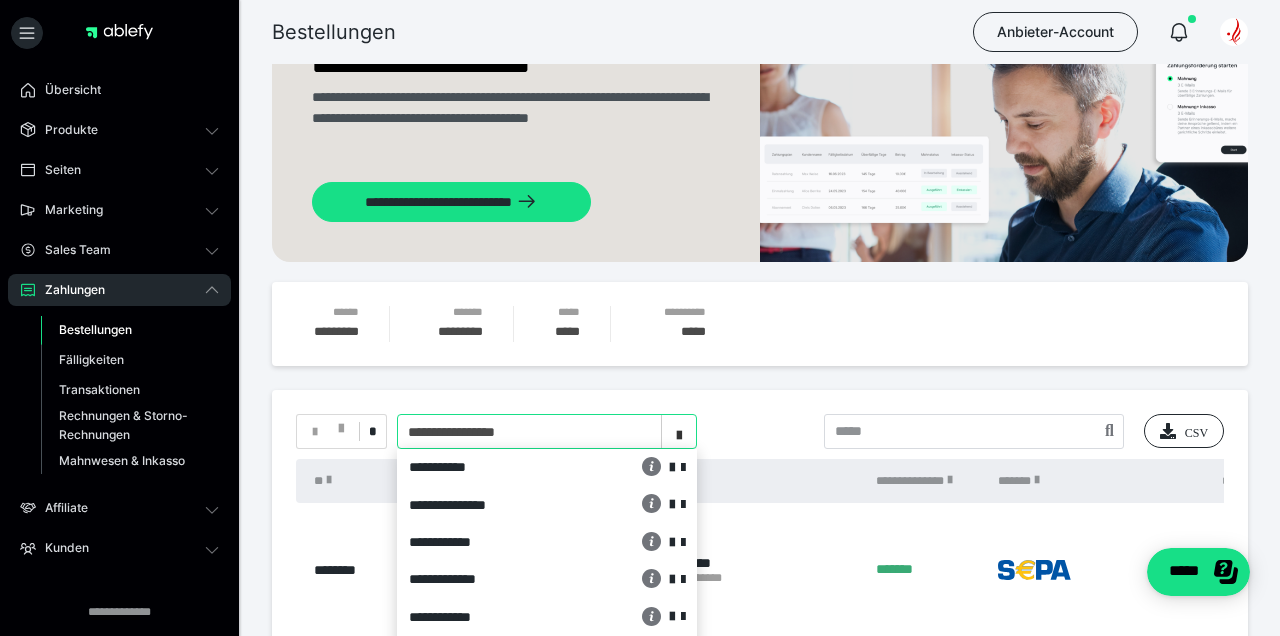 click at bounding box center [679, 432] 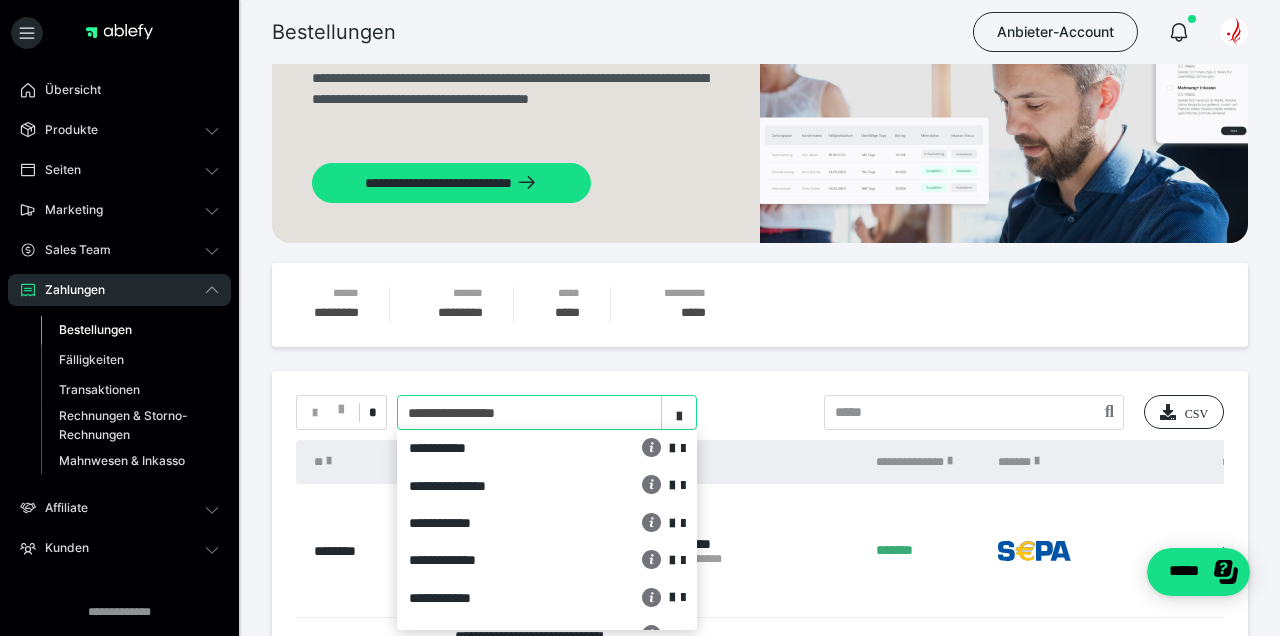 scroll, scrollTop: 106, scrollLeft: 0, axis: vertical 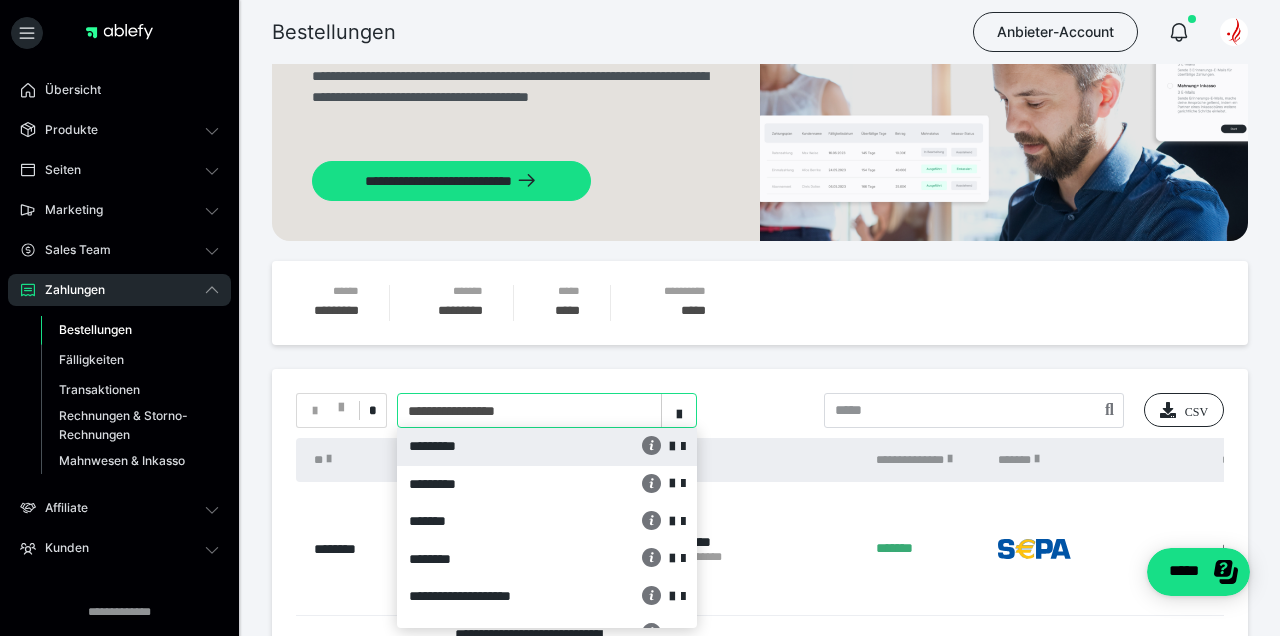 click on "*********" at bounding box center (493, 446) 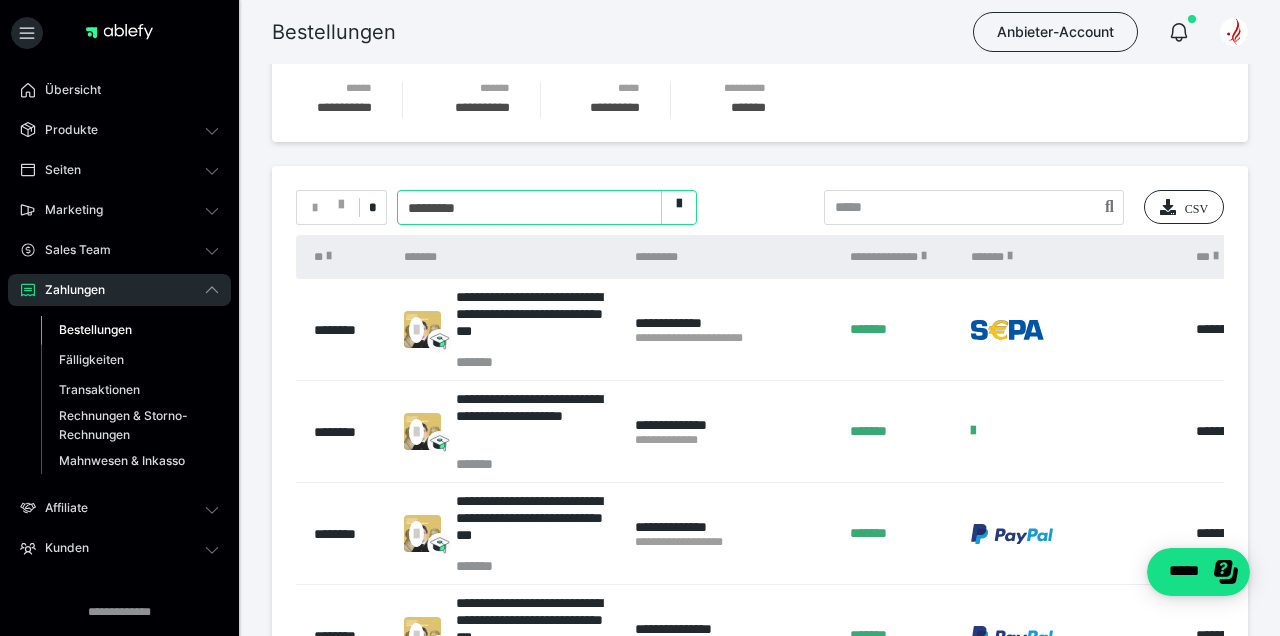 scroll, scrollTop: 286, scrollLeft: 0, axis: vertical 